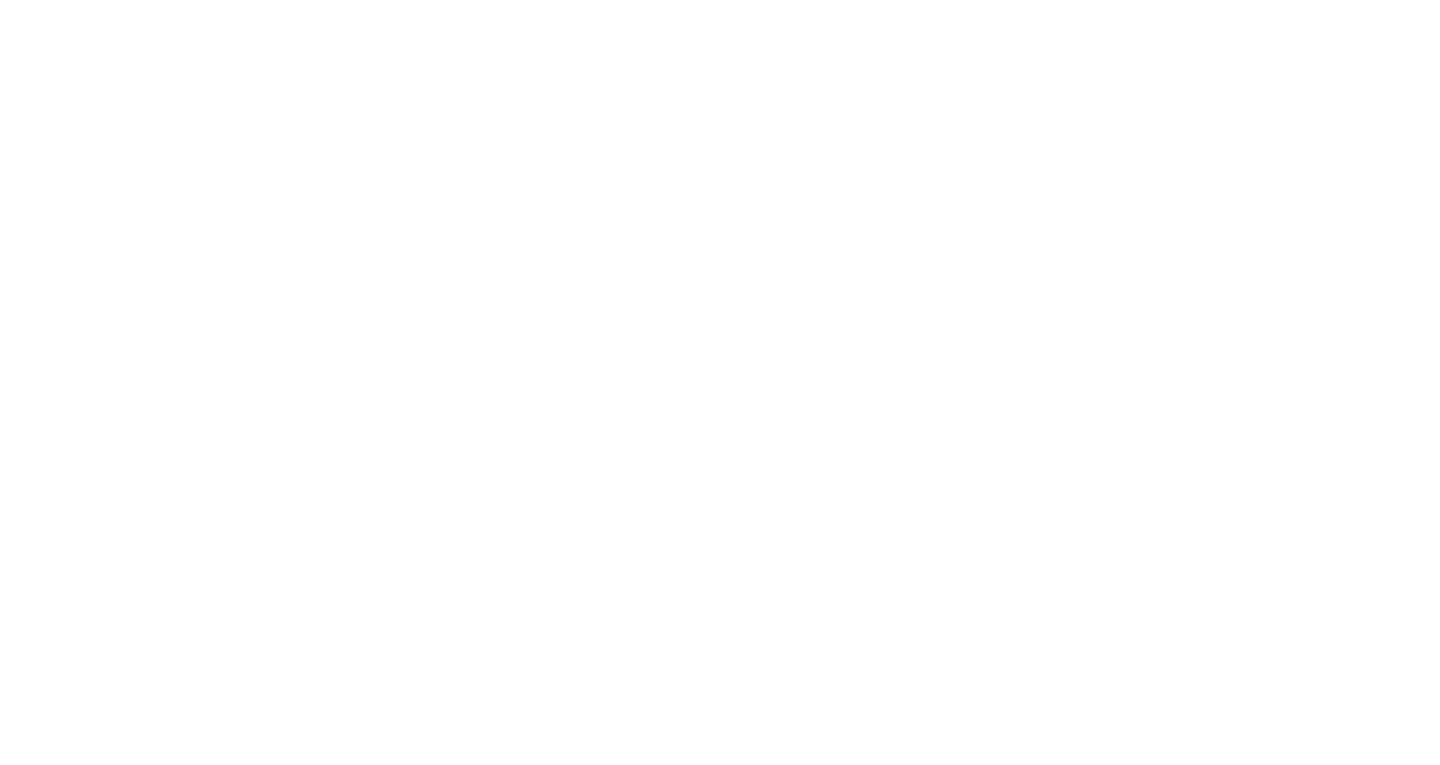 scroll, scrollTop: 0, scrollLeft: 0, axis: both 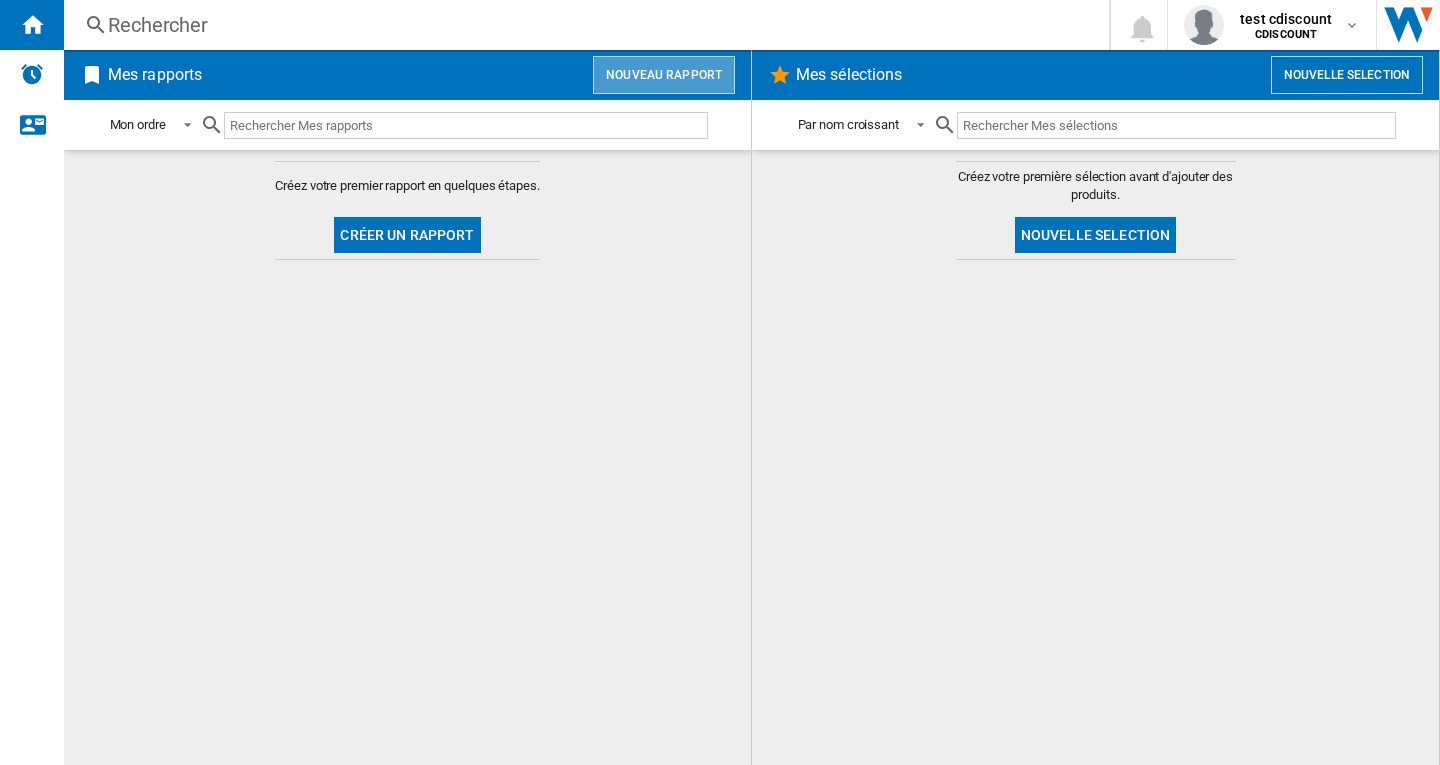 click on "Nouveau rapport" at bounding box center (664, 75) 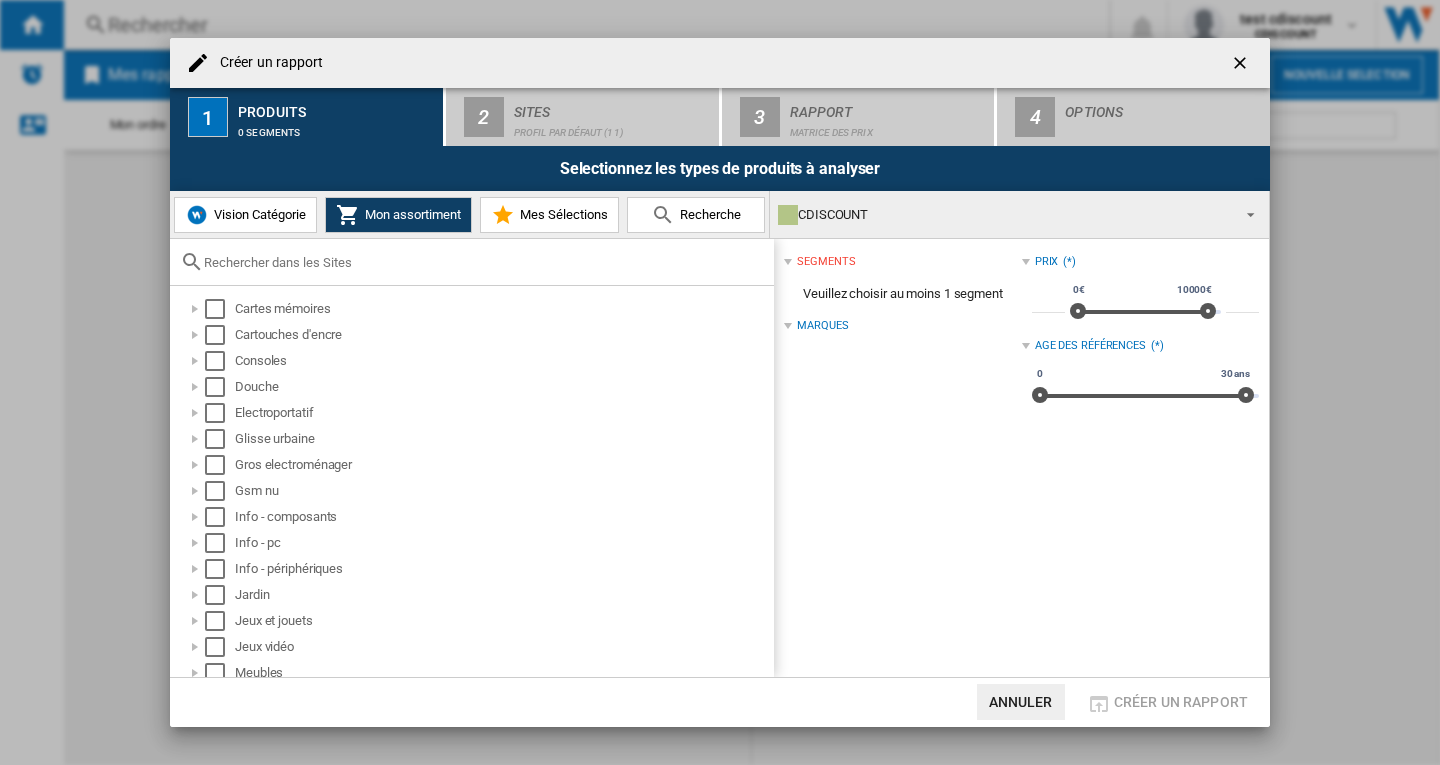 click at bounding box center (1242, 65) 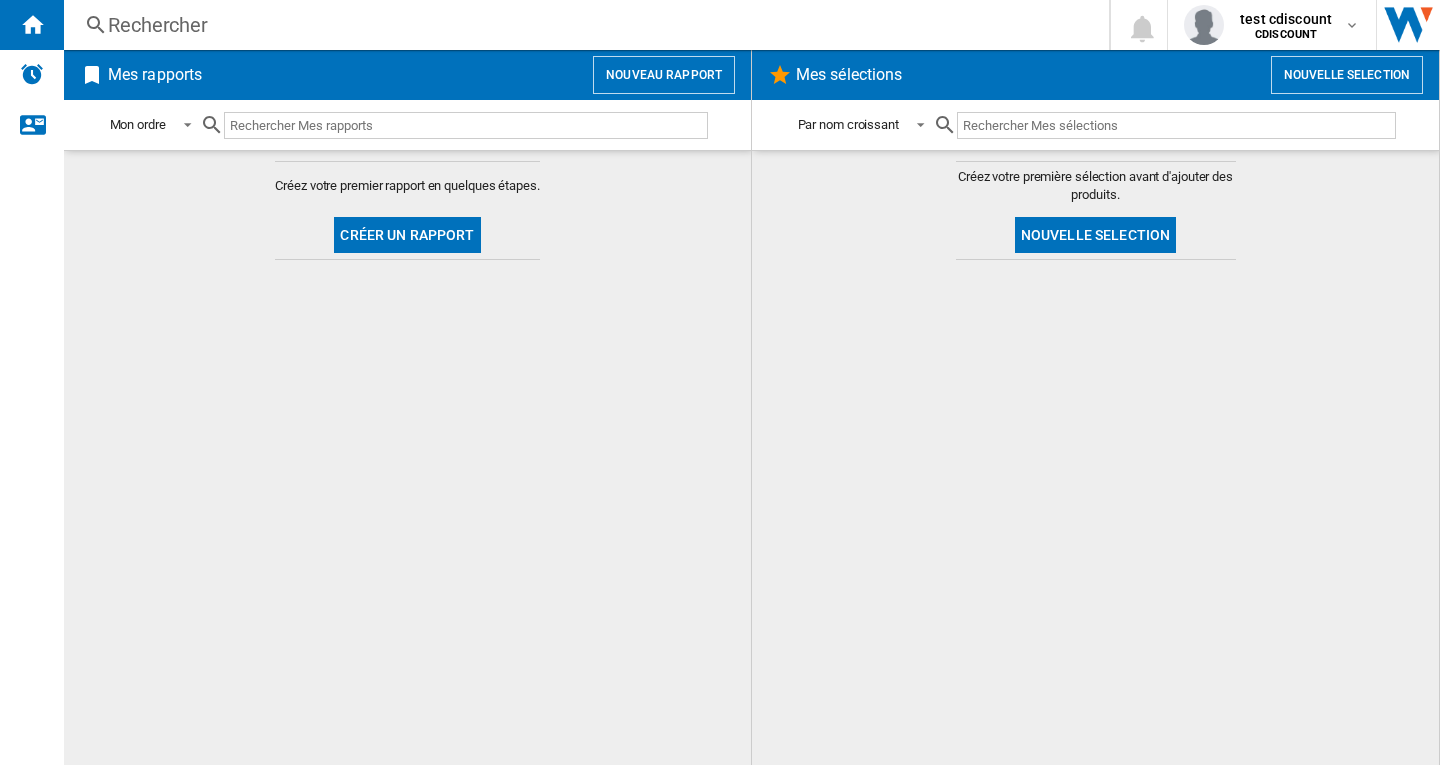 click on "Nouveau rapport" at bounding box center (664, 75) 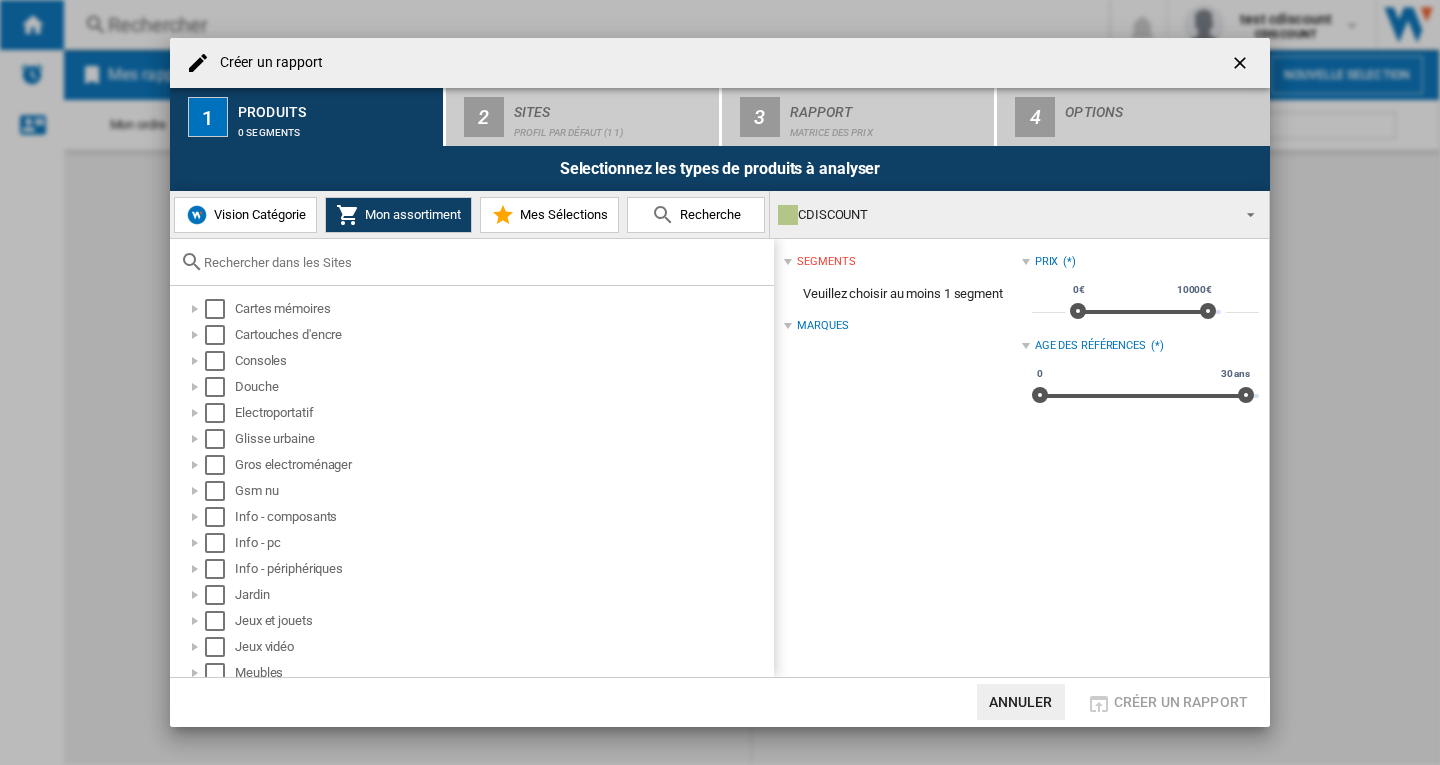 click on "Vision Catégorie" at bounding box center (257, 214) 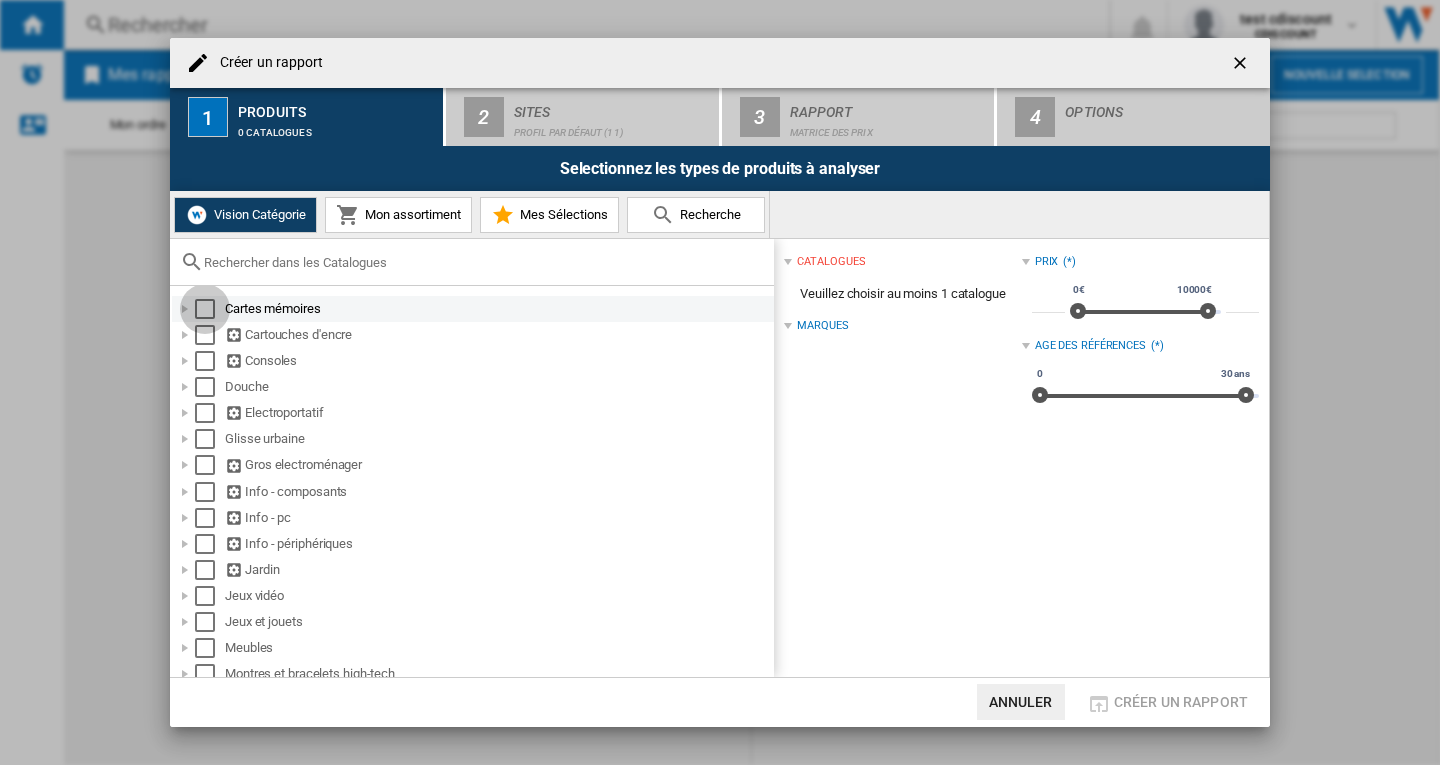 click at bounding box center [205, 309] 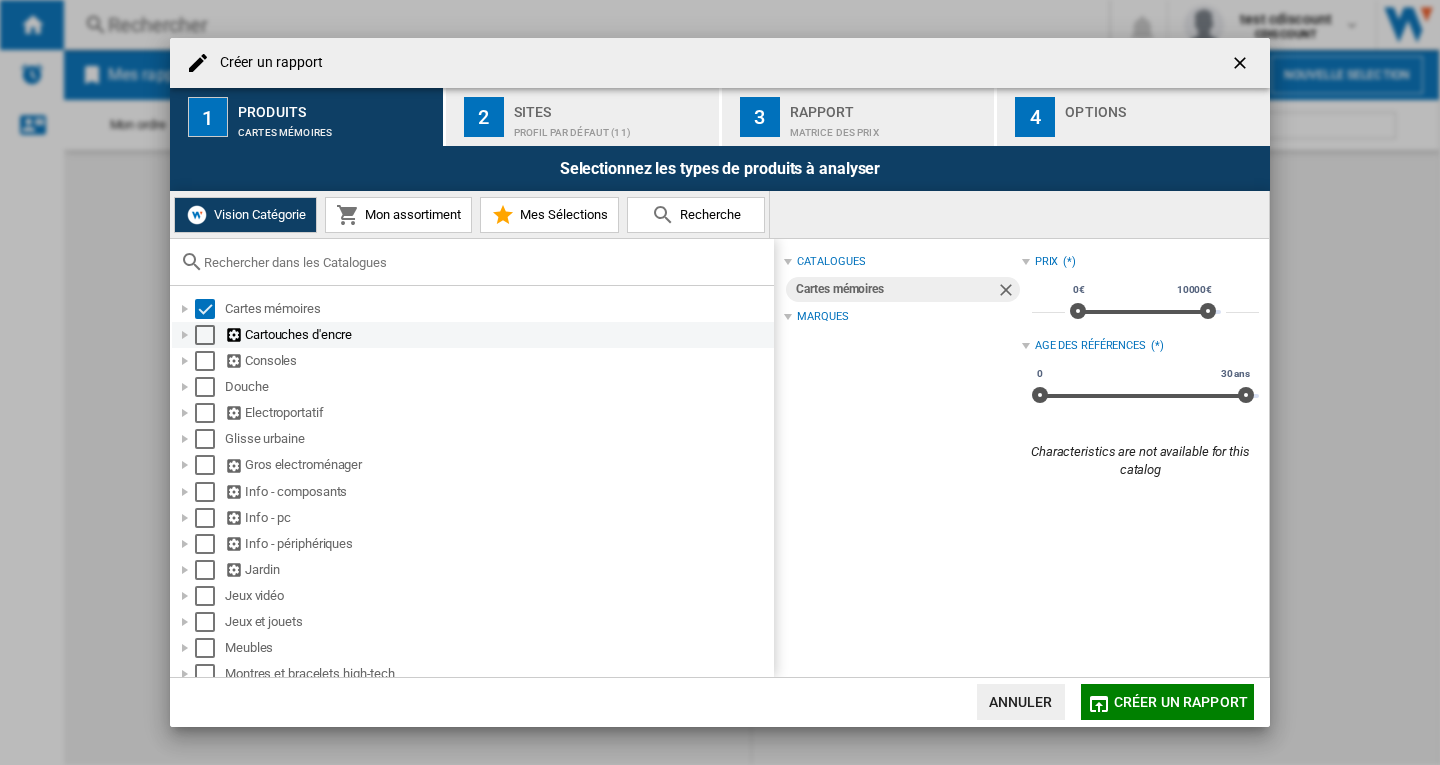 click at bounding box center [205, 335] 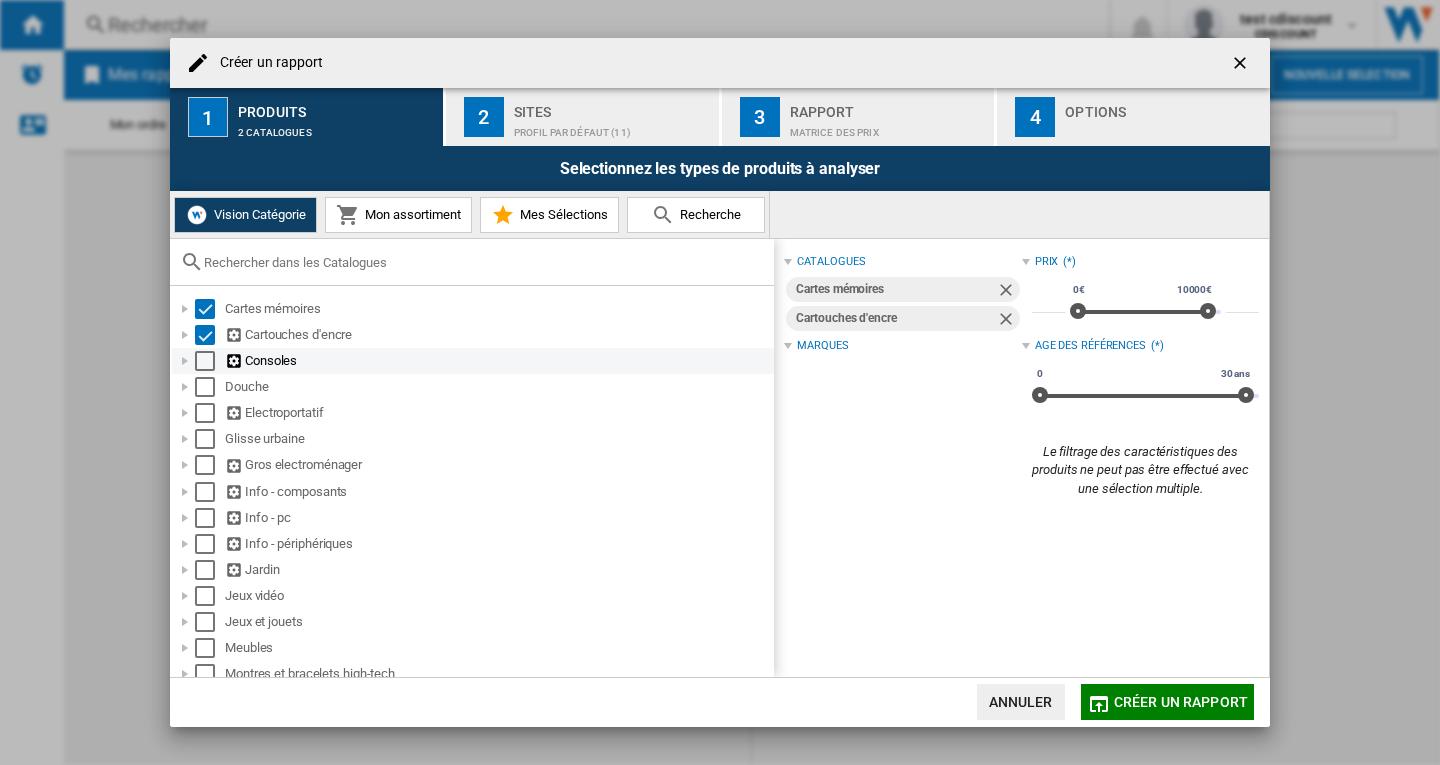 click at bounding box center [205, 361] 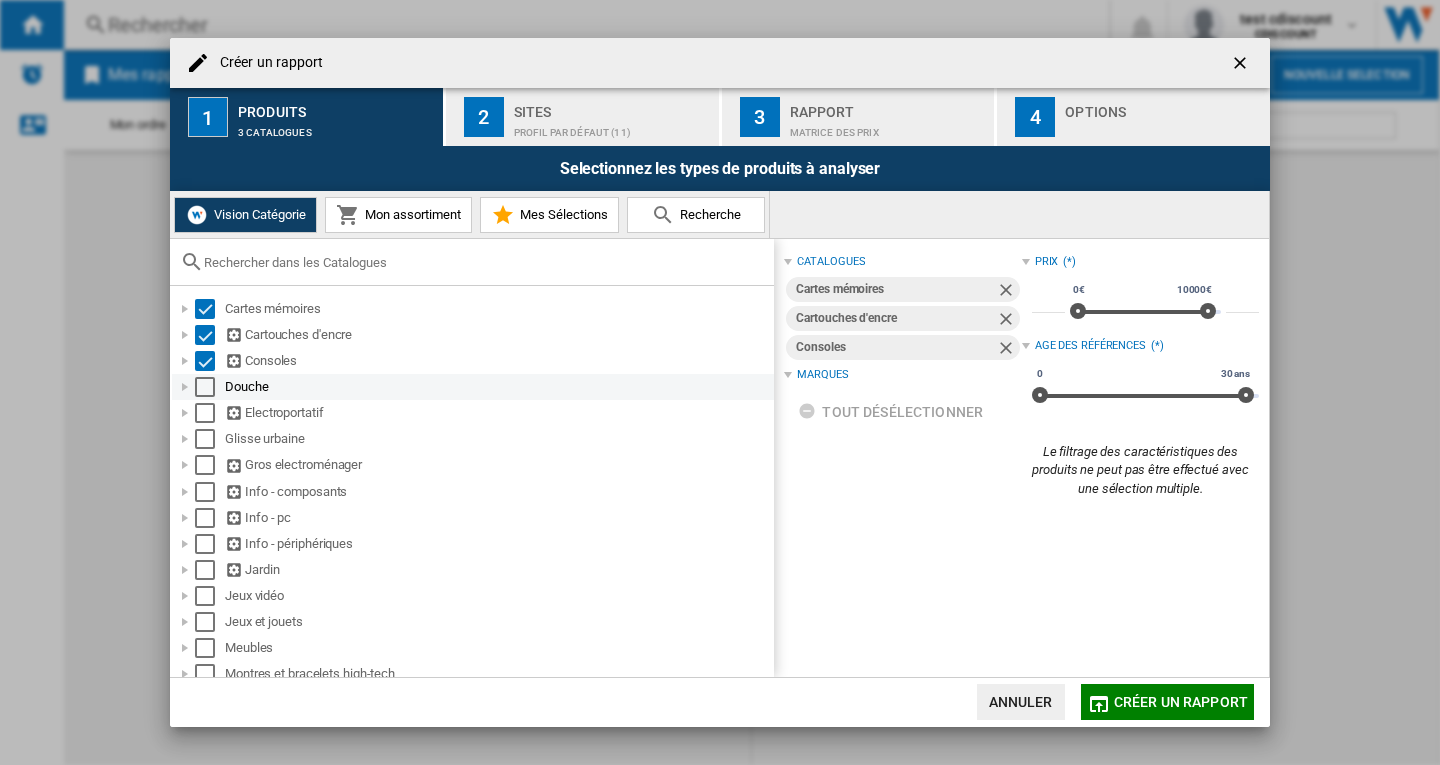 click at bounding box center [205, 387] 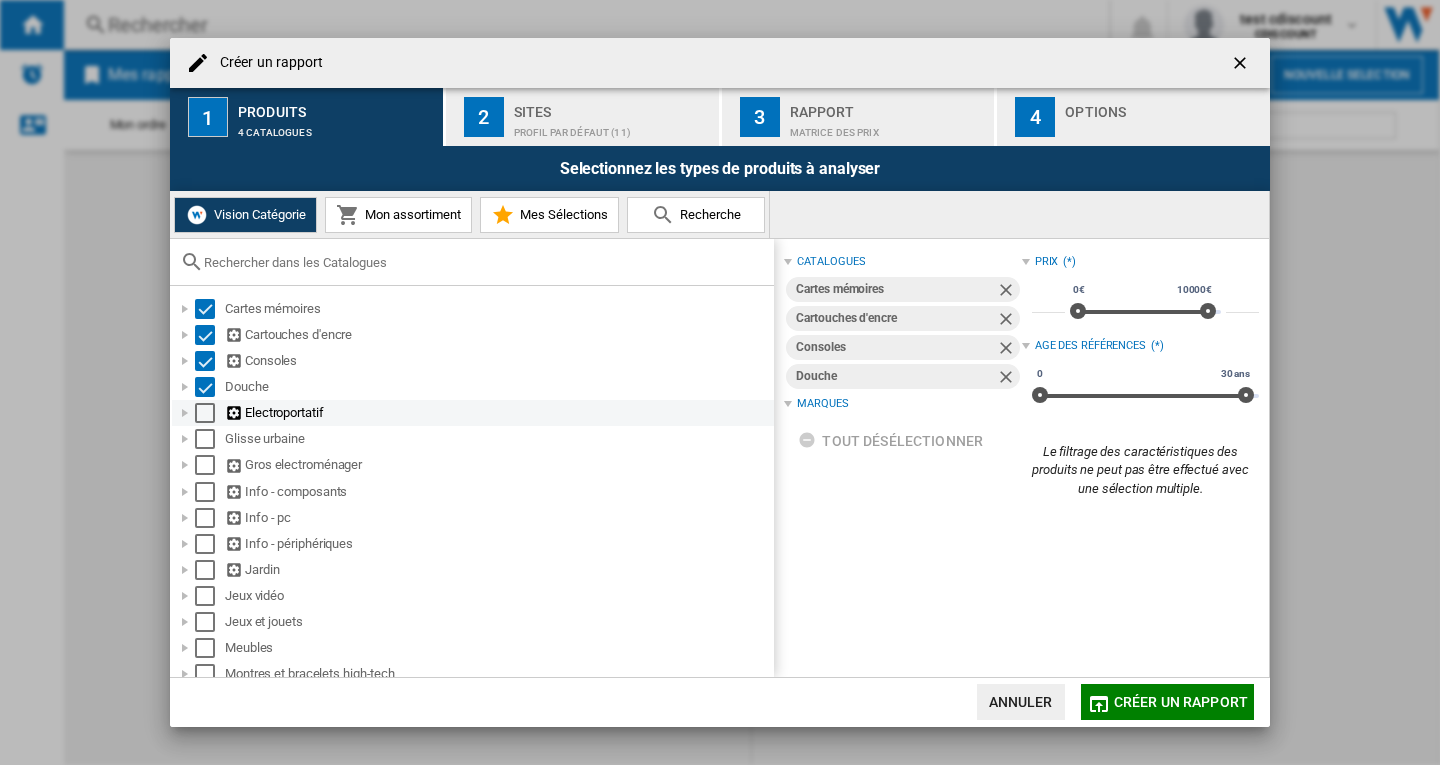 click at bounding box center [205, 413] 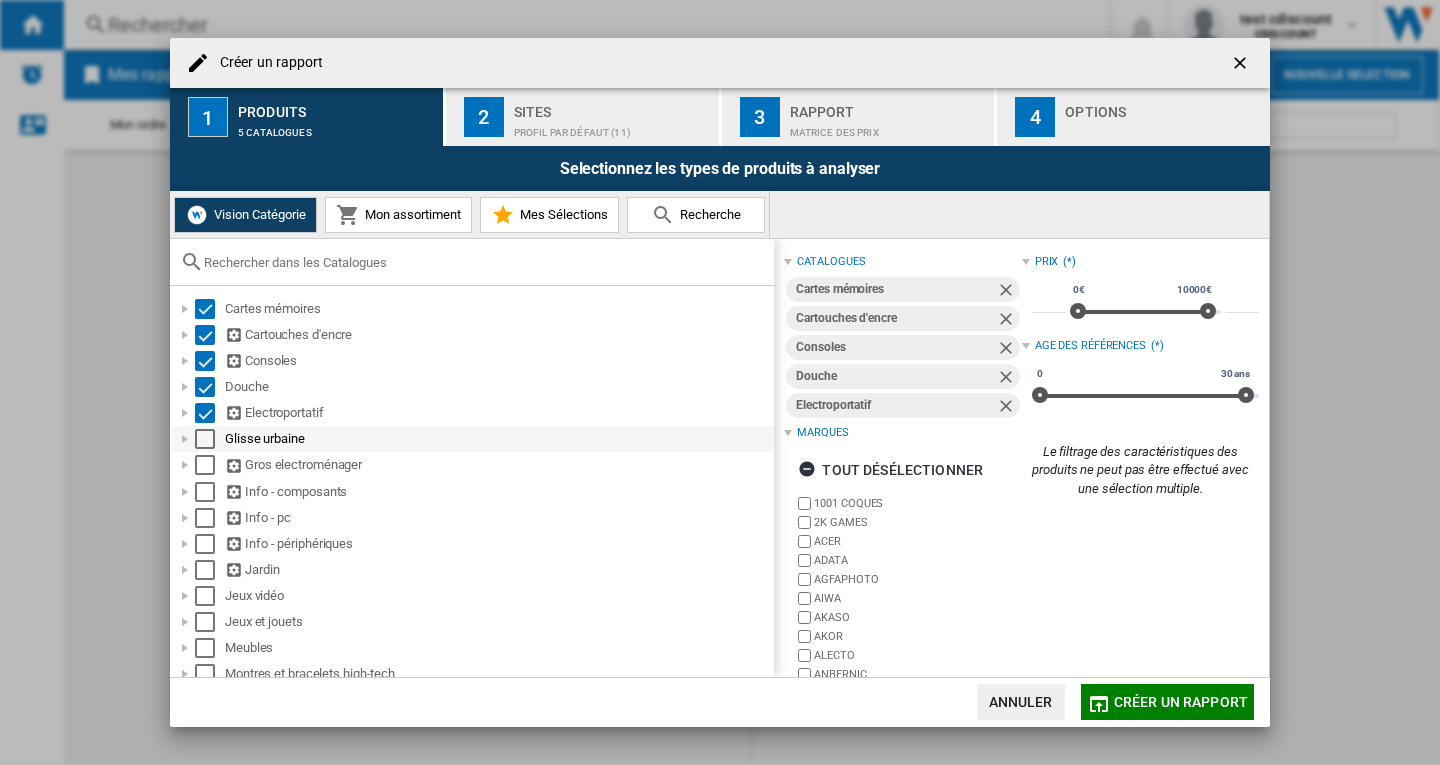 click at bounding box center [205, 439] 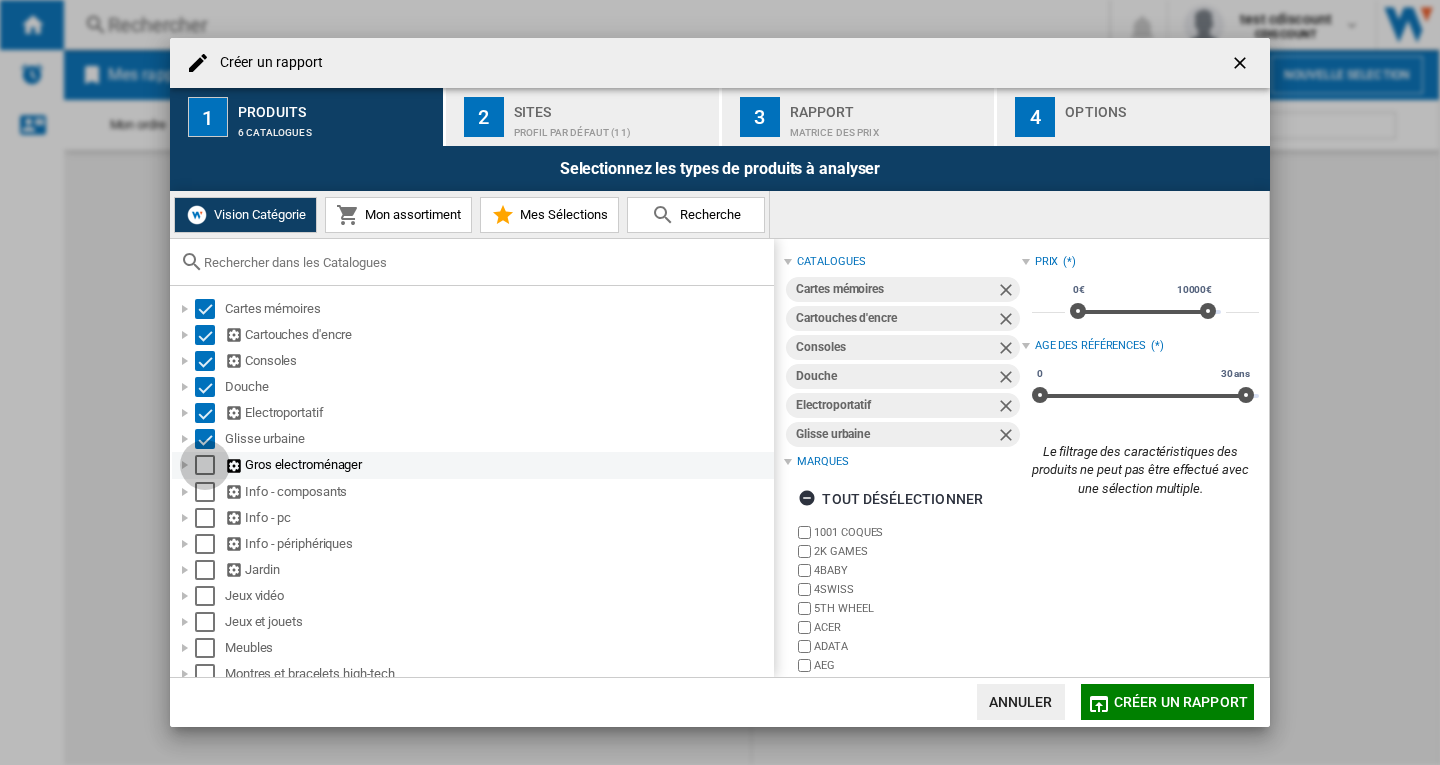 click at bounding box center (205, 465) 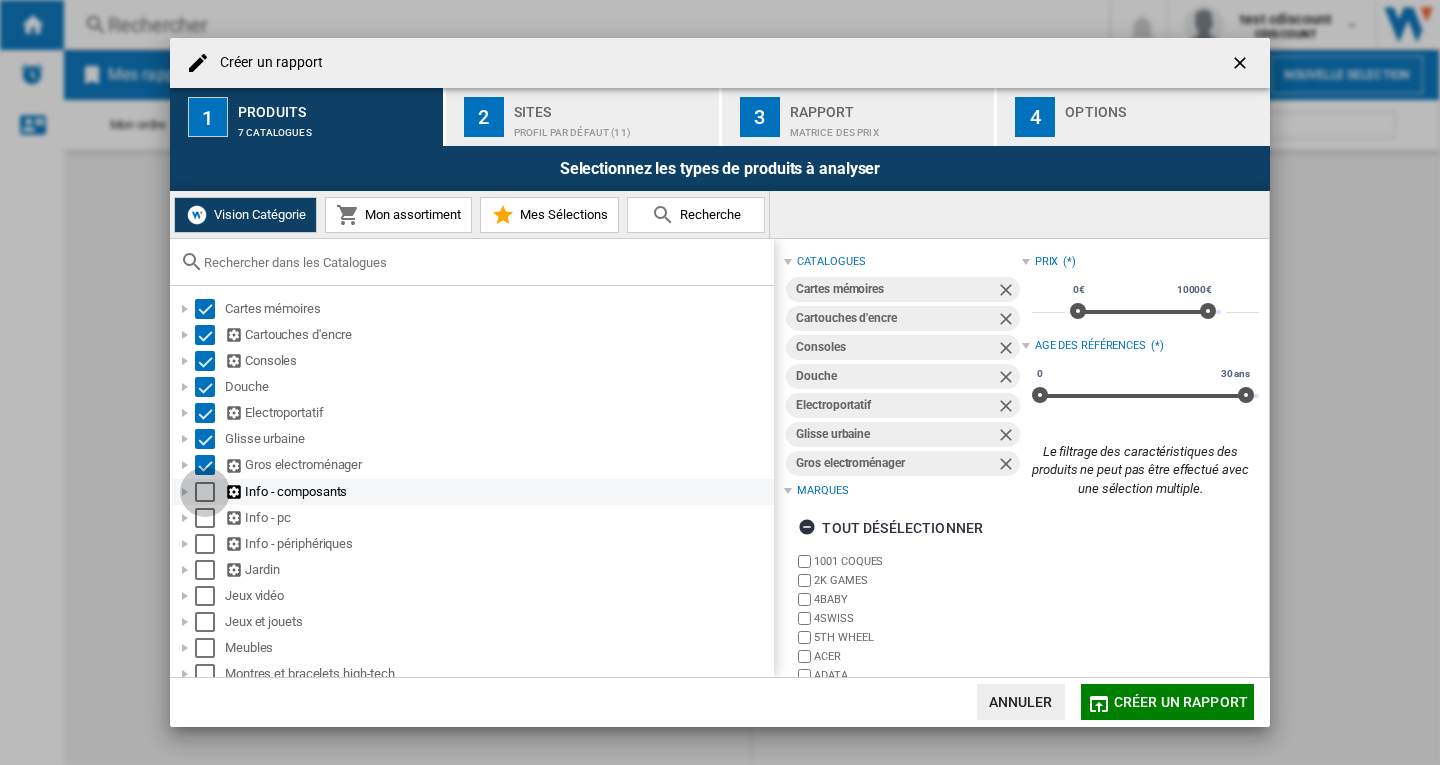 click at bounding box center [205, 492] 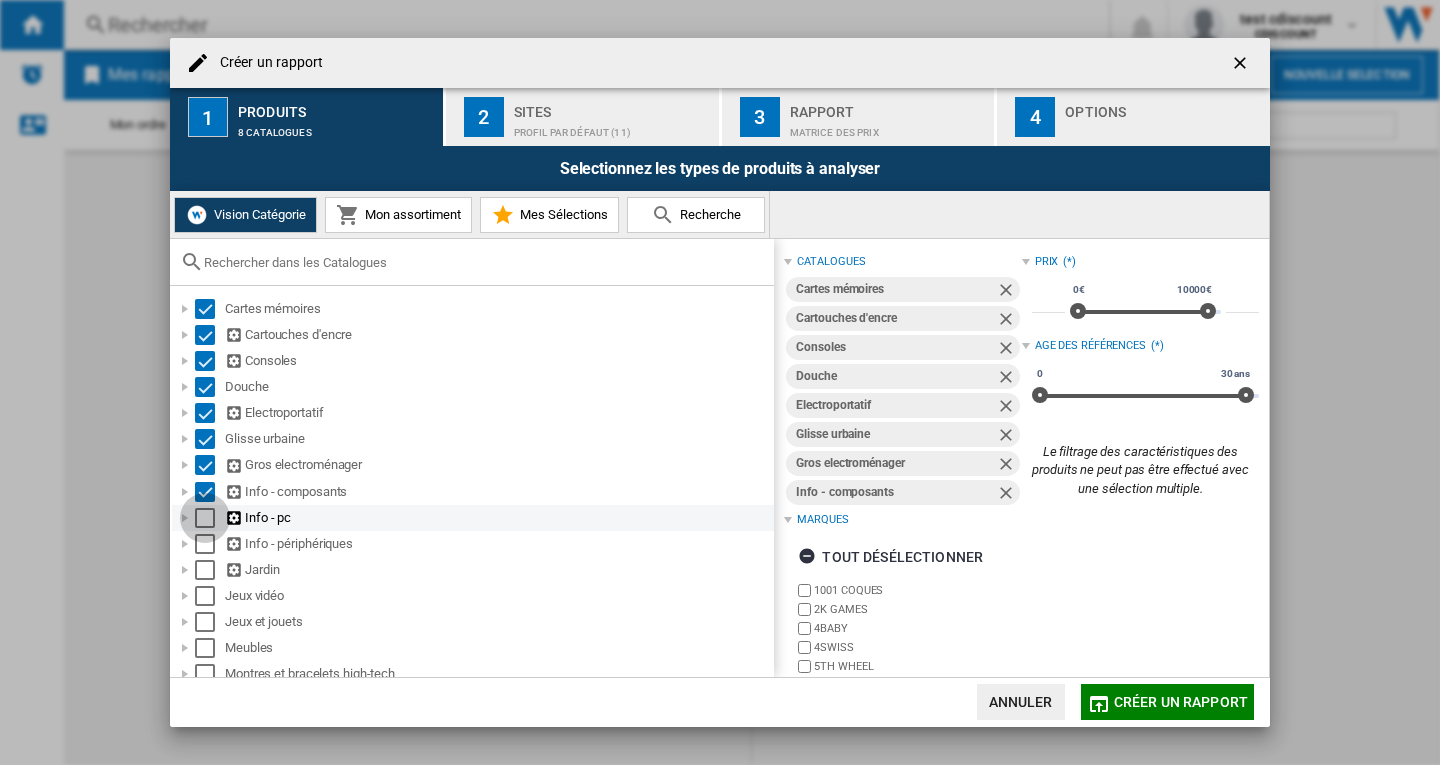 click at bounding box center (205, 518) 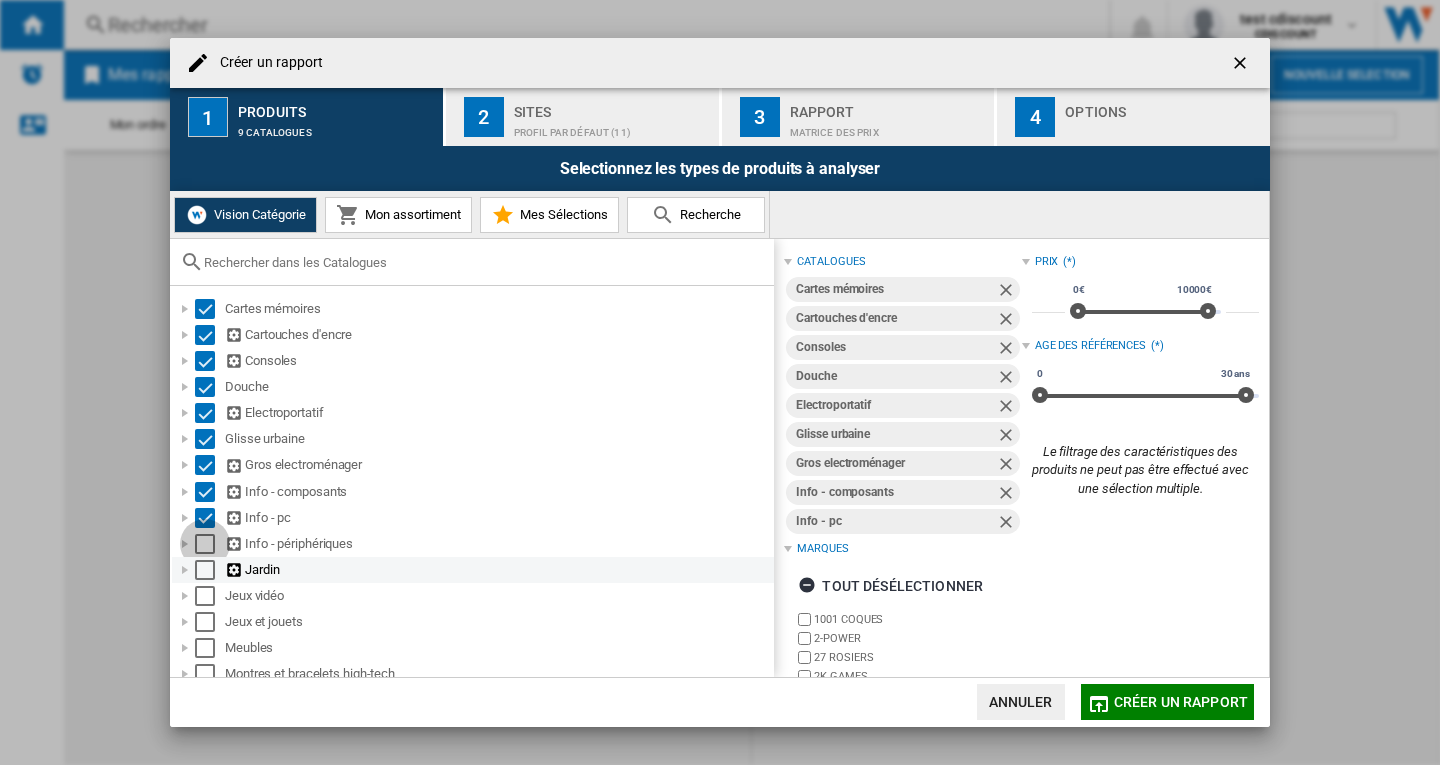 drag, startPoint x: 202, startPoint y: 542, endPoint x: 200, endPoint y: 565, distance: 23.086792 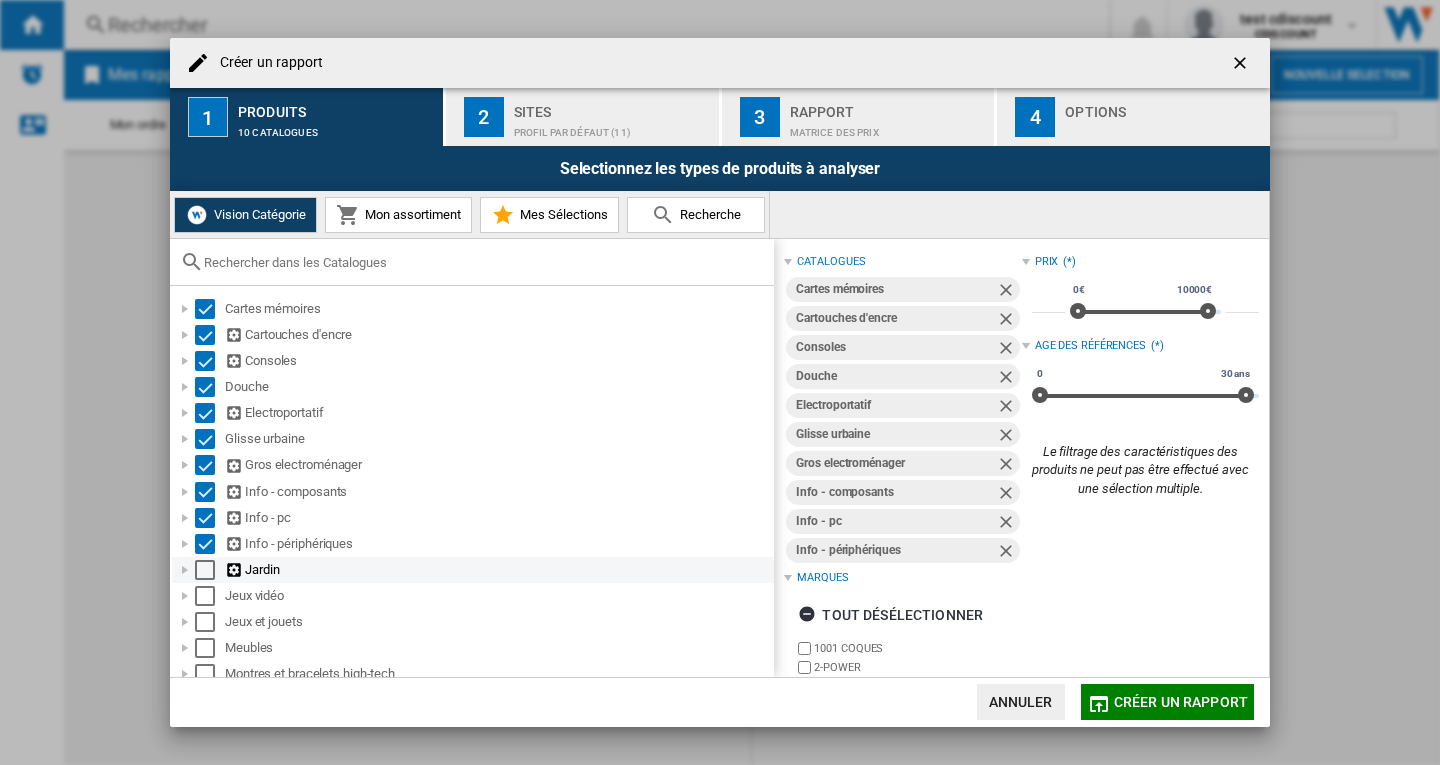 click at bounding box center (205, 570) 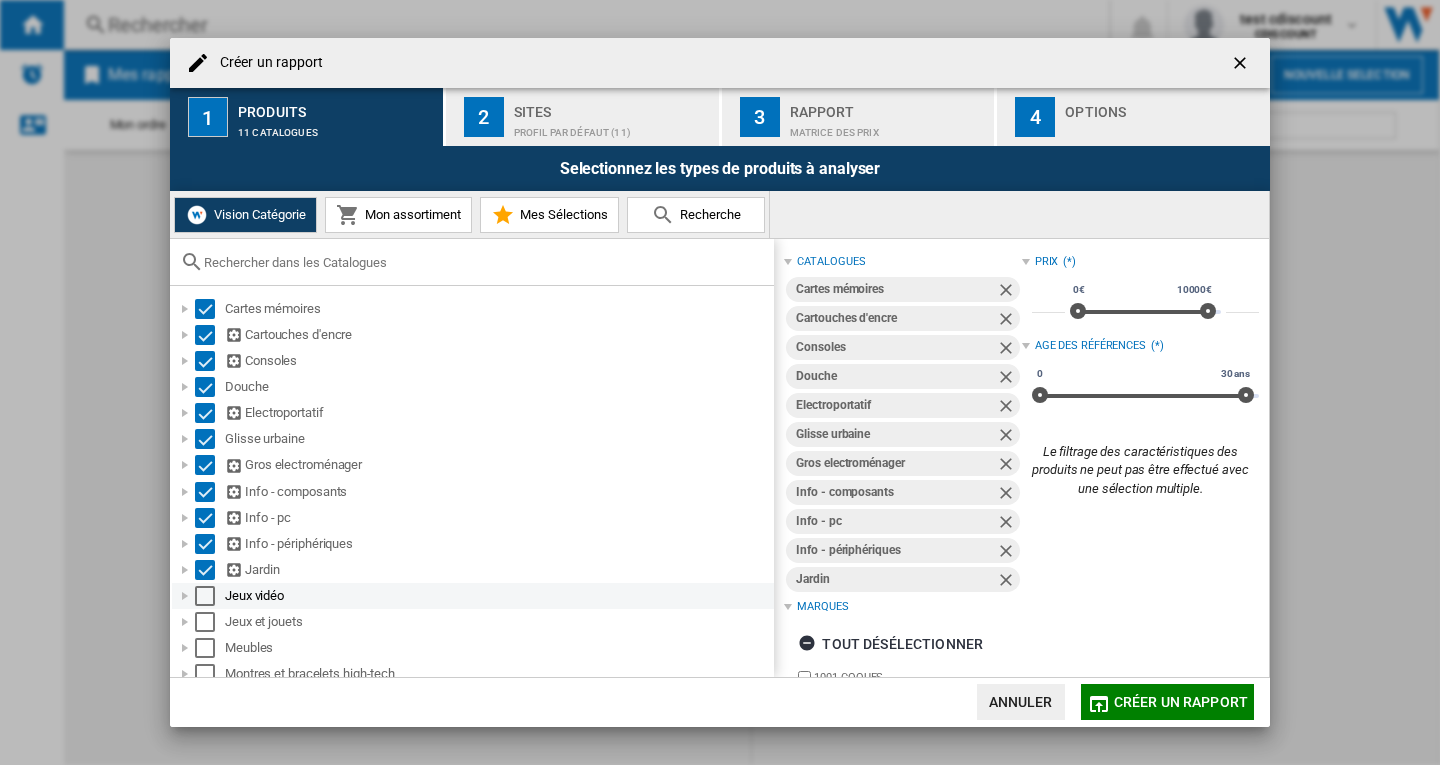 click at bounding box center [205, 596] 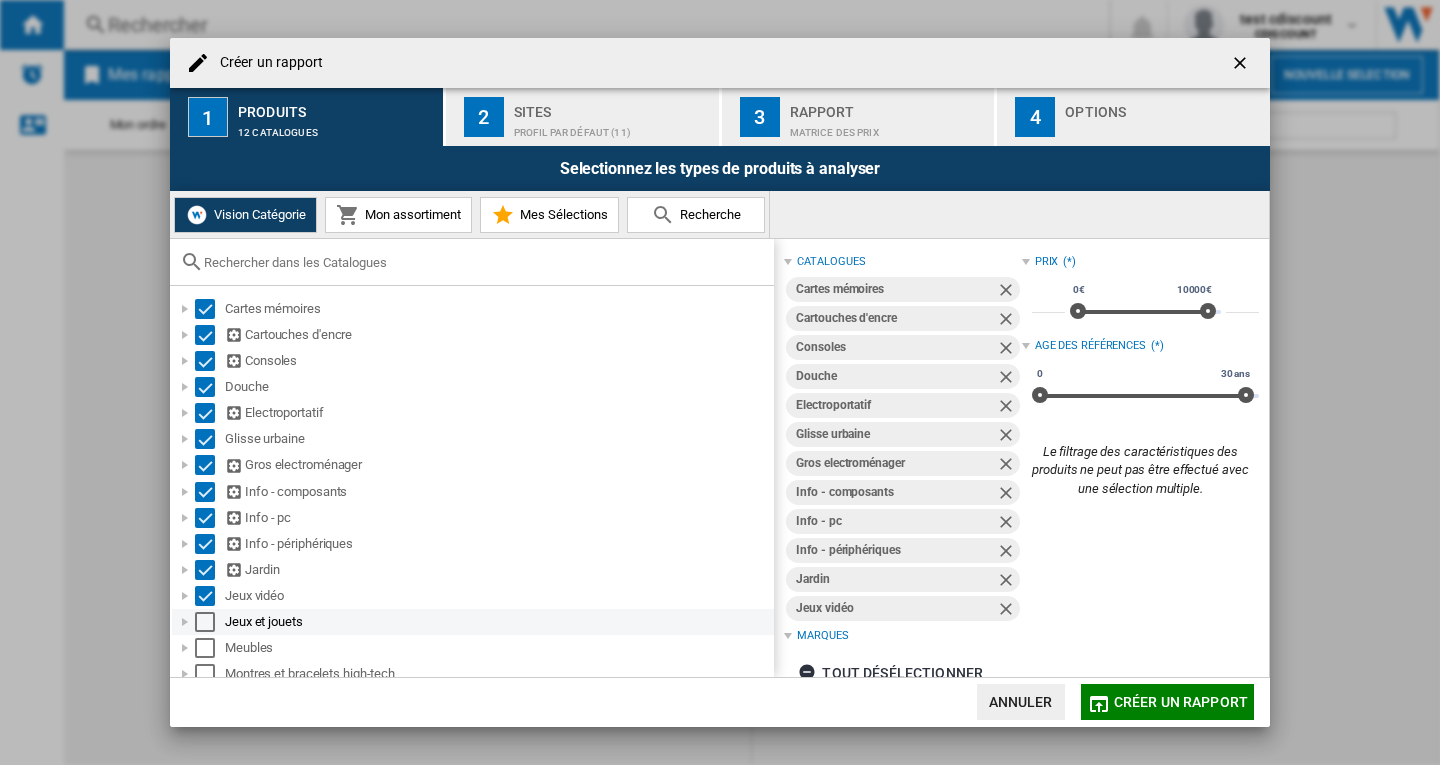 click at bounding box center (205, 622) 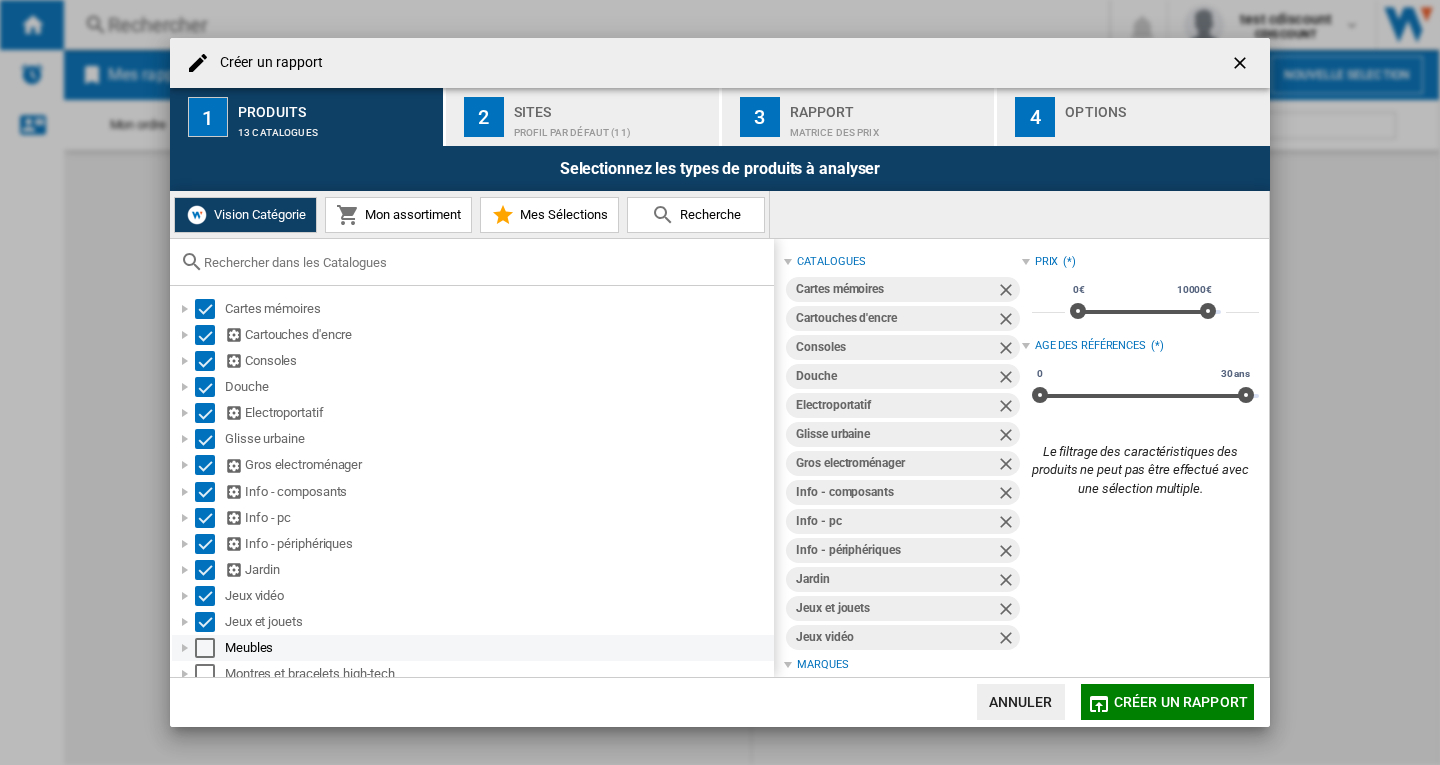 click at bounding box center [205, 648] 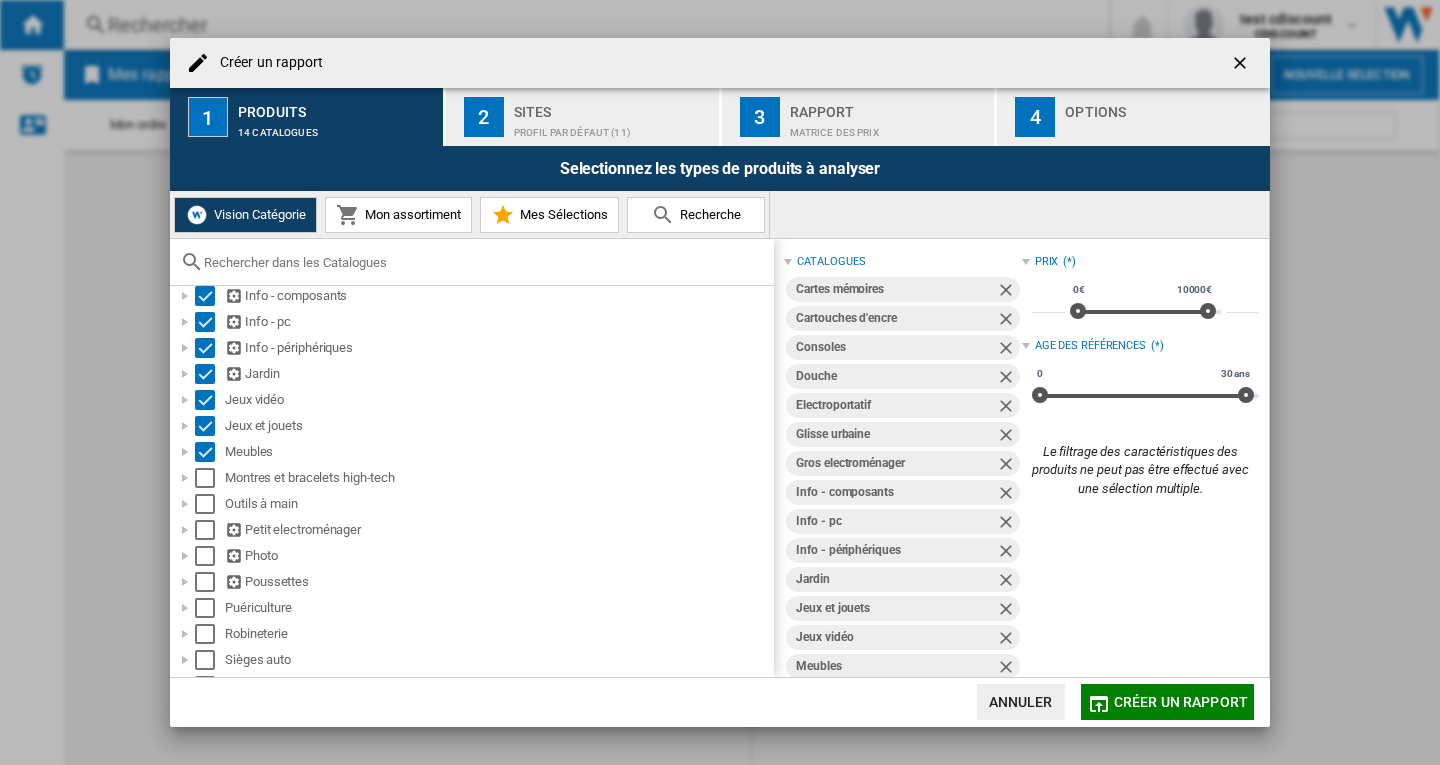 scroll, scrollTop: 326, scrollLeft: 0, axis: vertical 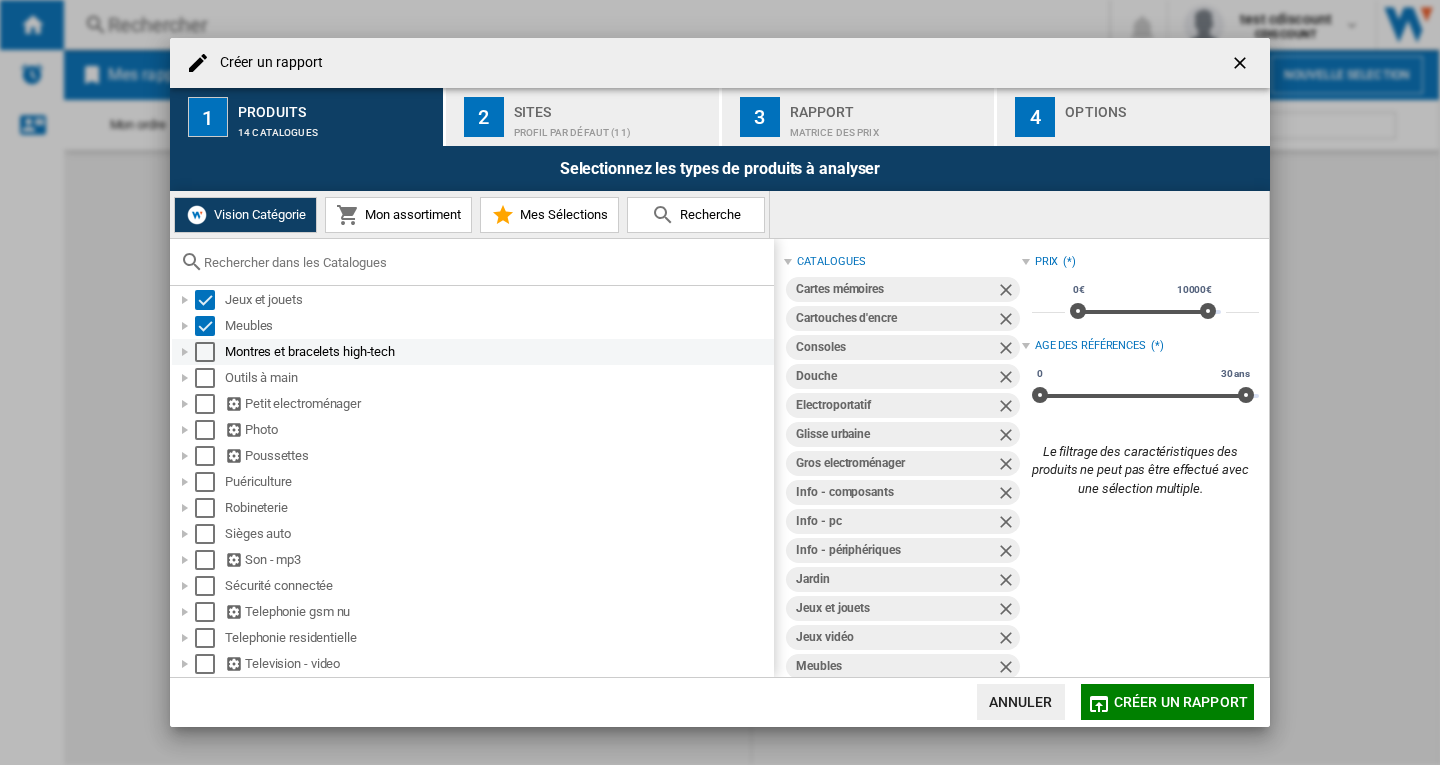 click at bounding box center [205, 352] 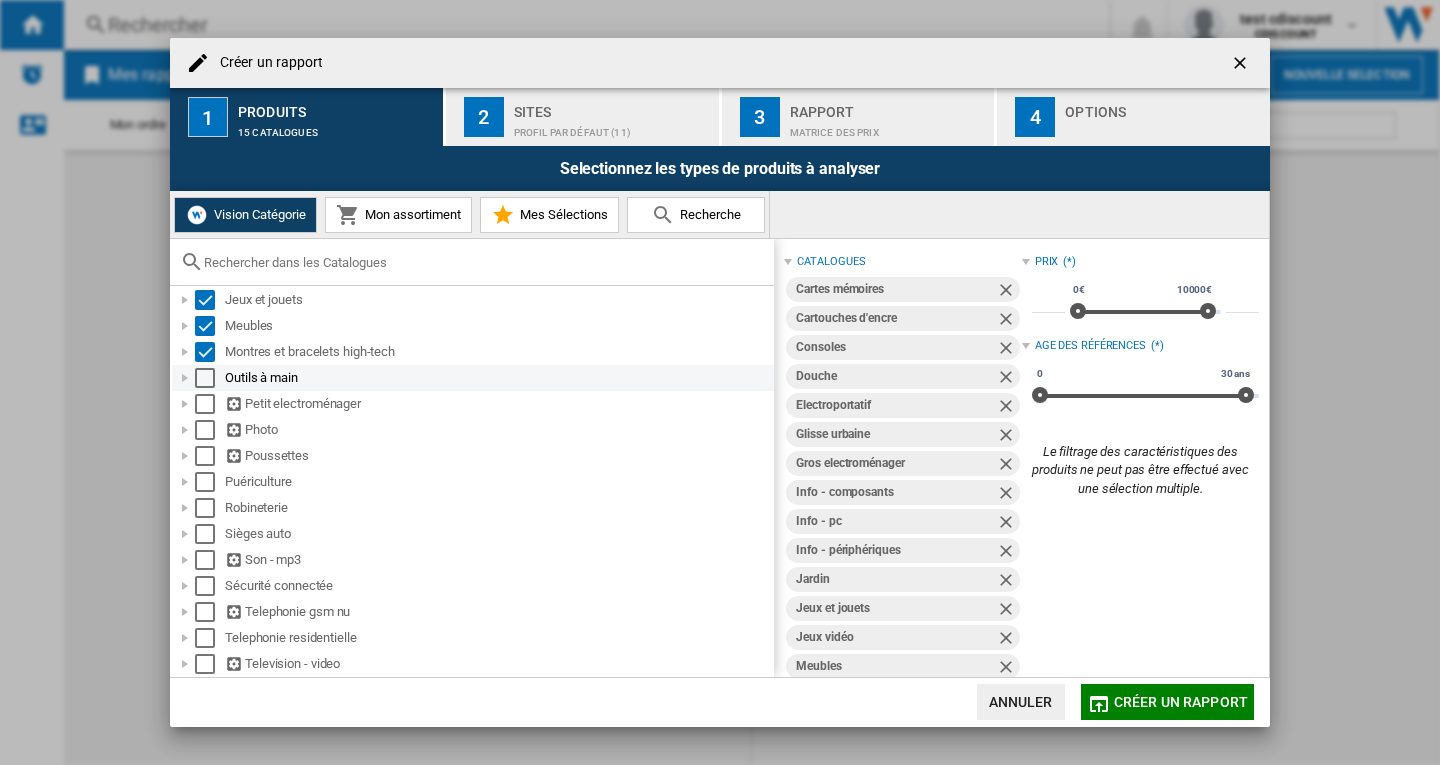 drag, startPoint x: 205, startPoint y: 367, endPoint x: 205, endPoint y: 389, distance: 22 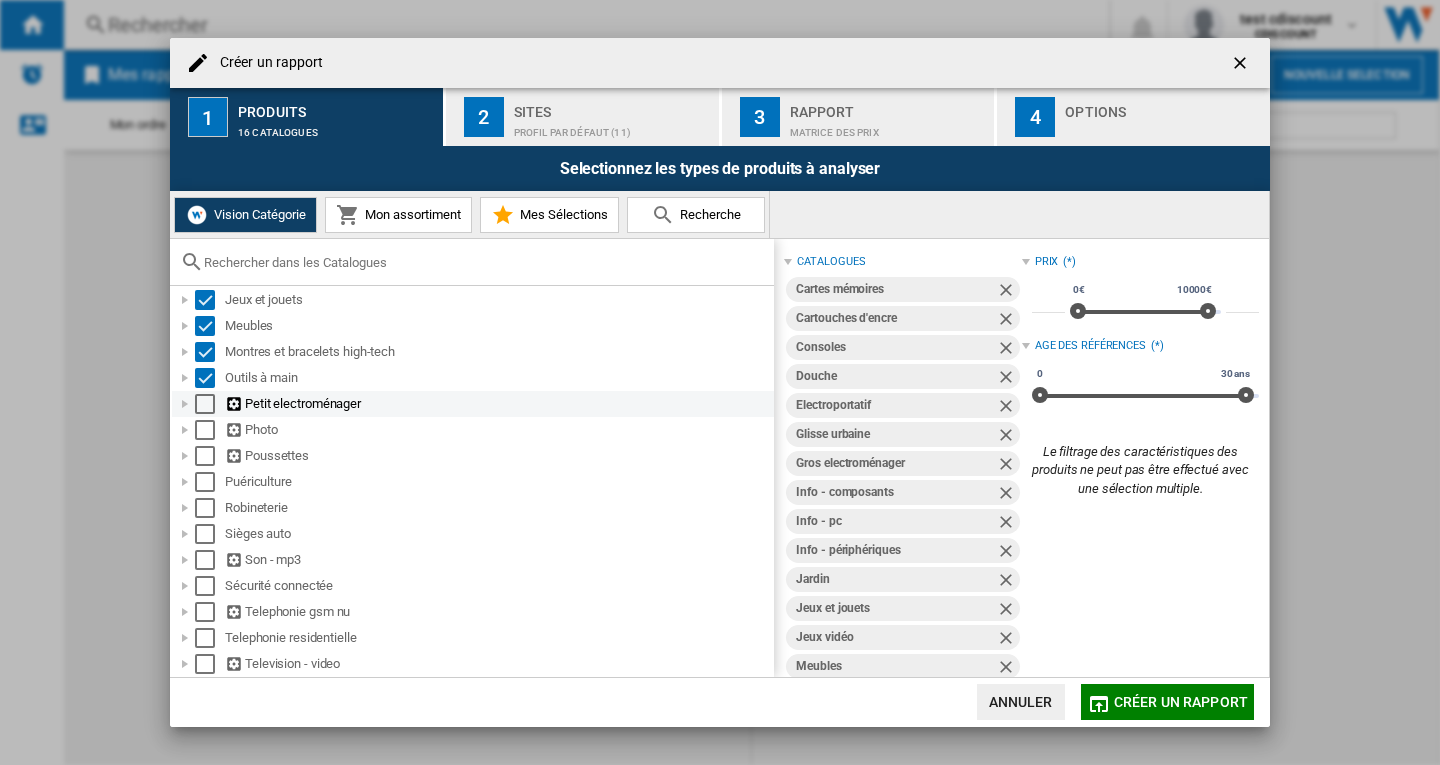 click at bounding box center [205, 404] 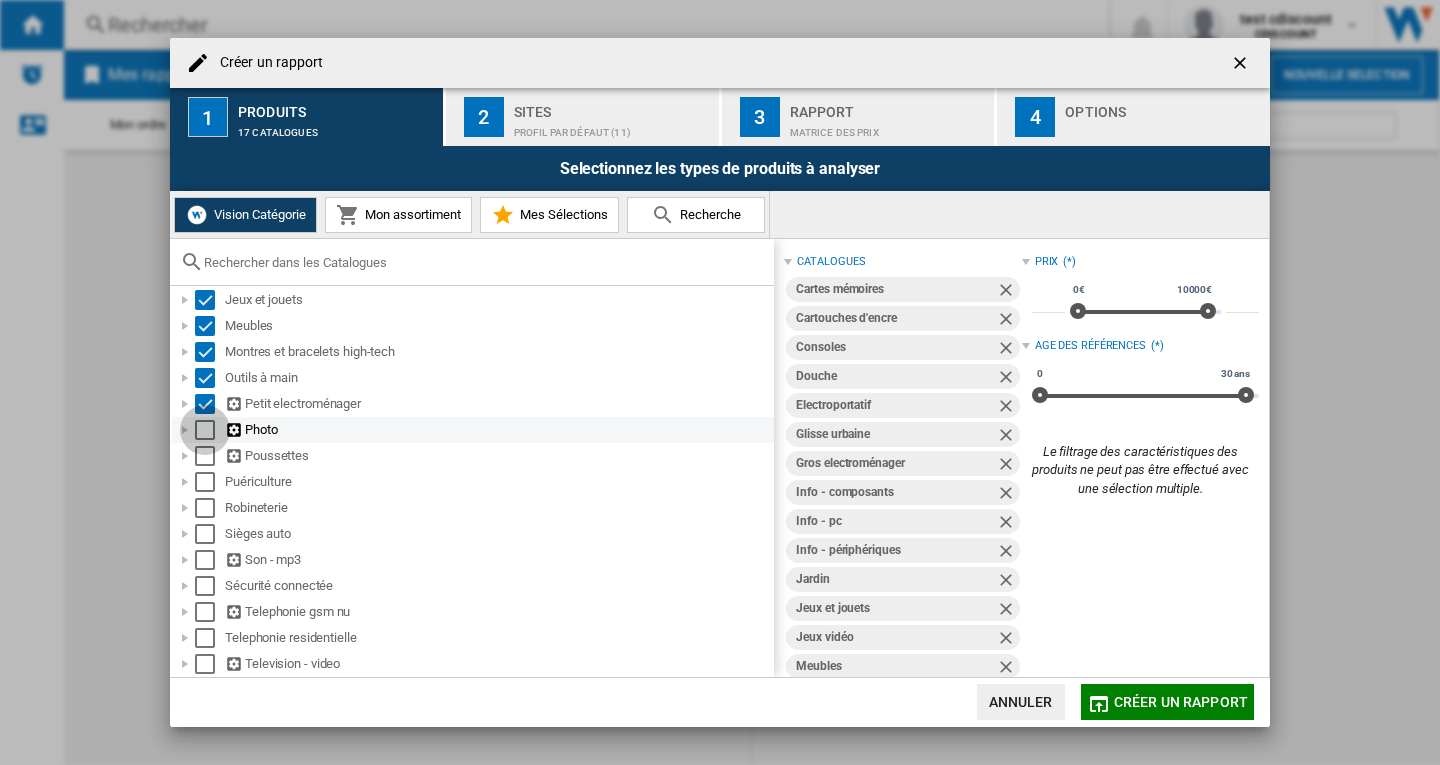click at bounding box center (205, 430) 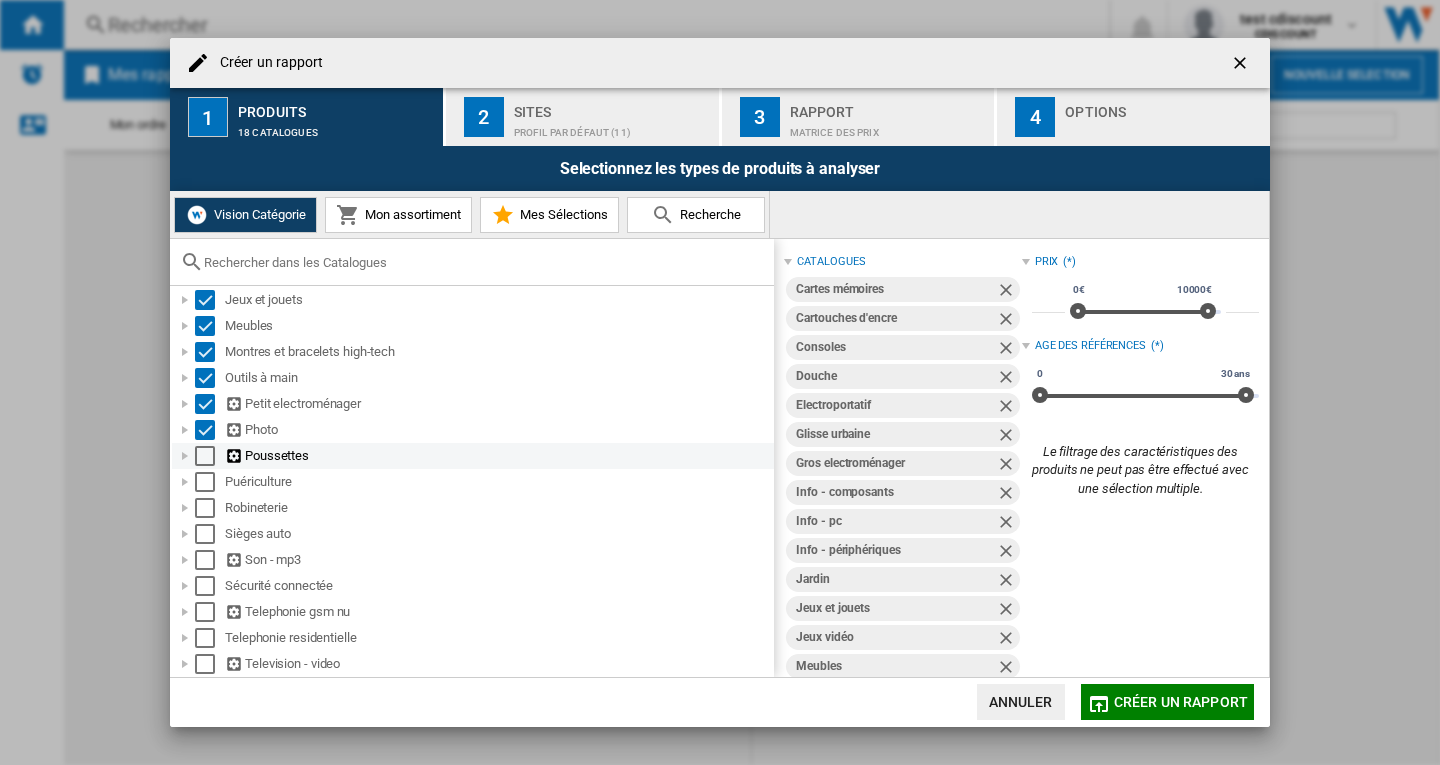 click at bounding box center (205, 456) 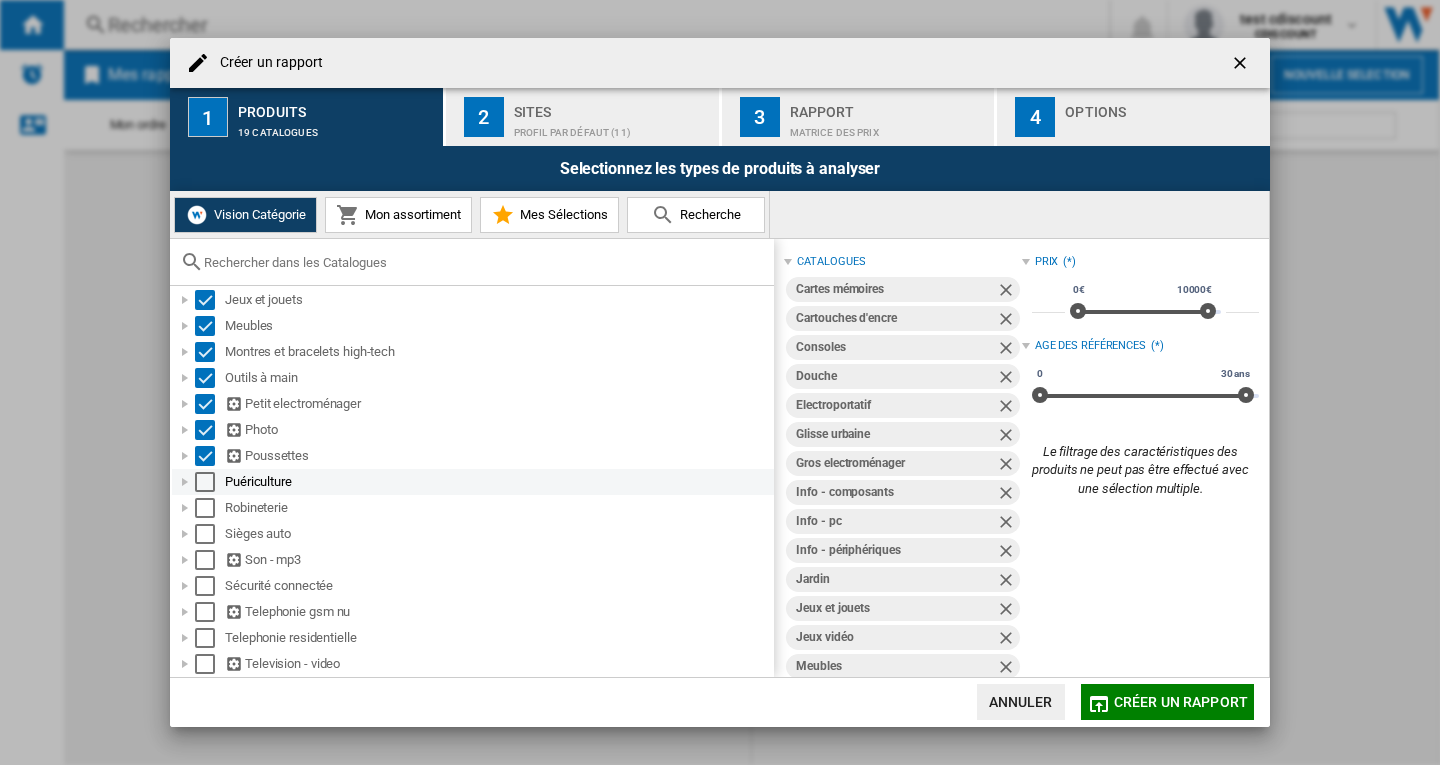 click at bounding box center (205, 482) 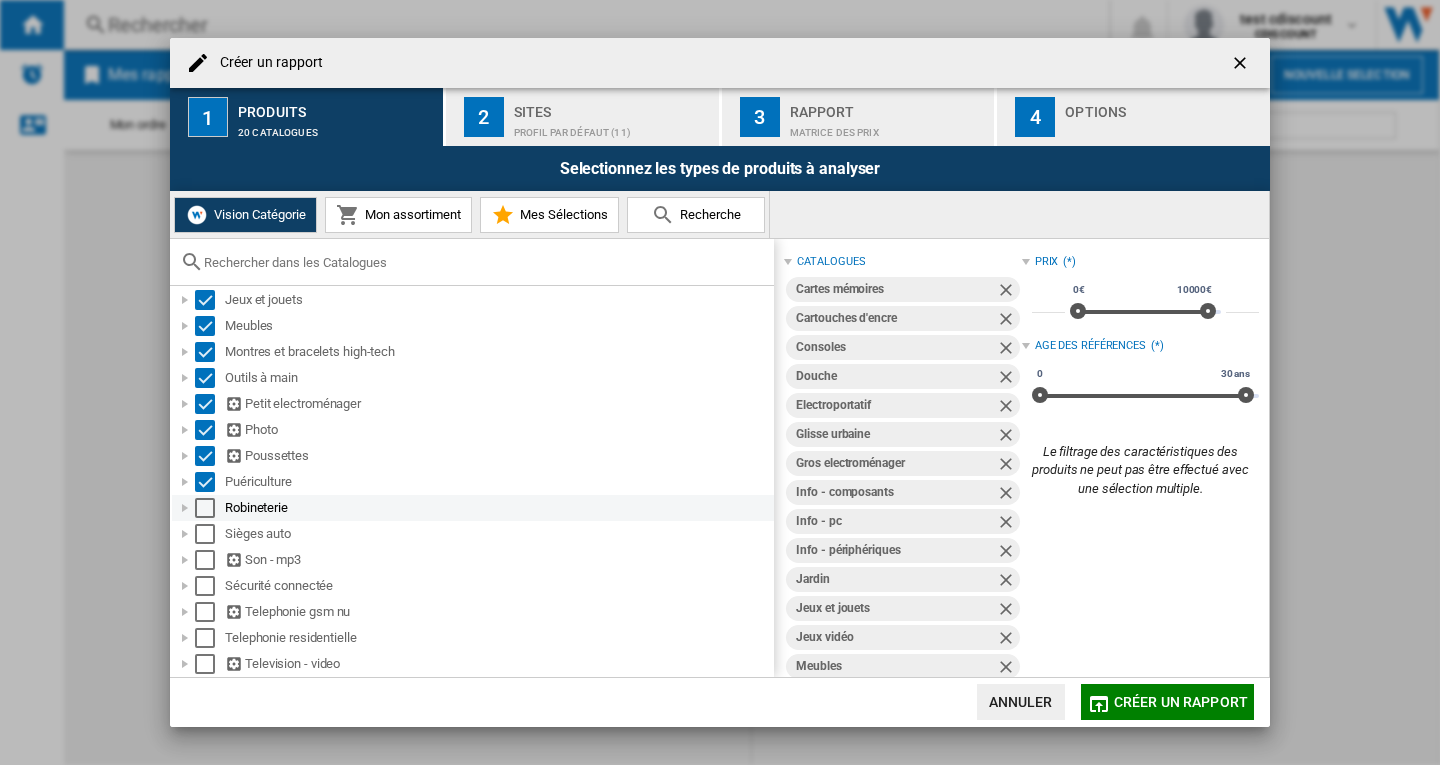 click at bounding box center [205, 508] 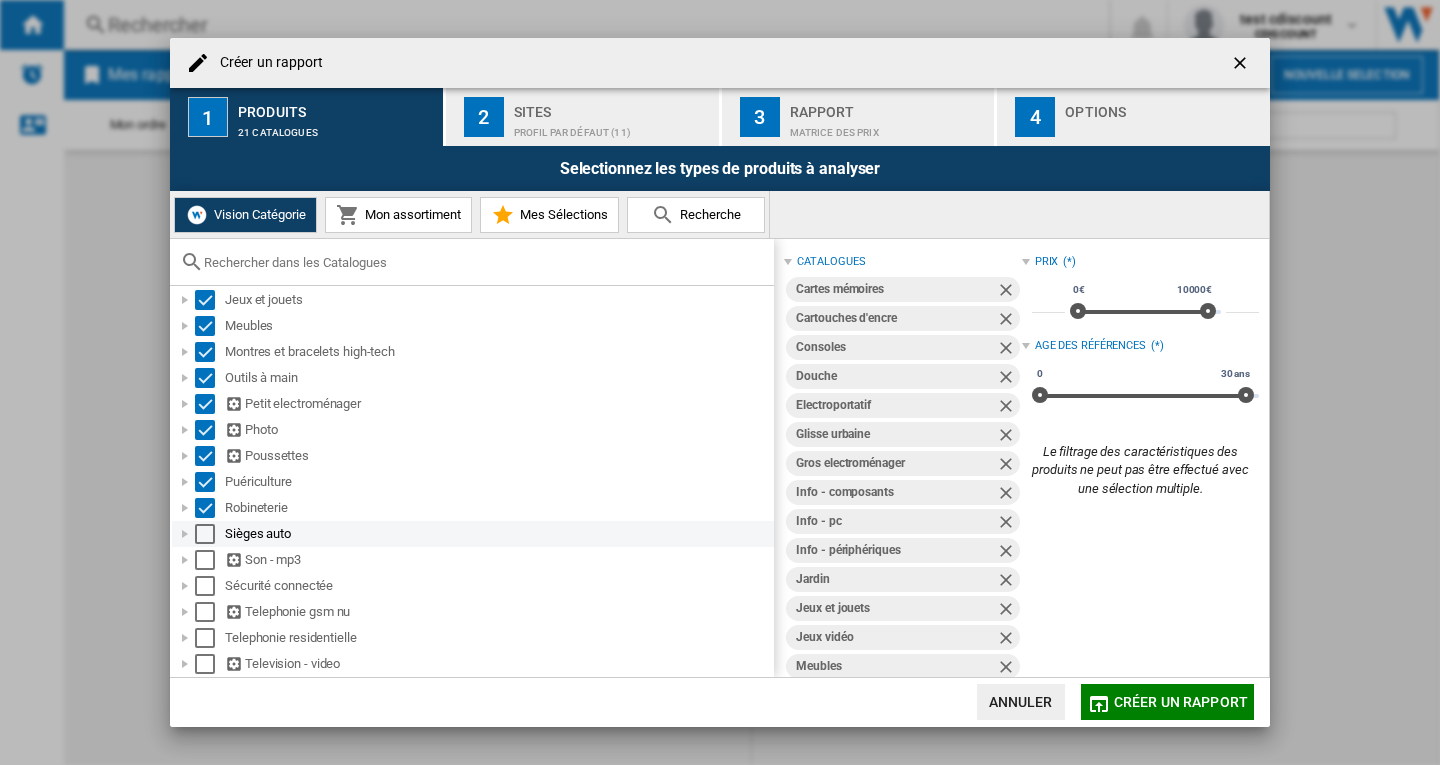 click at bounding box center (205, 534) 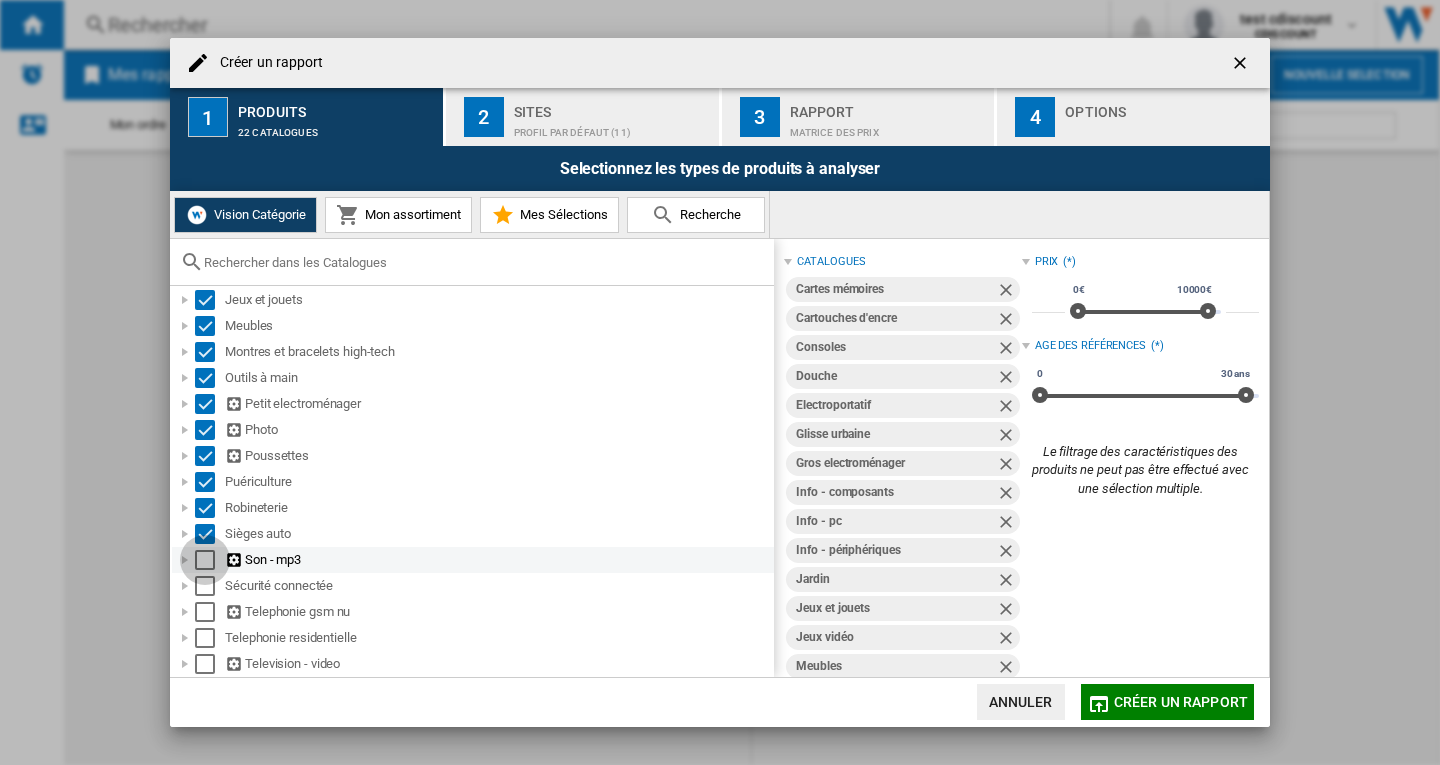 click at bounding box center (205, 560) 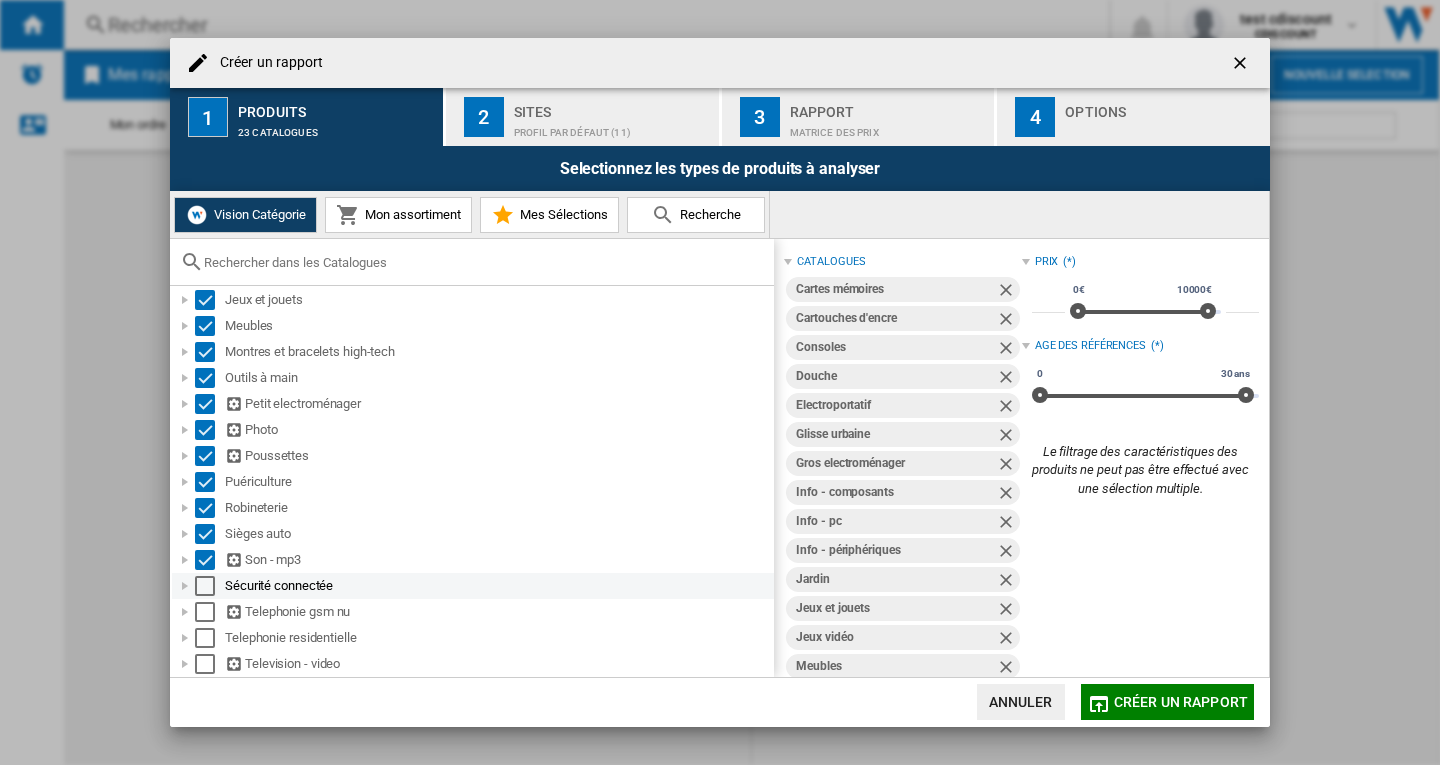 click at bounding box center [205, 586] 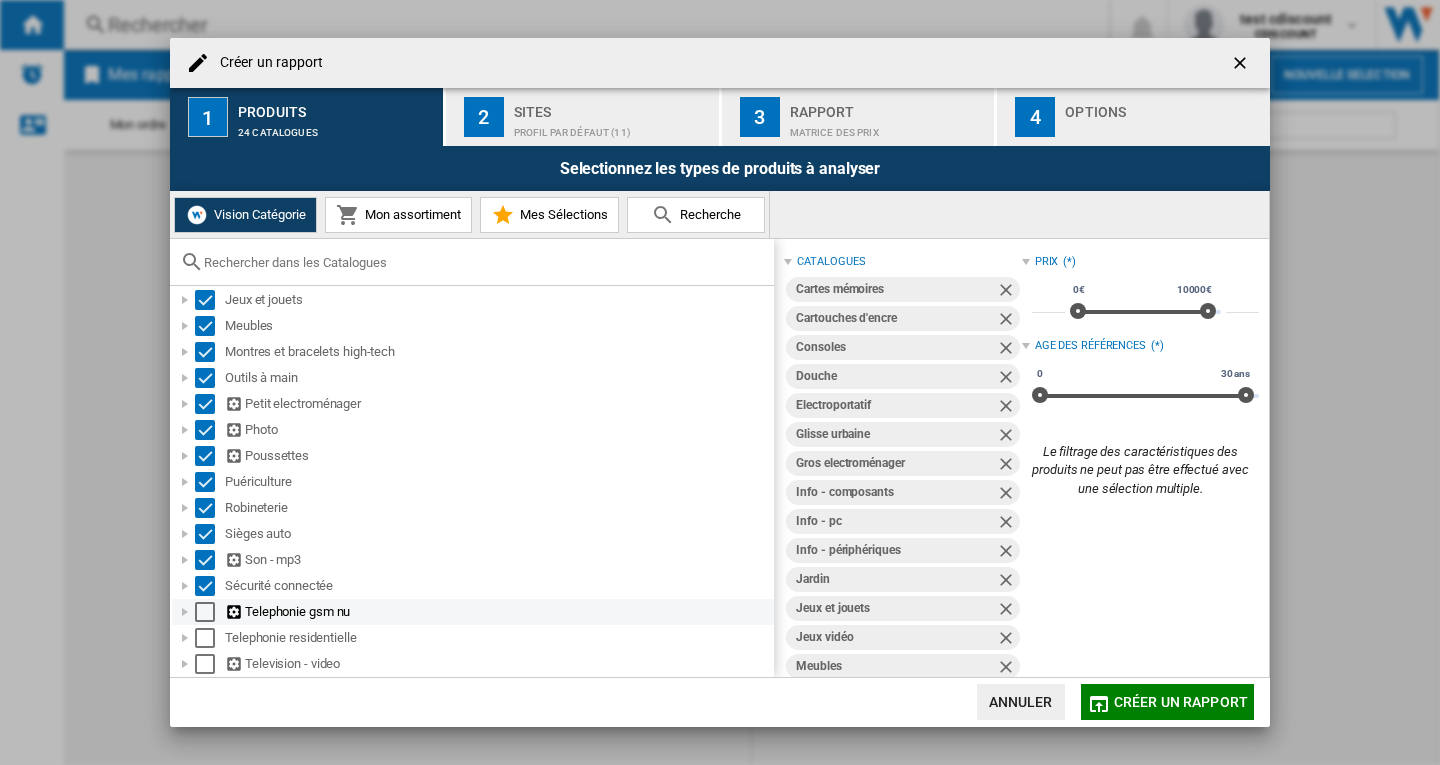 click at bounding box center [205, 612] 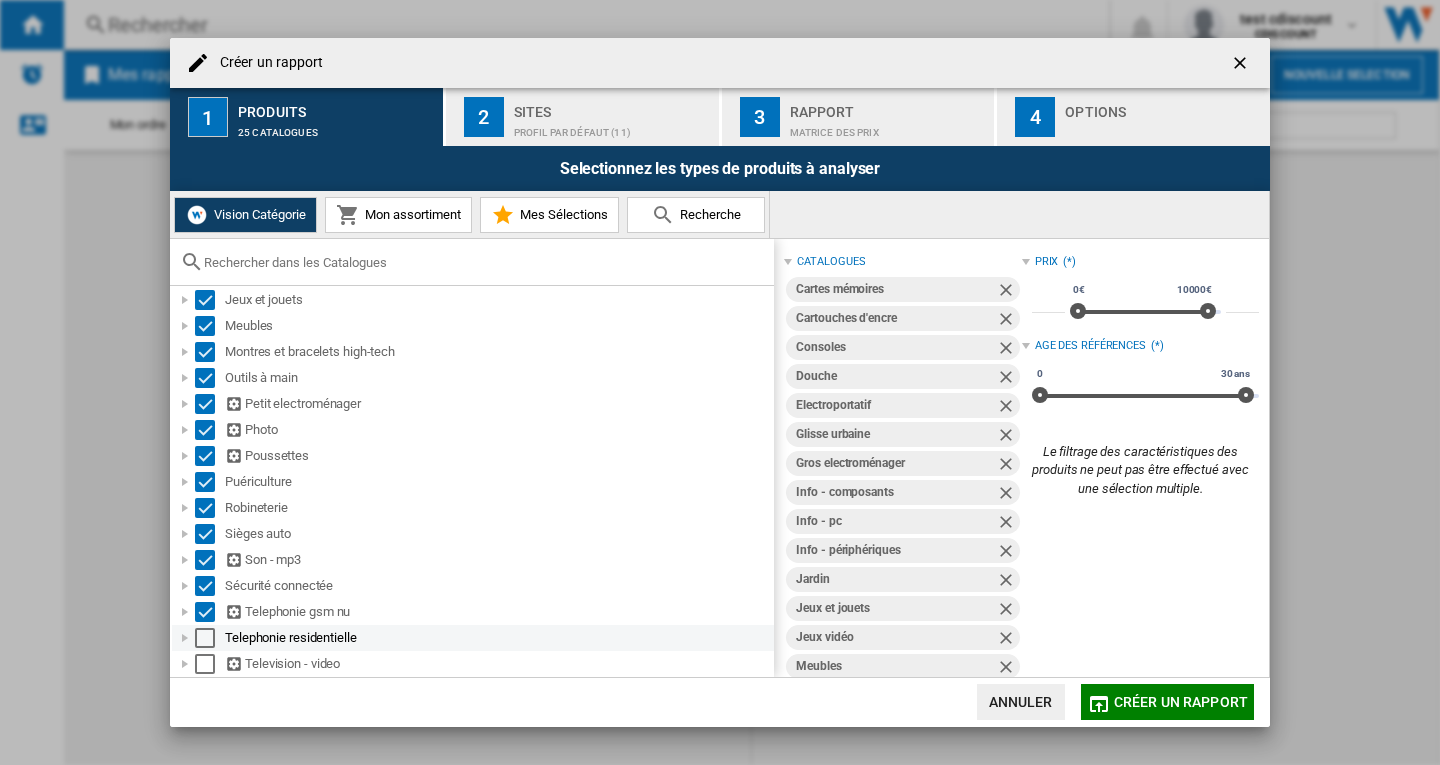 click at bounding box center (205, 638) 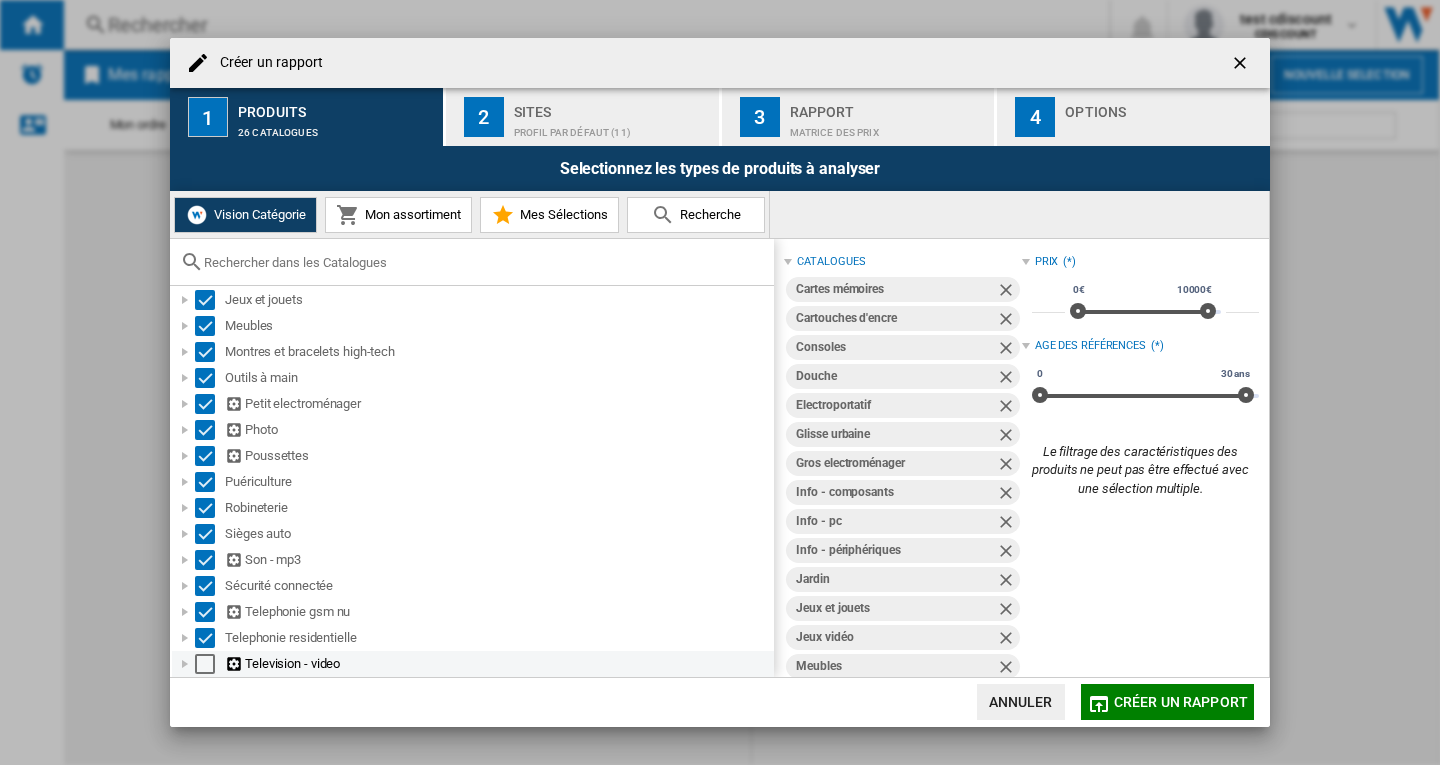 click at bounding box center (205, 664) 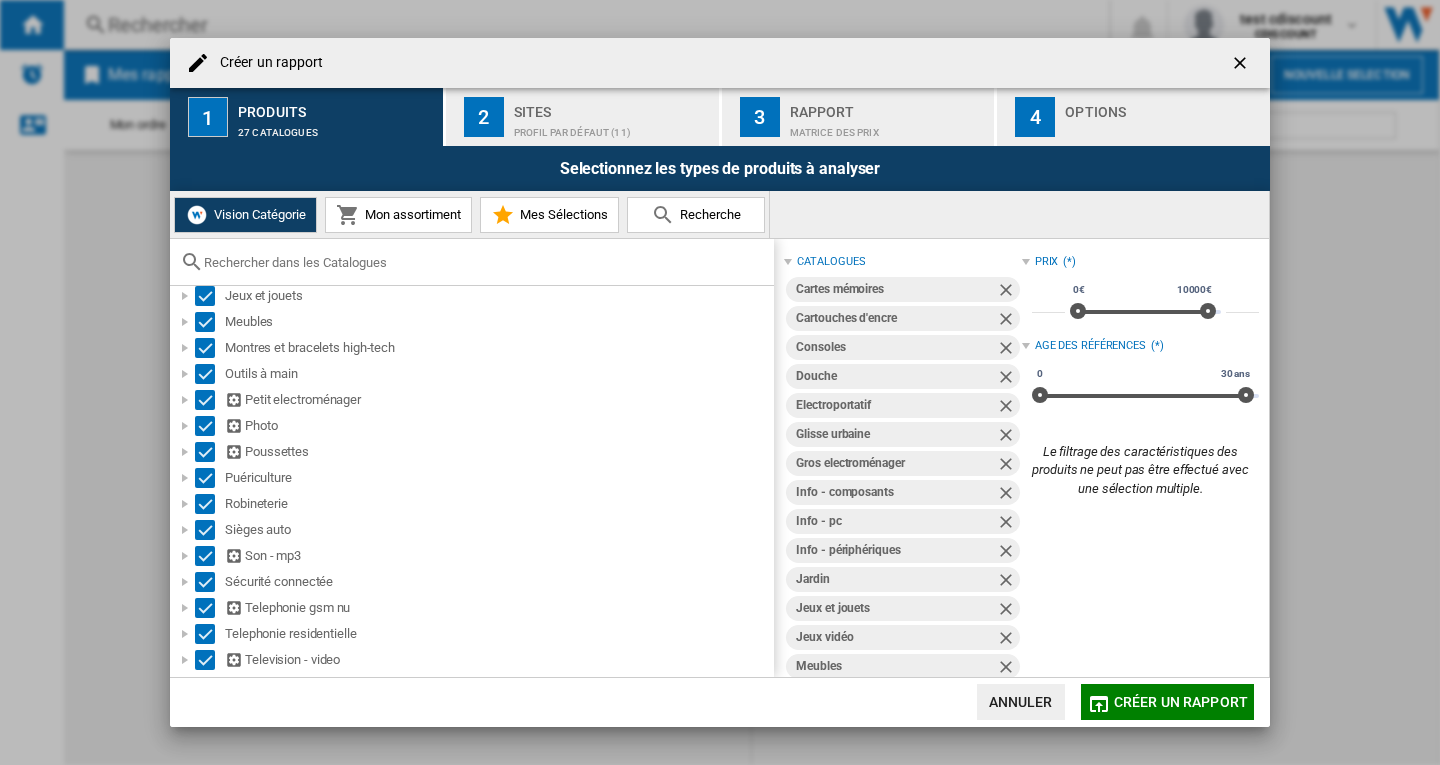 click on "Profil par défaut (11)" at bounding box center (612, 127) 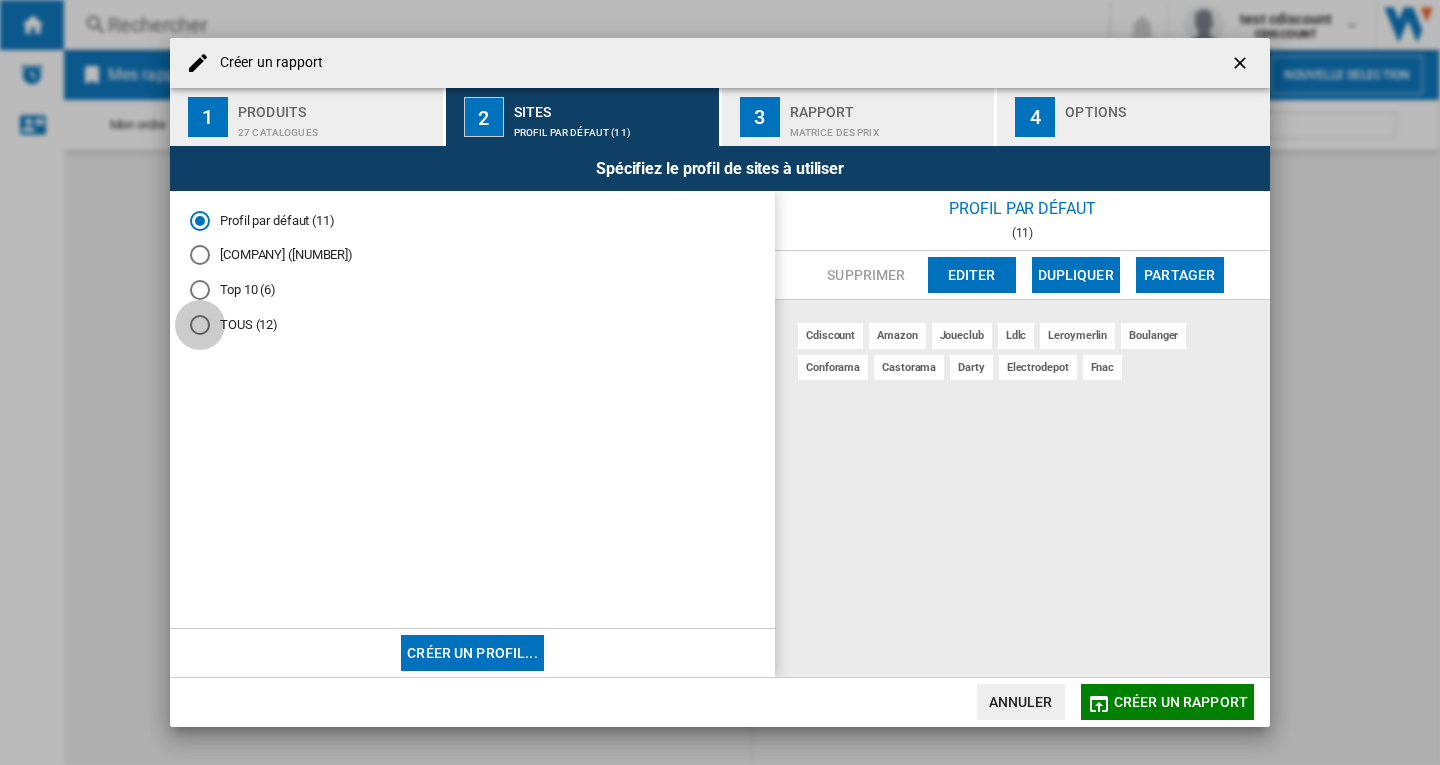 drag, startPoint x: 194, startPoint y: 328, endPoint x: 229, endPoint y: 335, distance: 35.69314 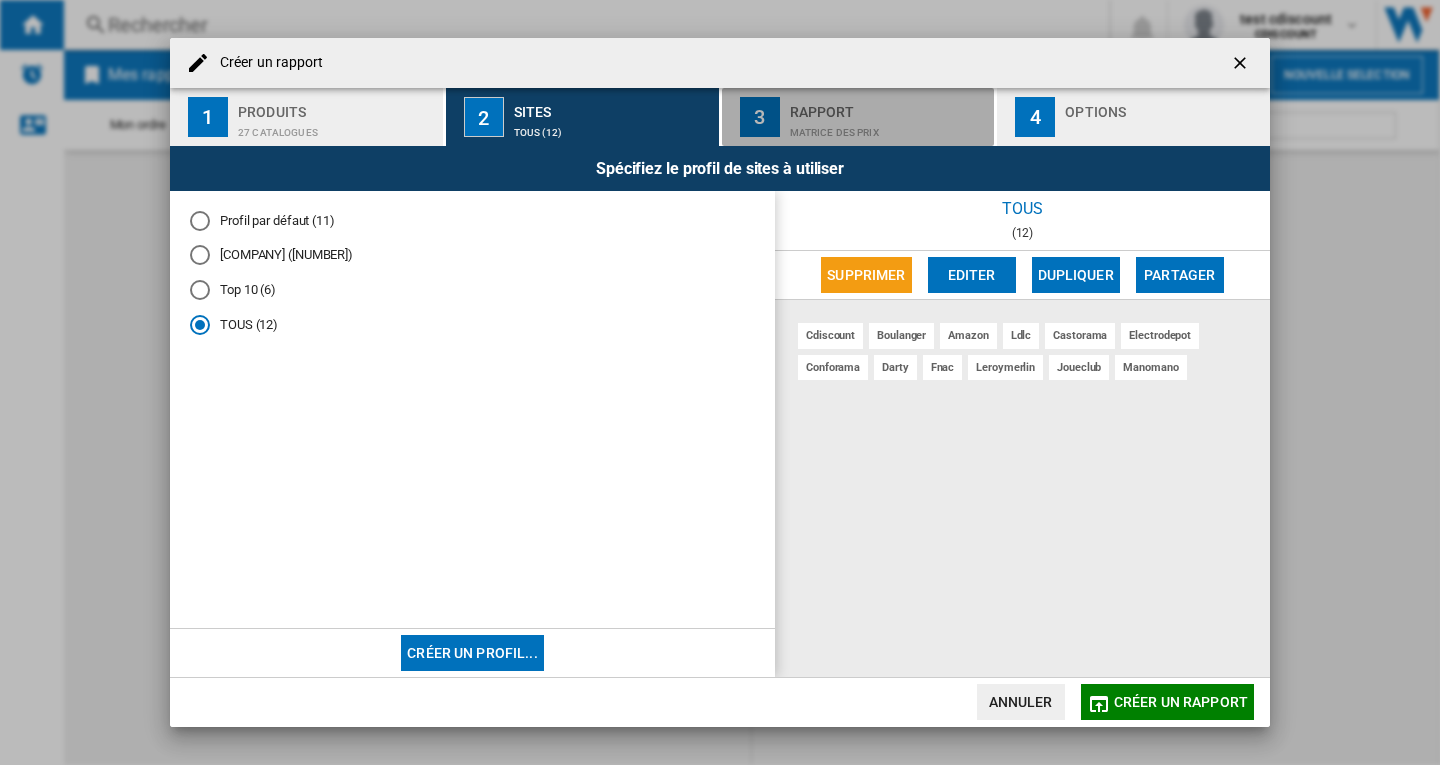 click on "Matrice des prix" at bounding box center (888, 127) 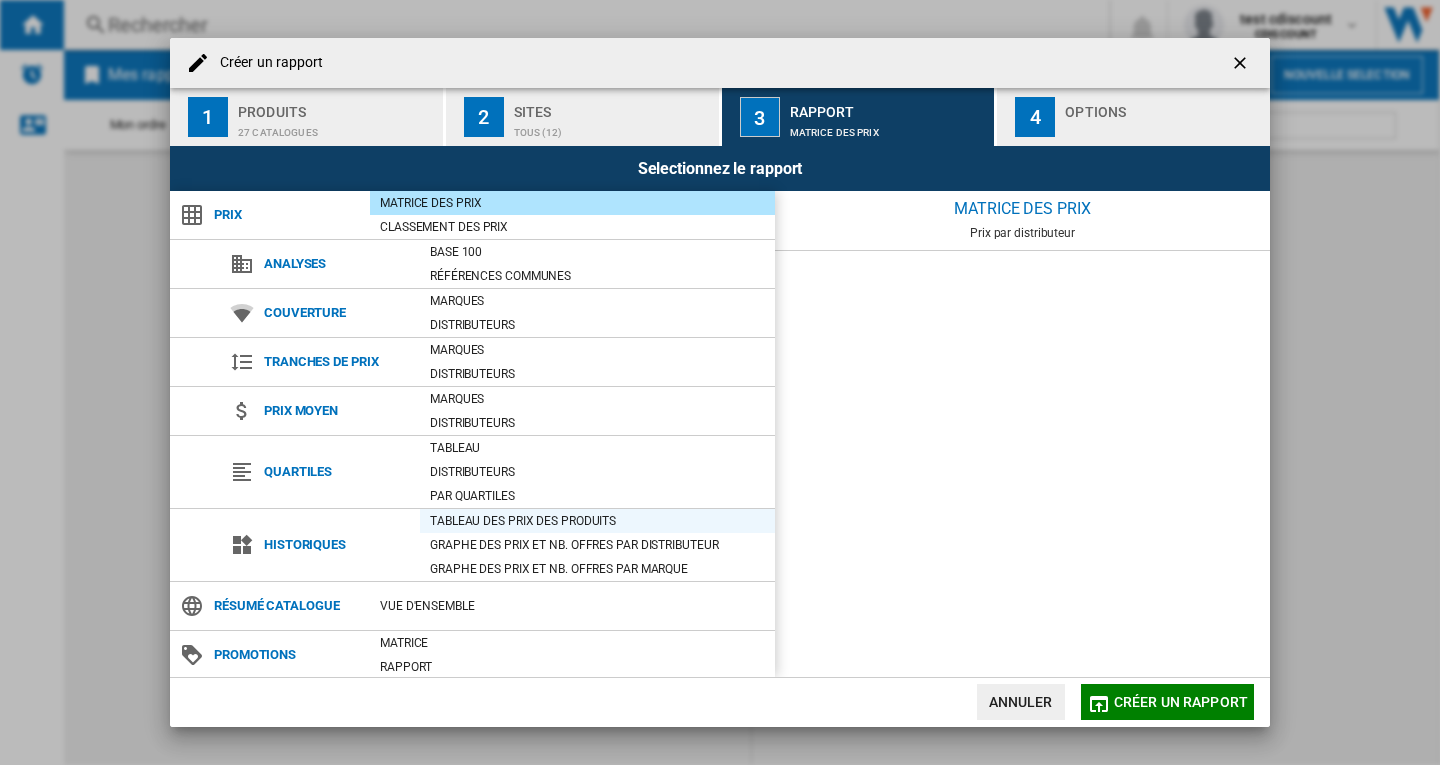 click on "Tableau des prix des produits" at bounding box center [597, 521] 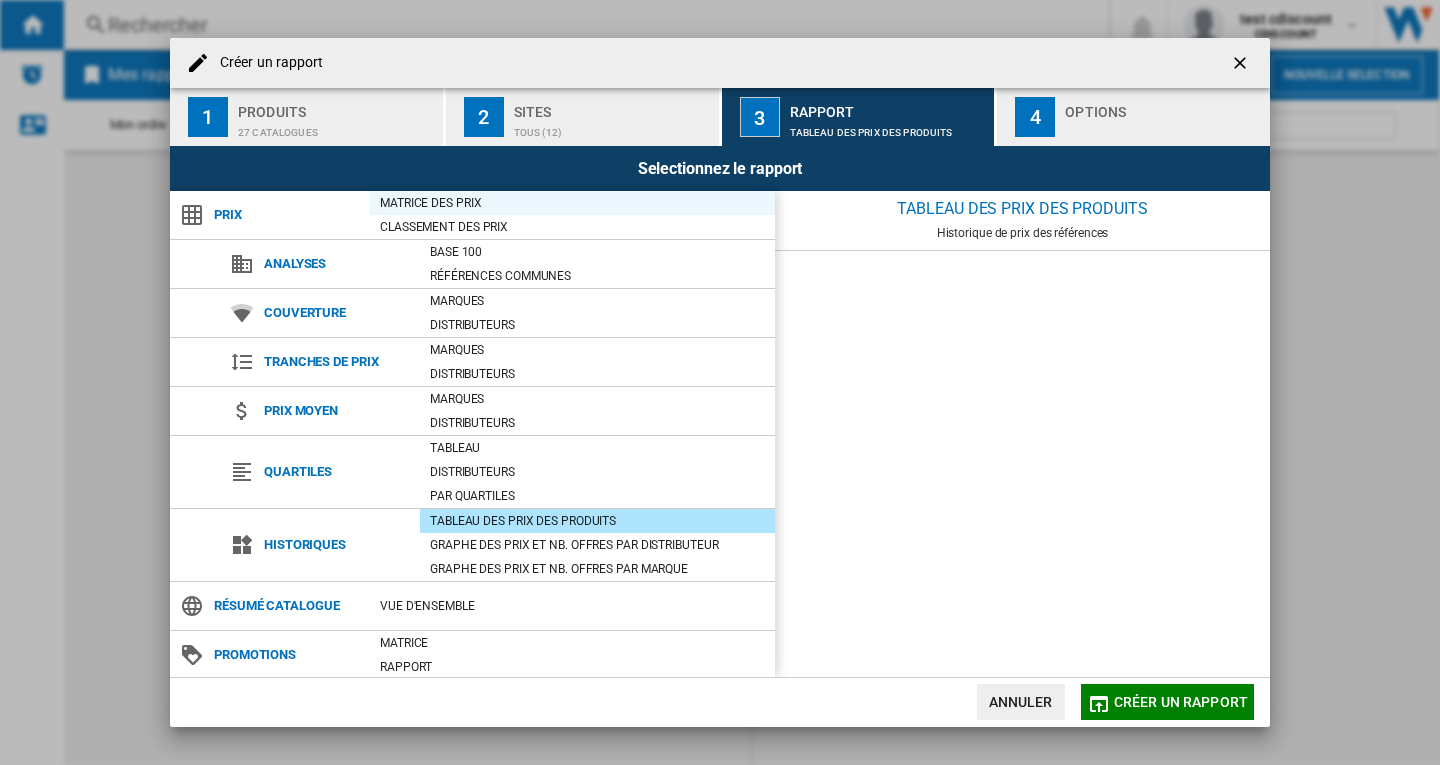 click on "Matrice des prix" at bounding box center [572, 203] 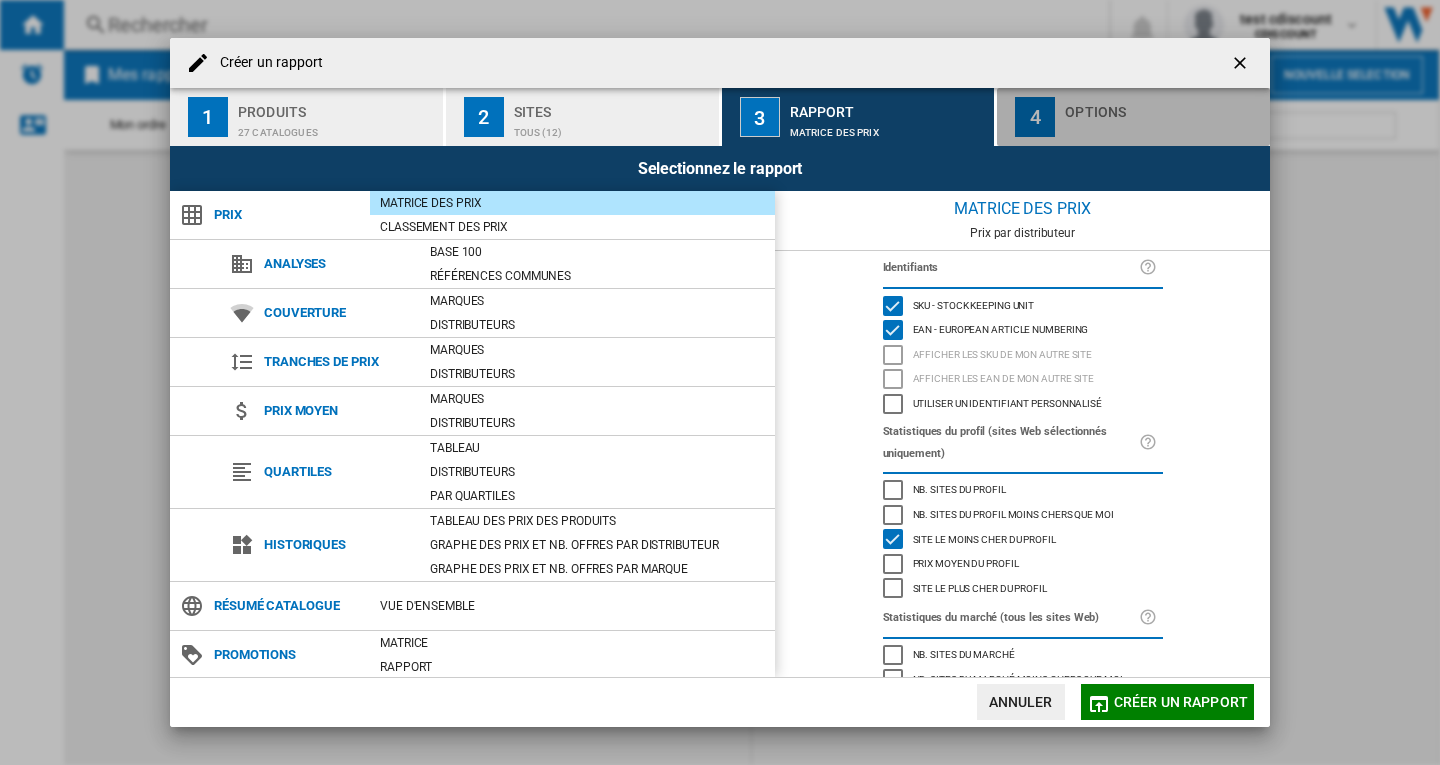 click at bounding box center (1163, 127) 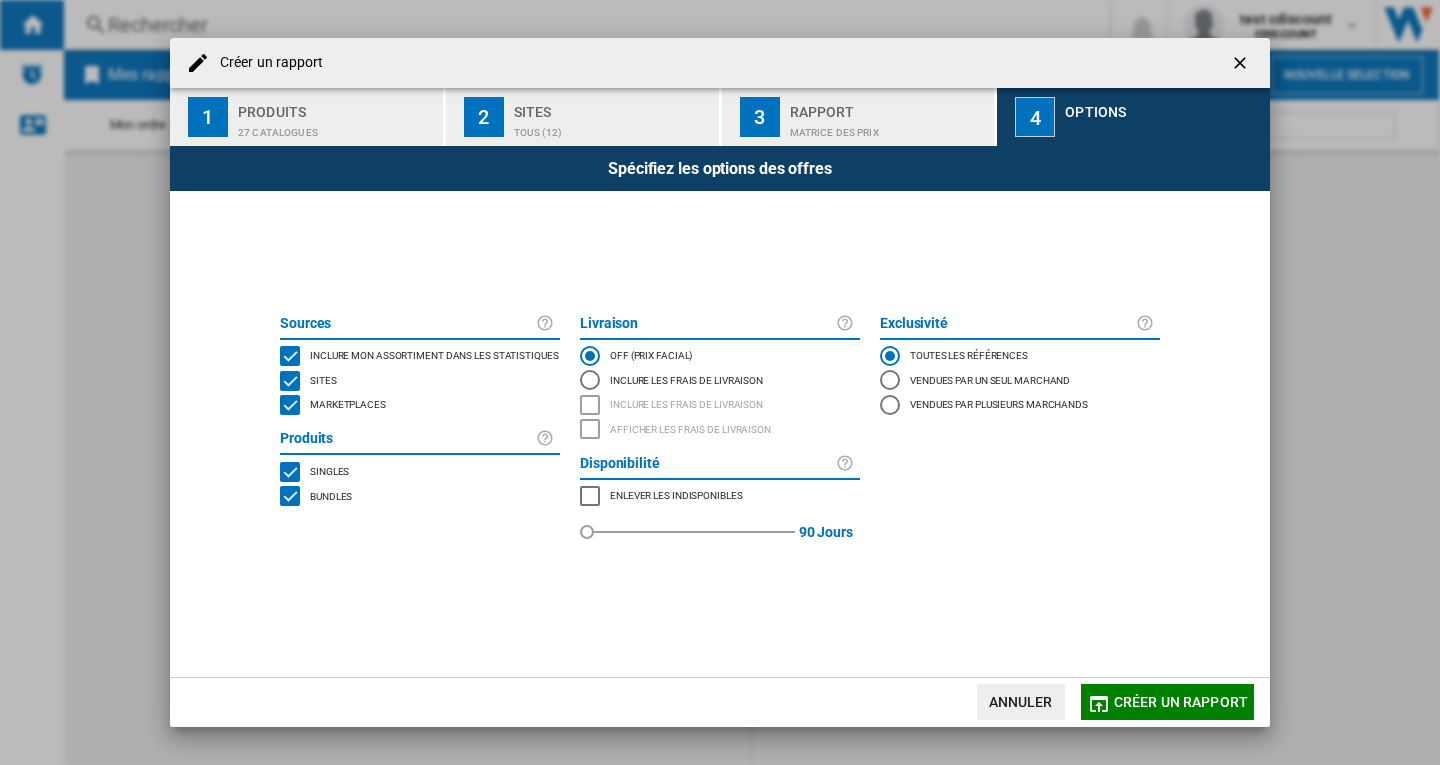 click on "Créer un rapport" 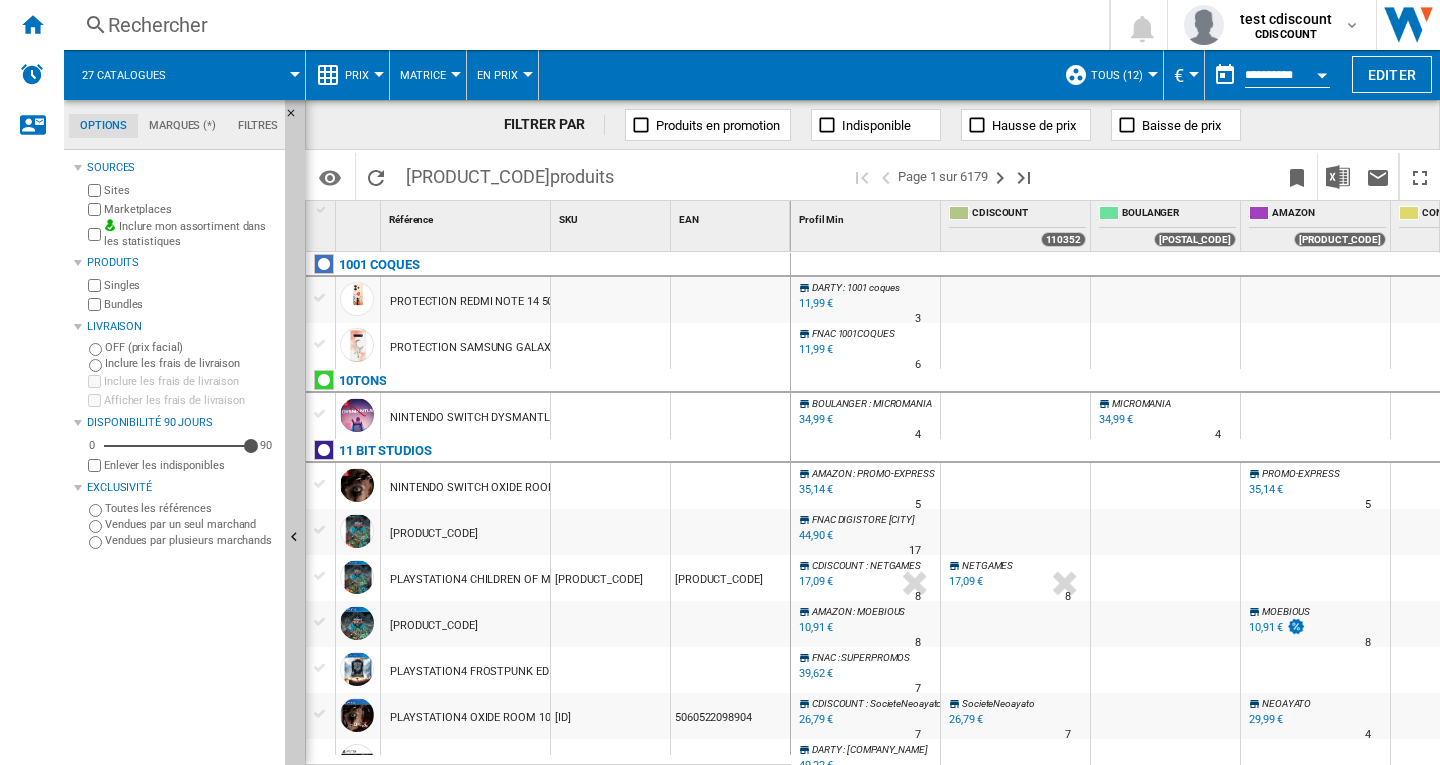click at bounding box center (1322, 72) 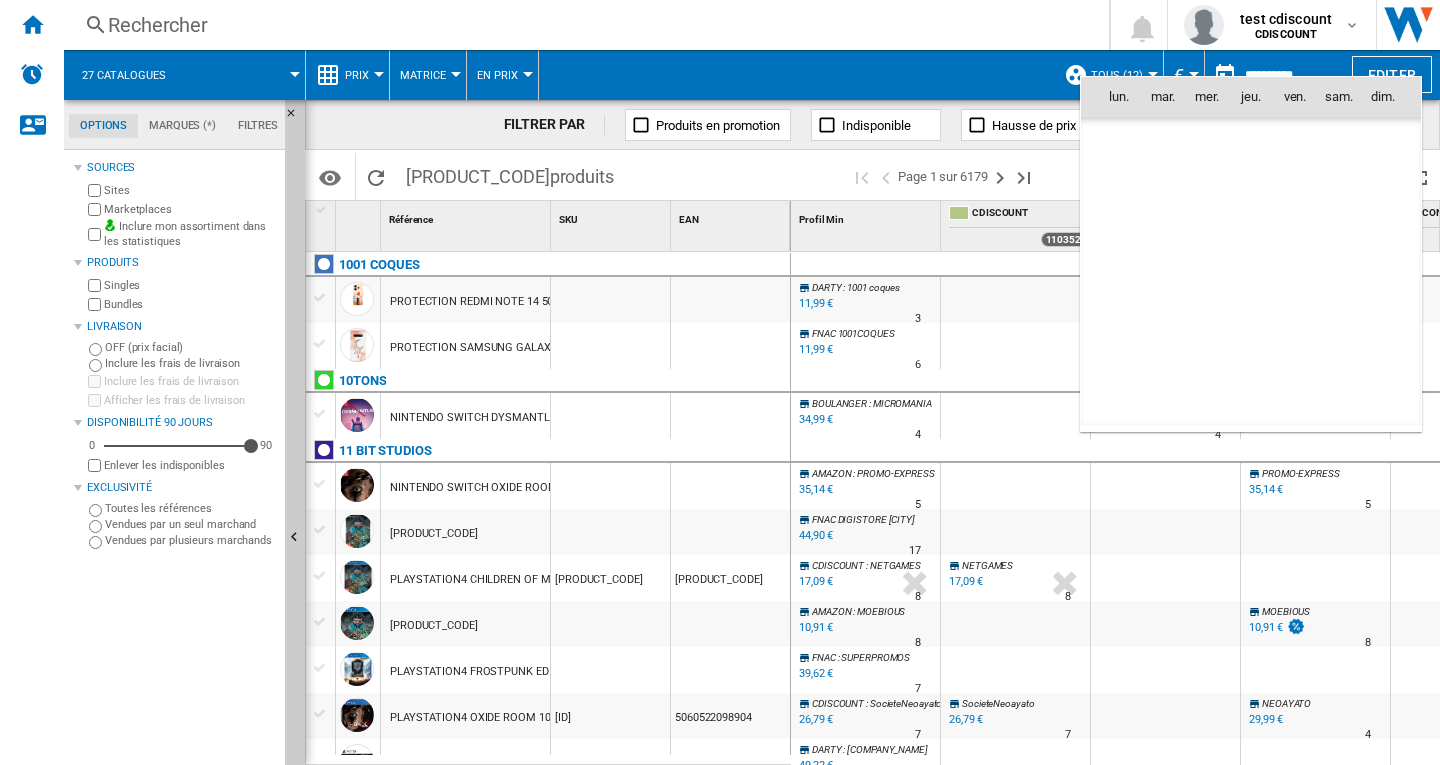scroll, scrollTop: 9540, scrollLeft: 0, axis: vertical 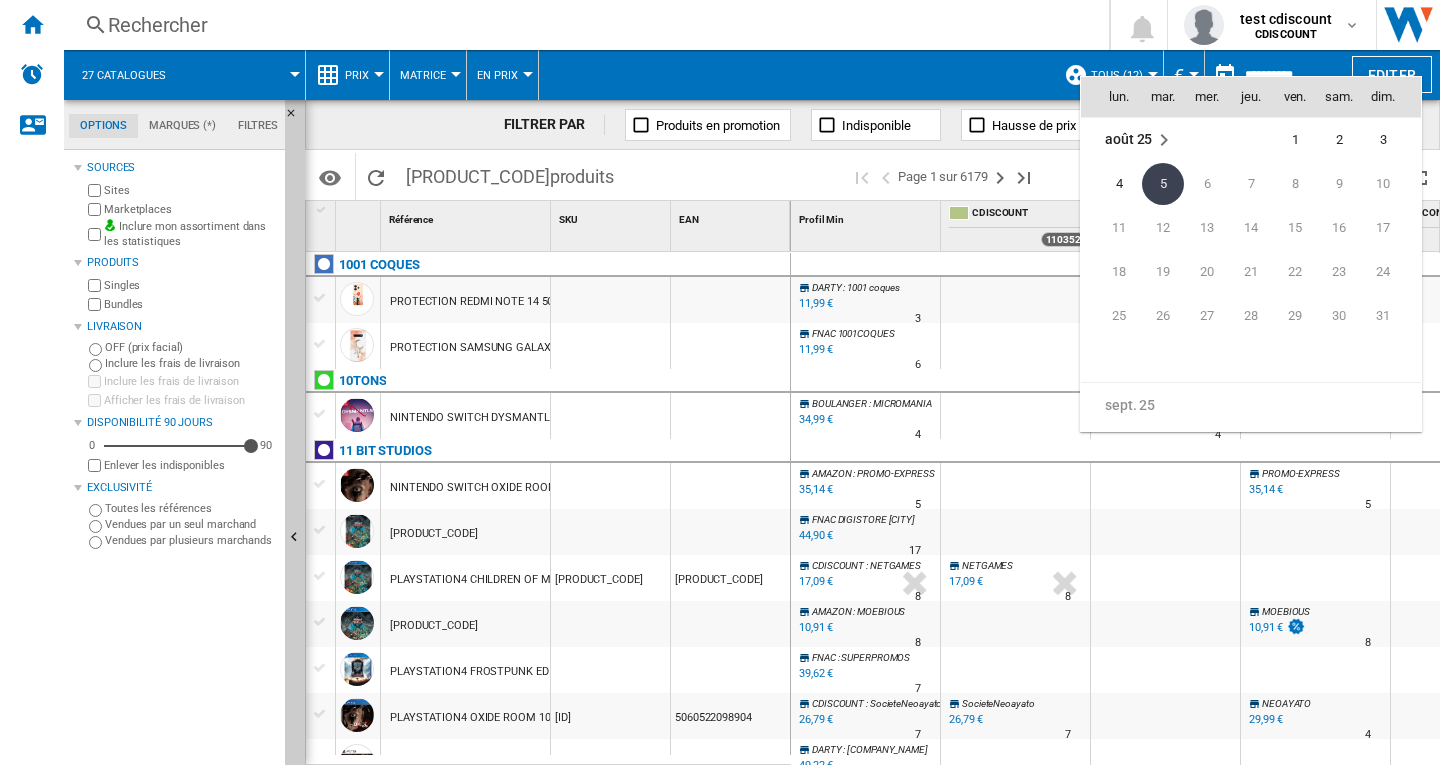 click at bounding box center [720, 382] 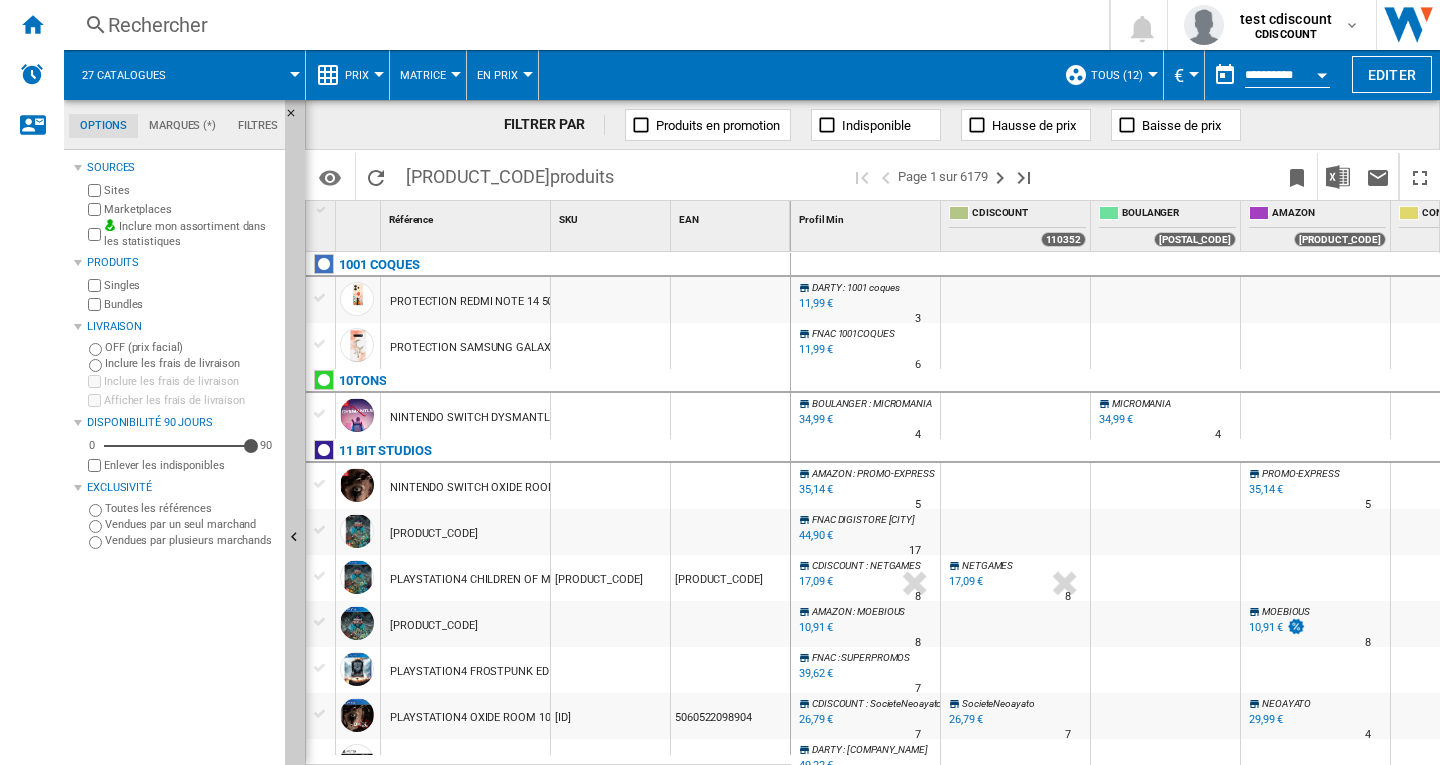 click at bounding box center (379, 74) 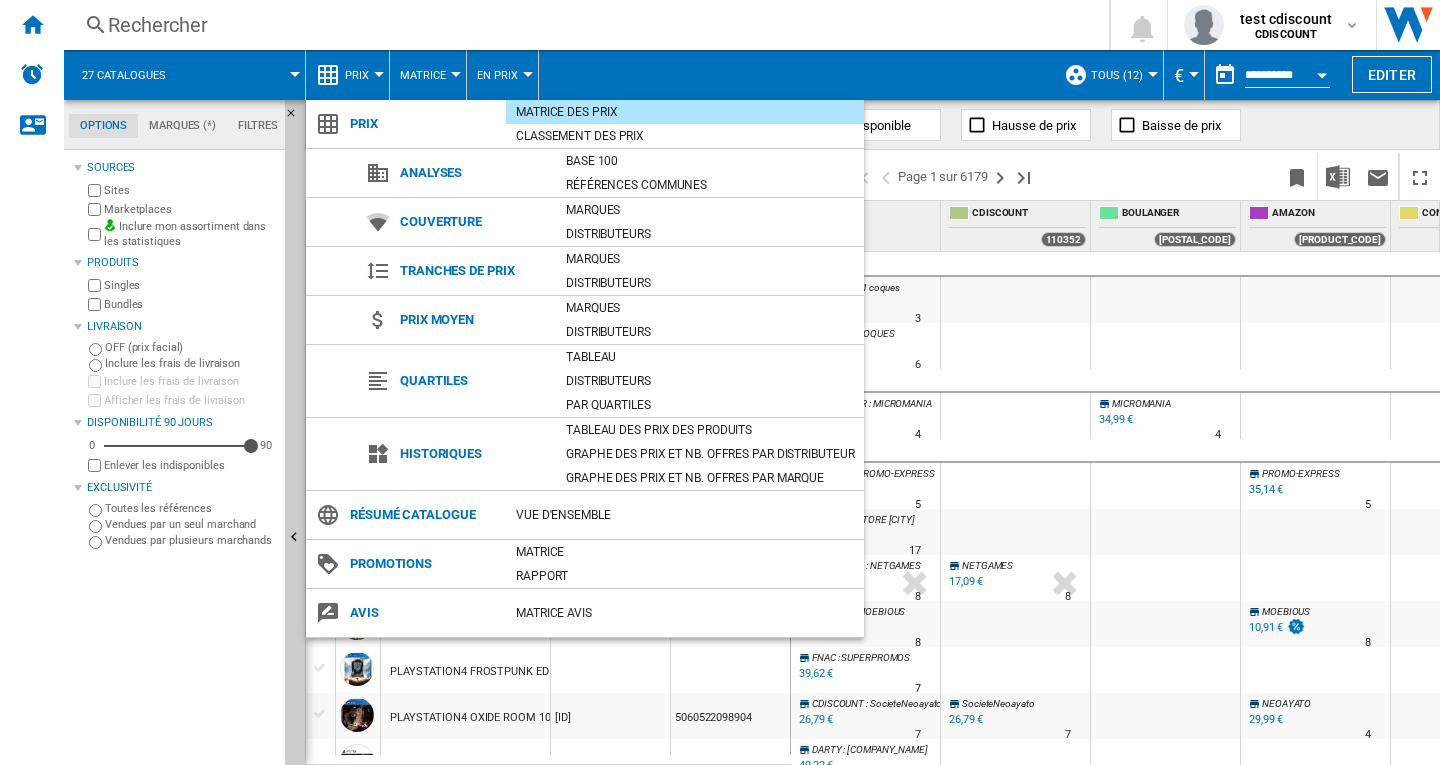 click at bounding box center (720, 382) 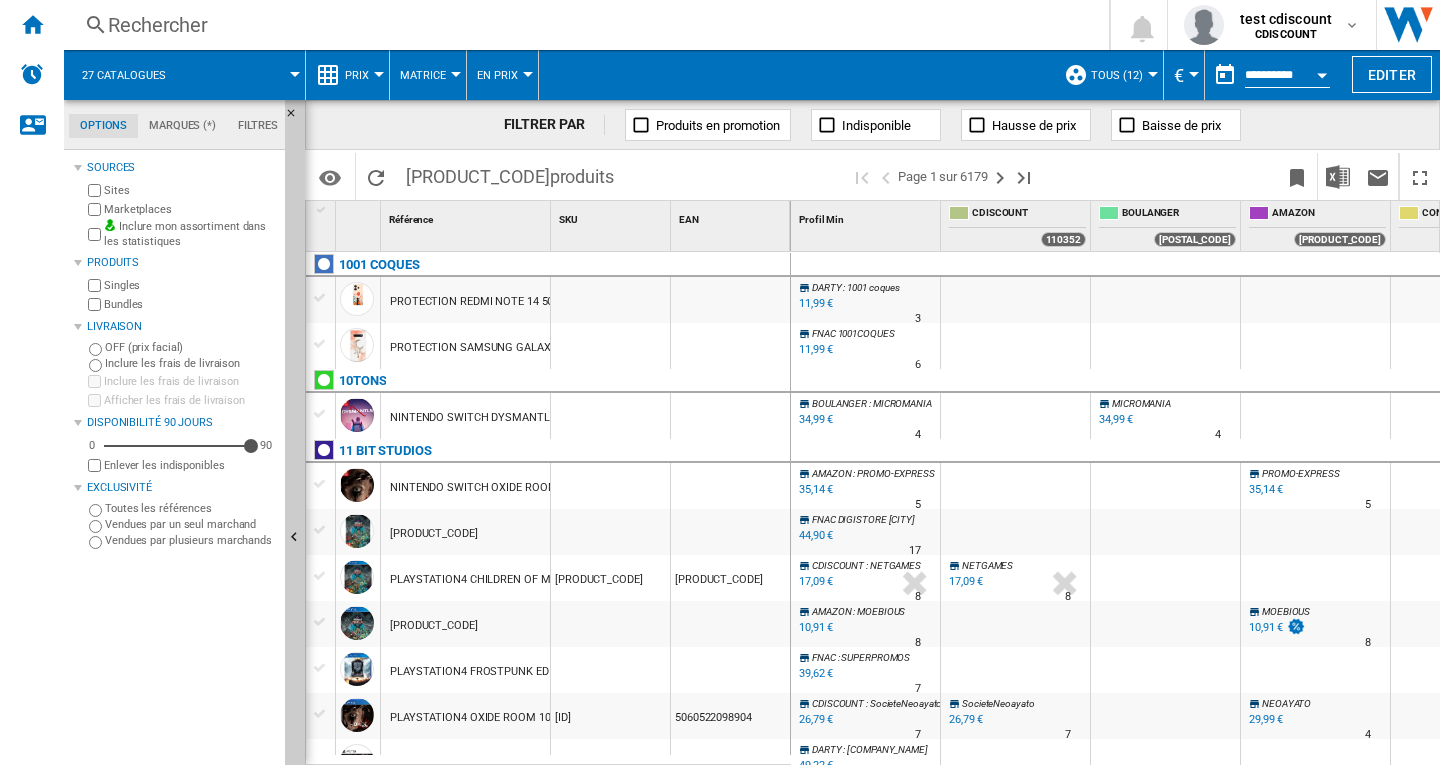 click at bounding box center [1322, 75] 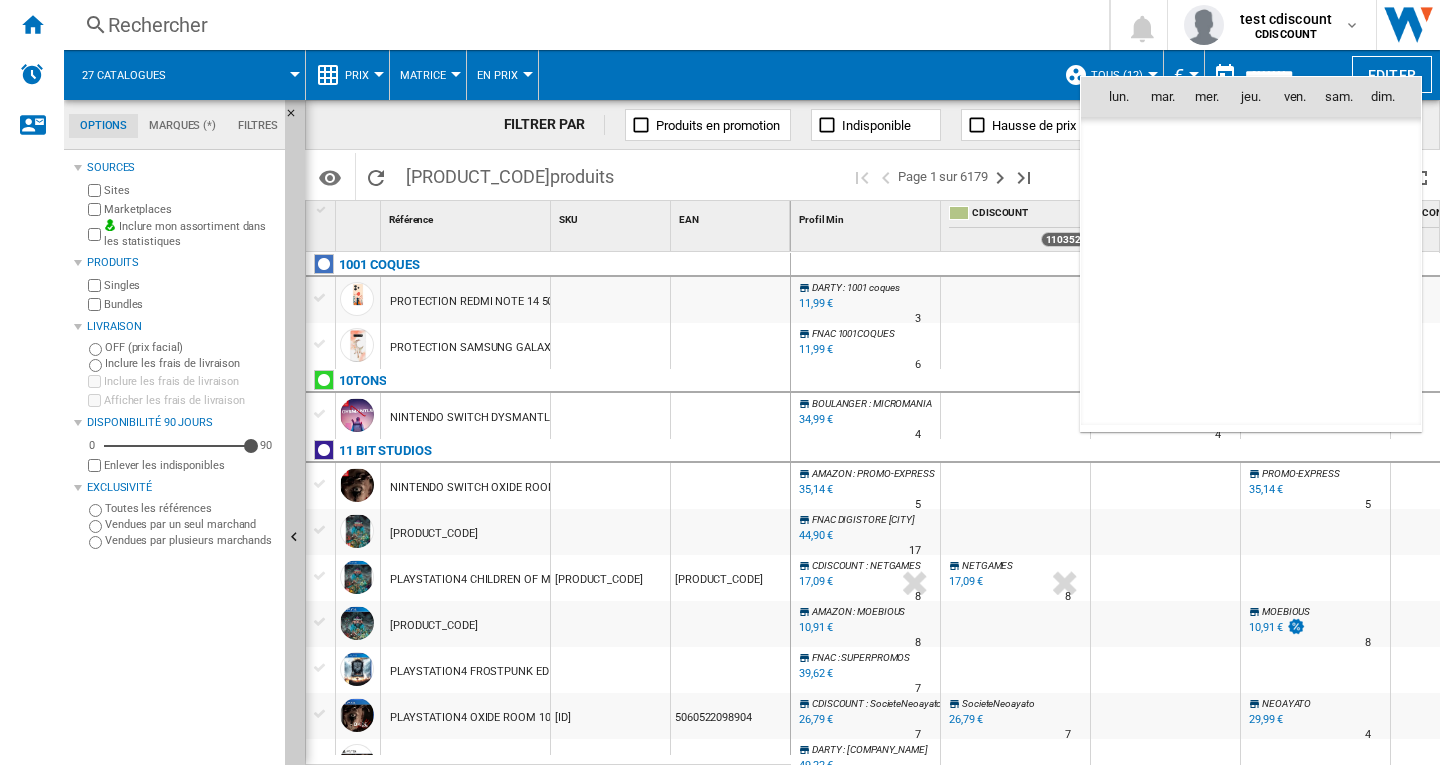 scroll, scrollTop: 9540, scrollLeft: 0, axis: vertical 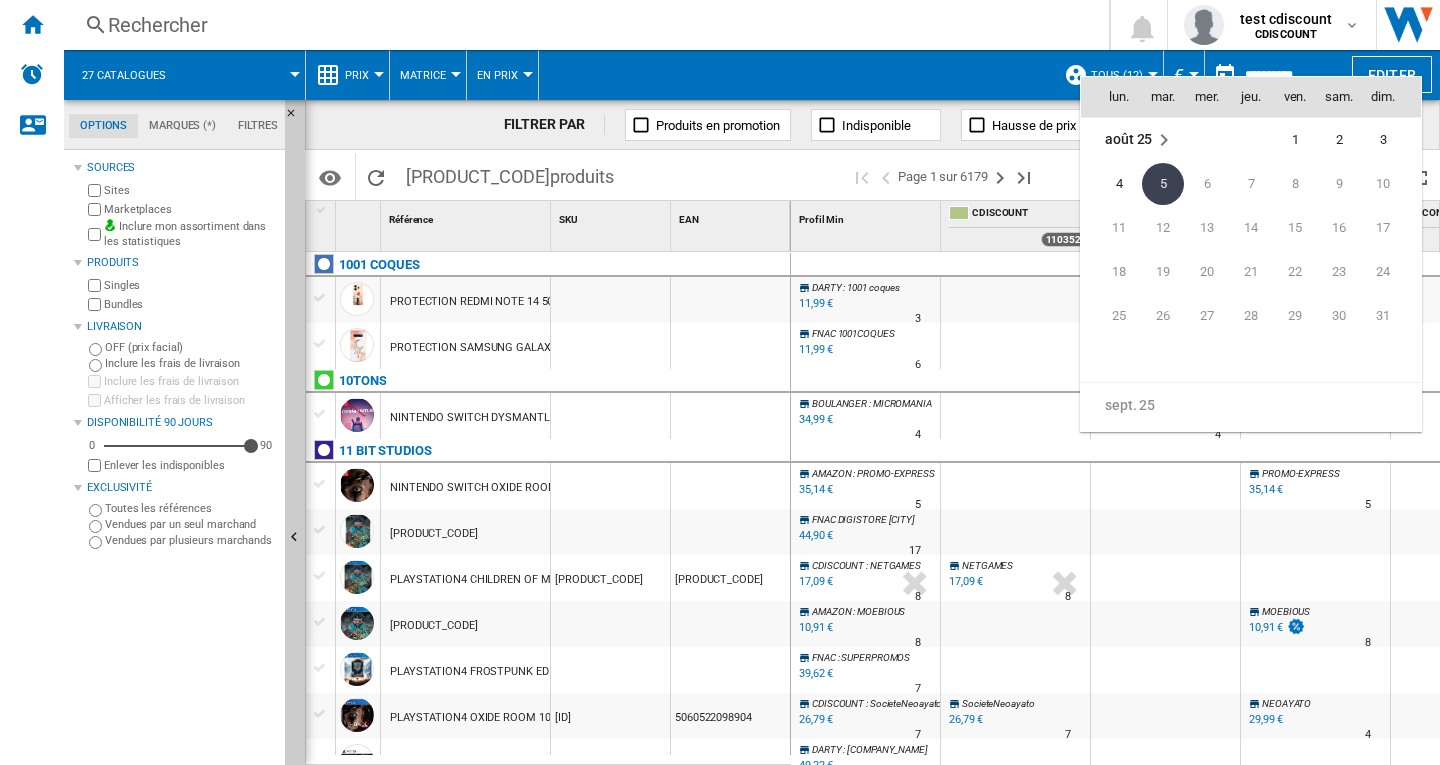 click at bounding box center (720, 382) 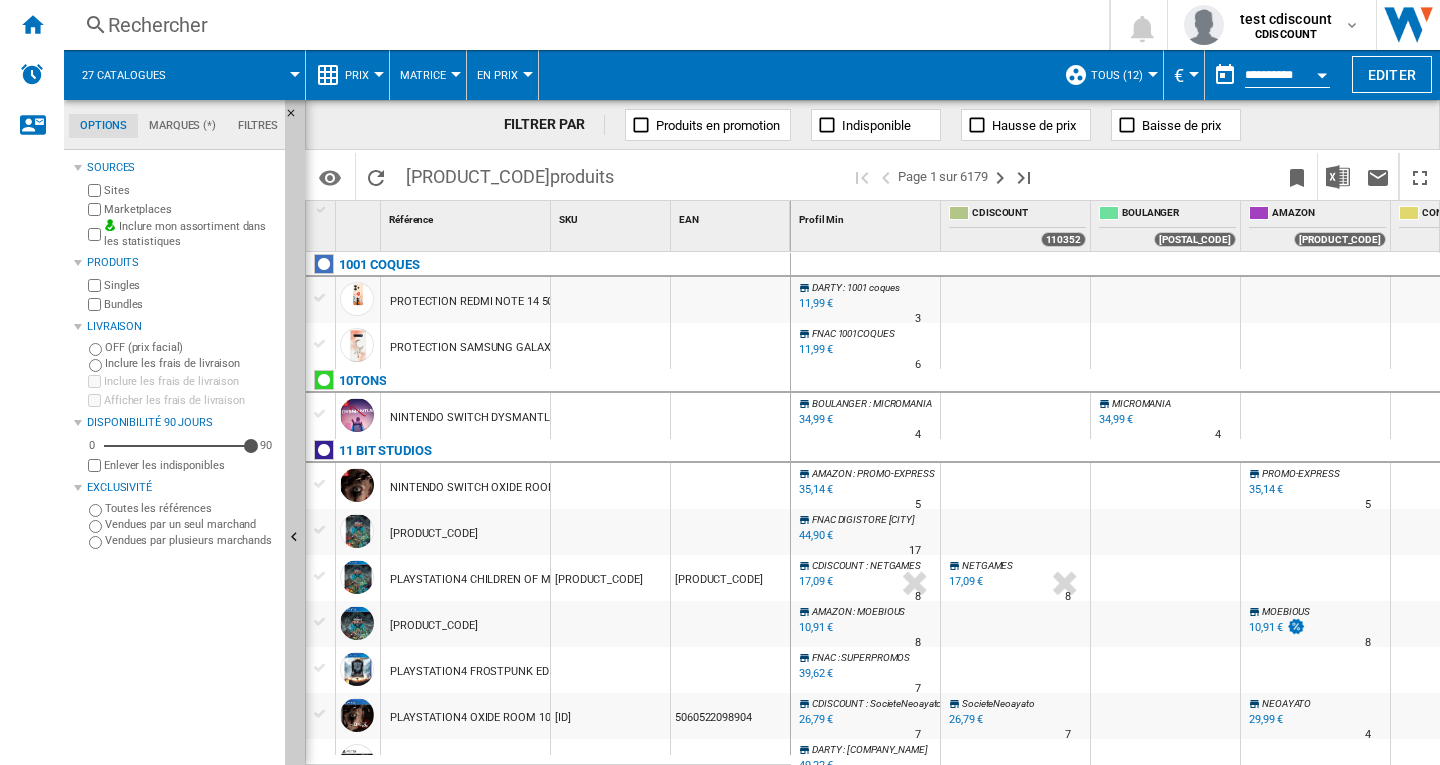 click at bounding box center [379, 74] 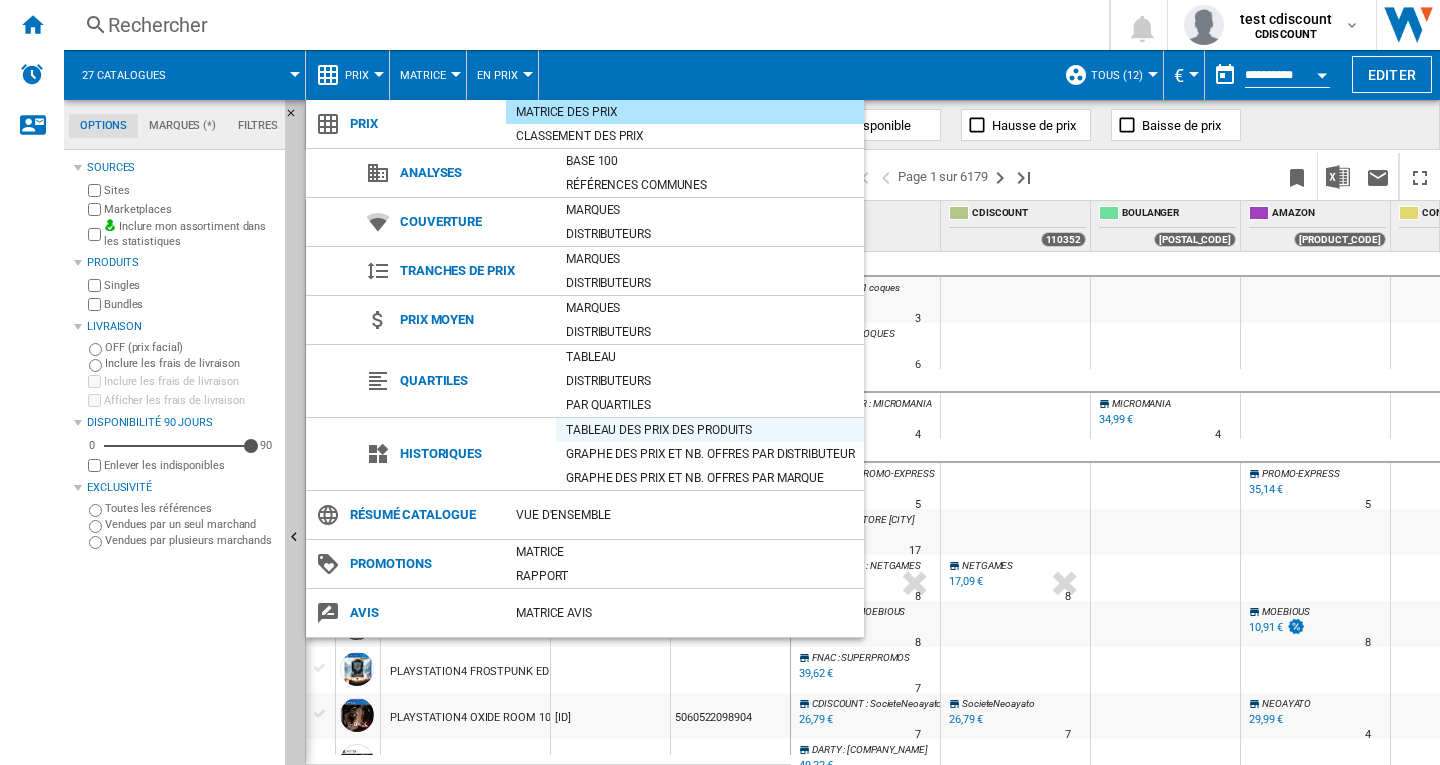 drag, startPoint x: 665, startPoint y: 426, endPoint x: 1117, endPoint y: 285, distance: 473.48178 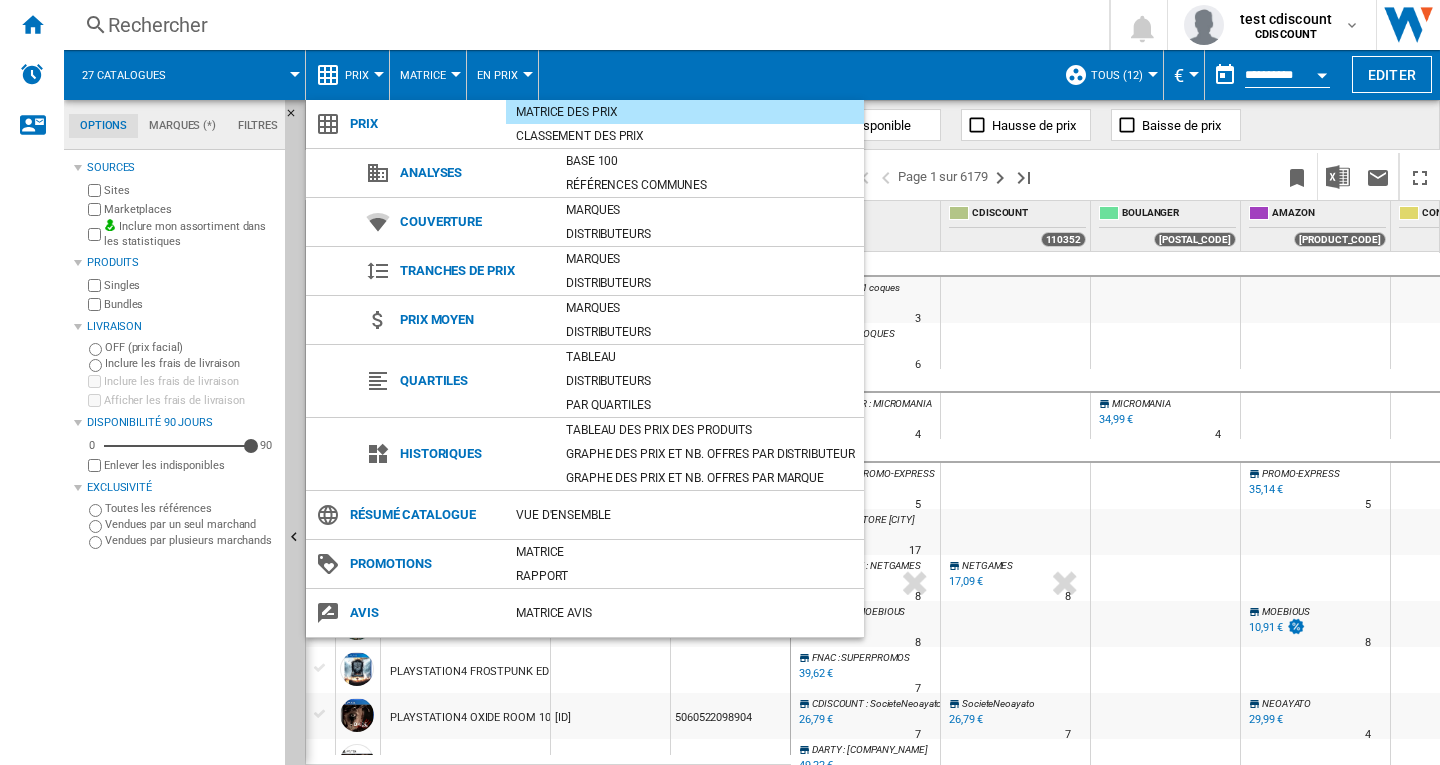 click on "Tableau des prix des produits" at bounding box center (710, 430) 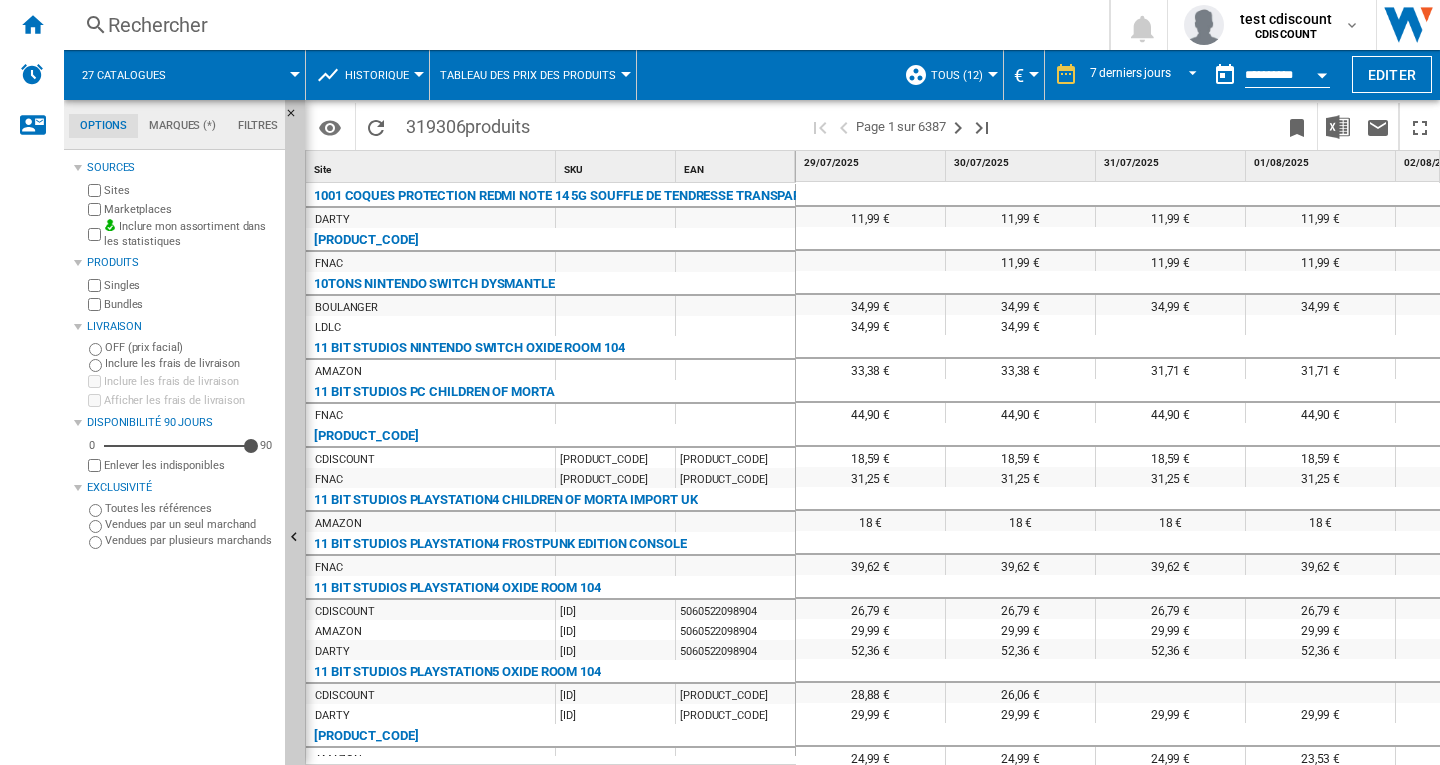 click at bounding box center (1322, 72) 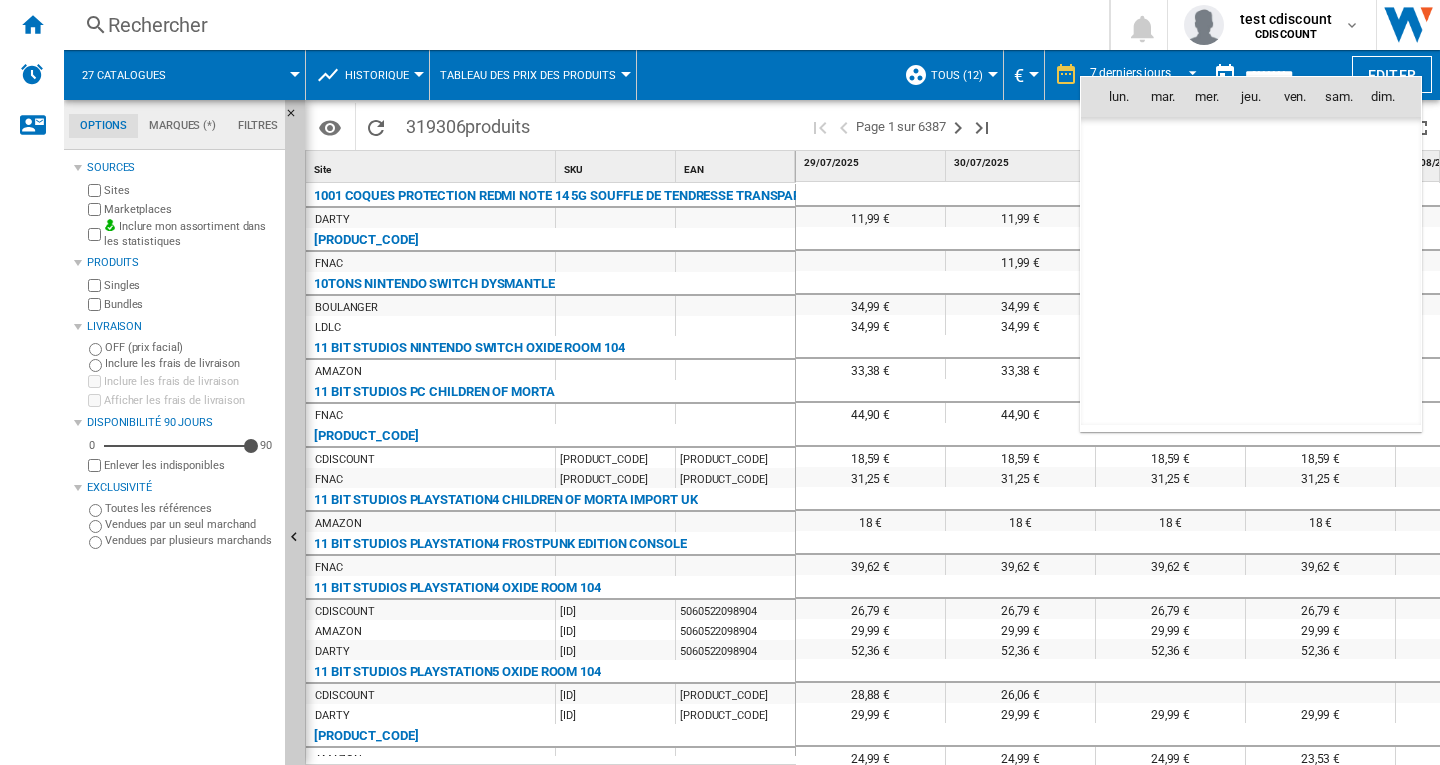 scroll, scrollTop: 9540, scrollLeft: 0, axis: vertical 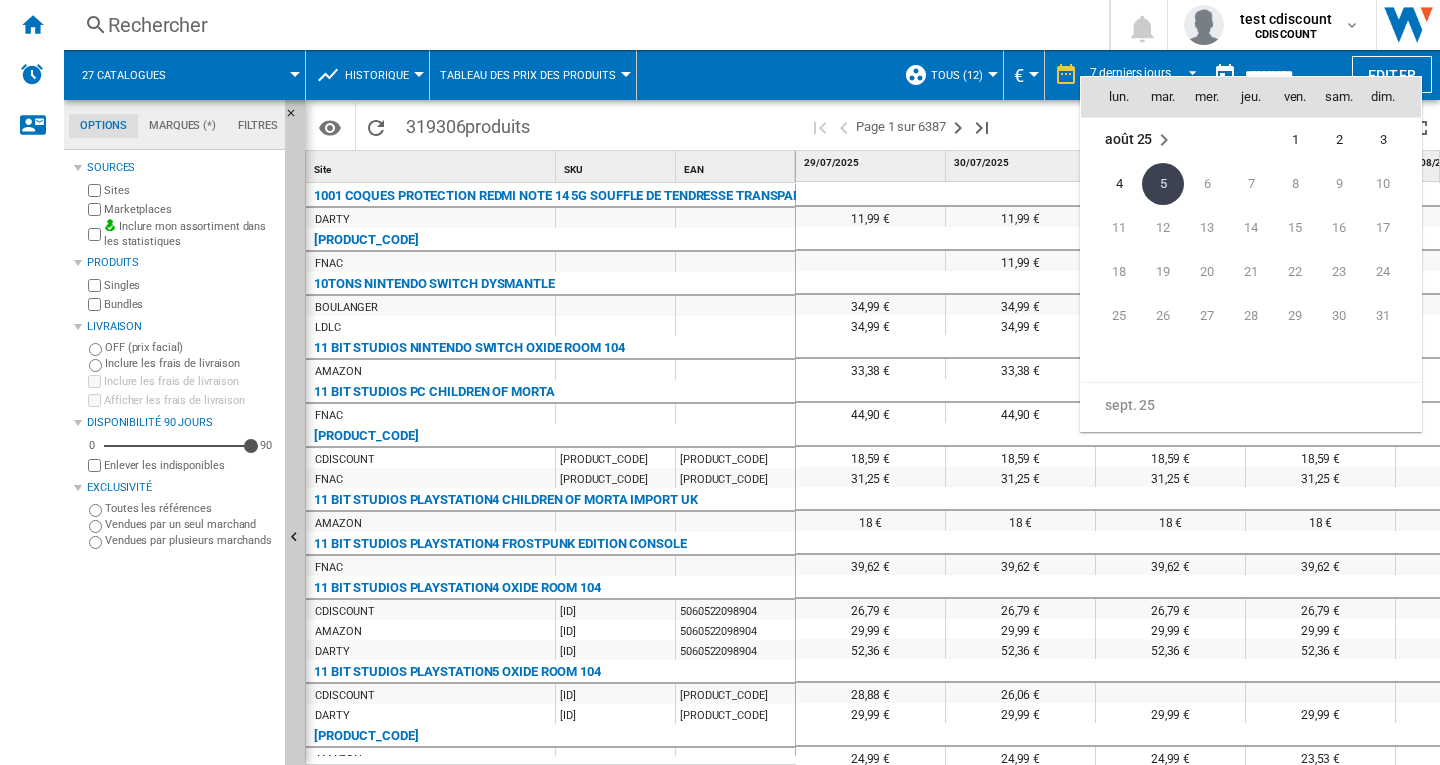click on "août 25" at bounding box center [1128, 140] 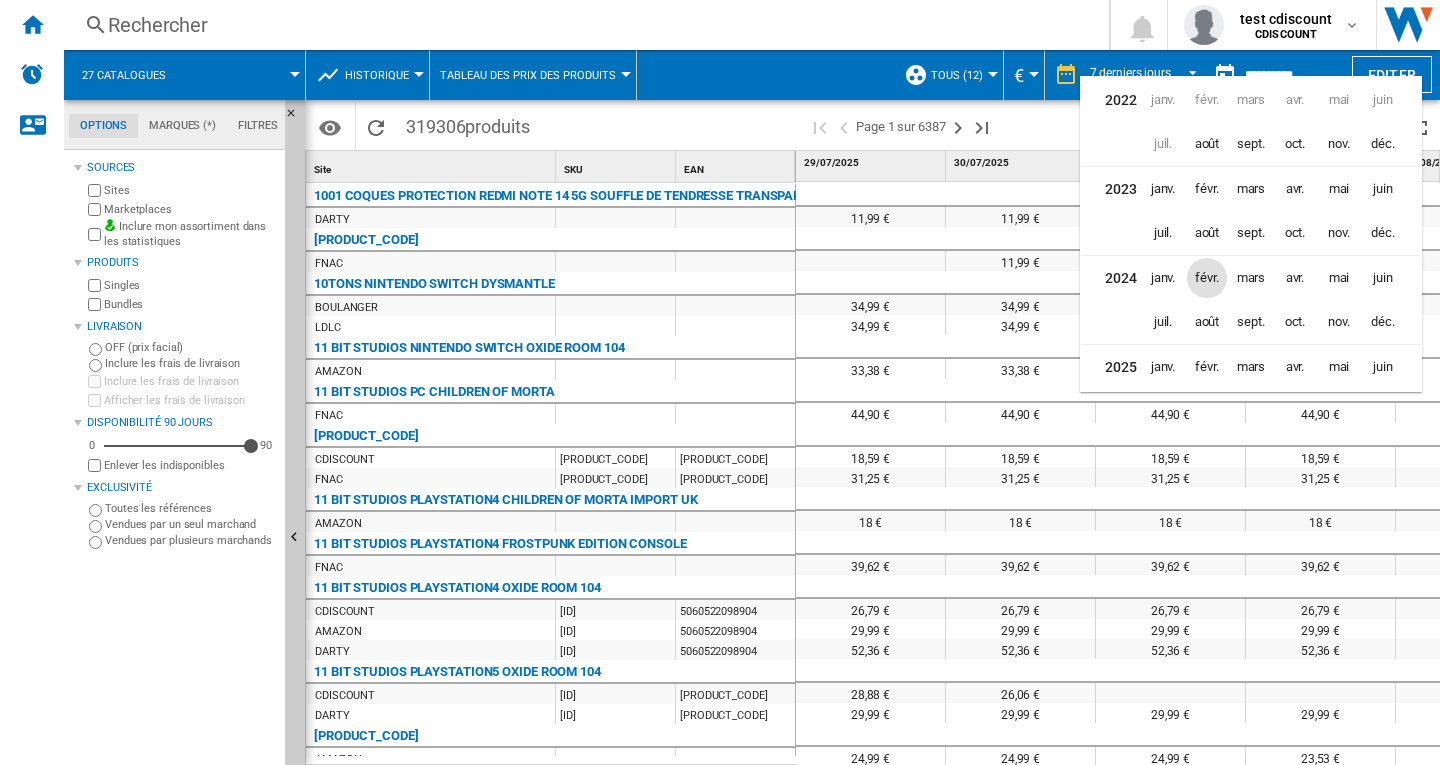 scroll, scrollTop: 49, scrollLeft: 0, axis: vertical 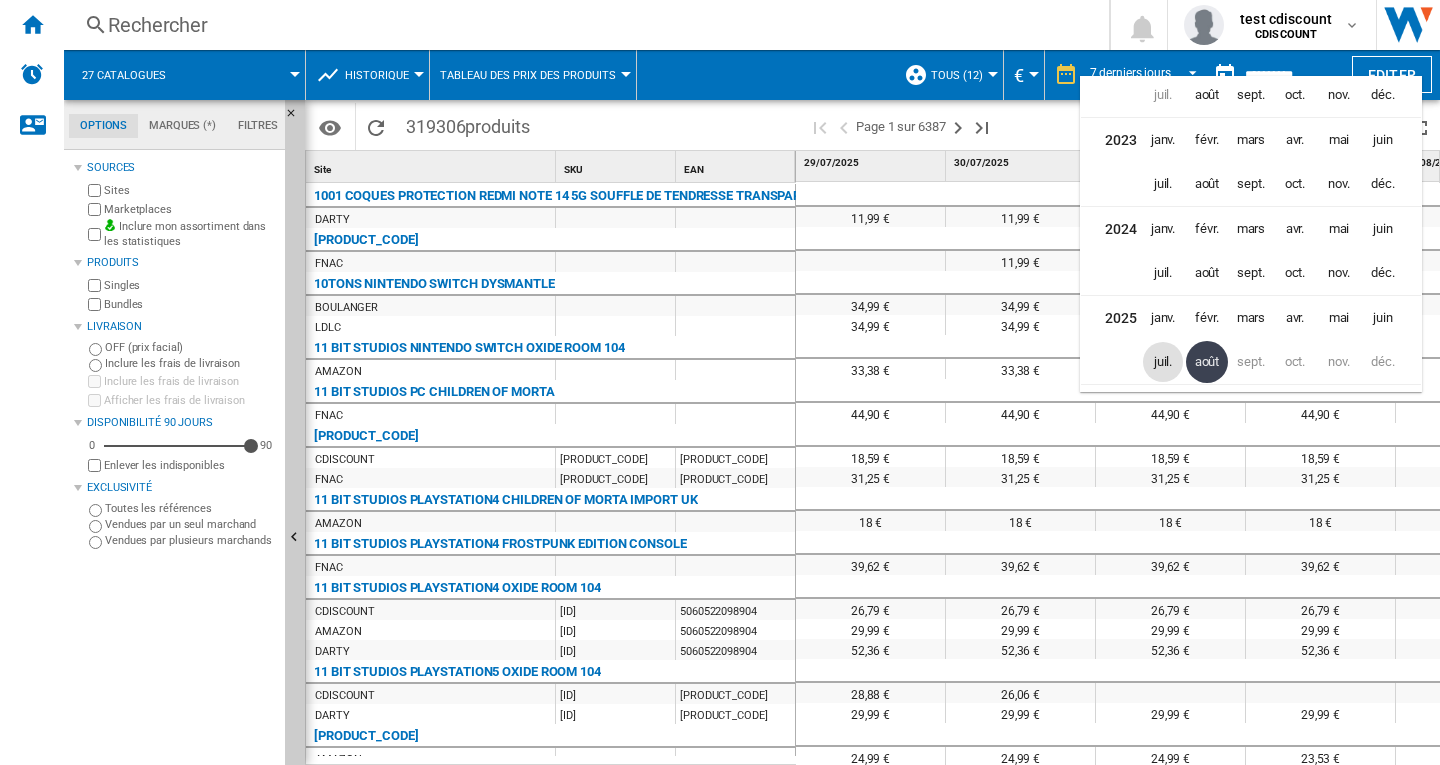 click on "juil." at bounding box center [1163, 362] 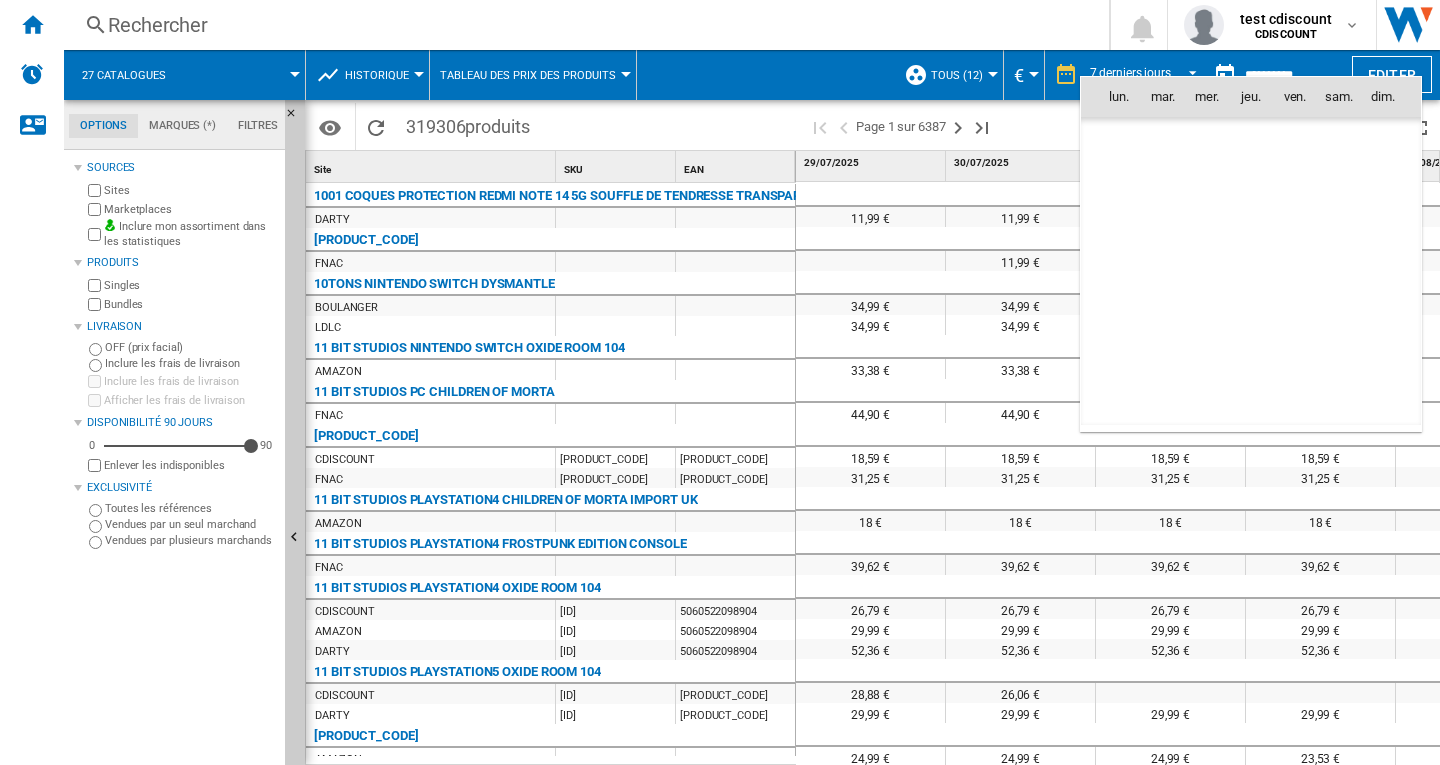 scroll, scrollTop: 9275, scrollLeft: 0, axis: vertical 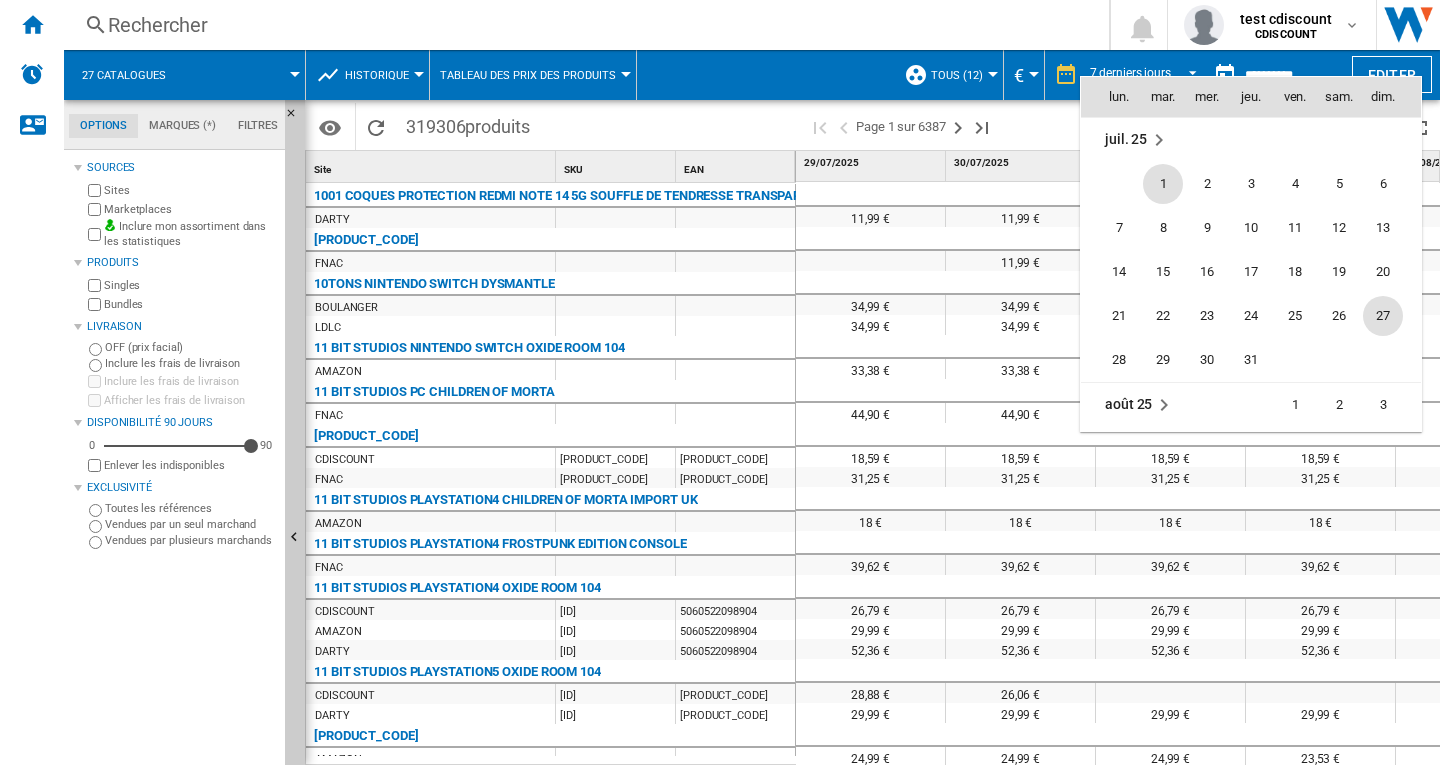 click on "27" at bounding box center (1383, 316) 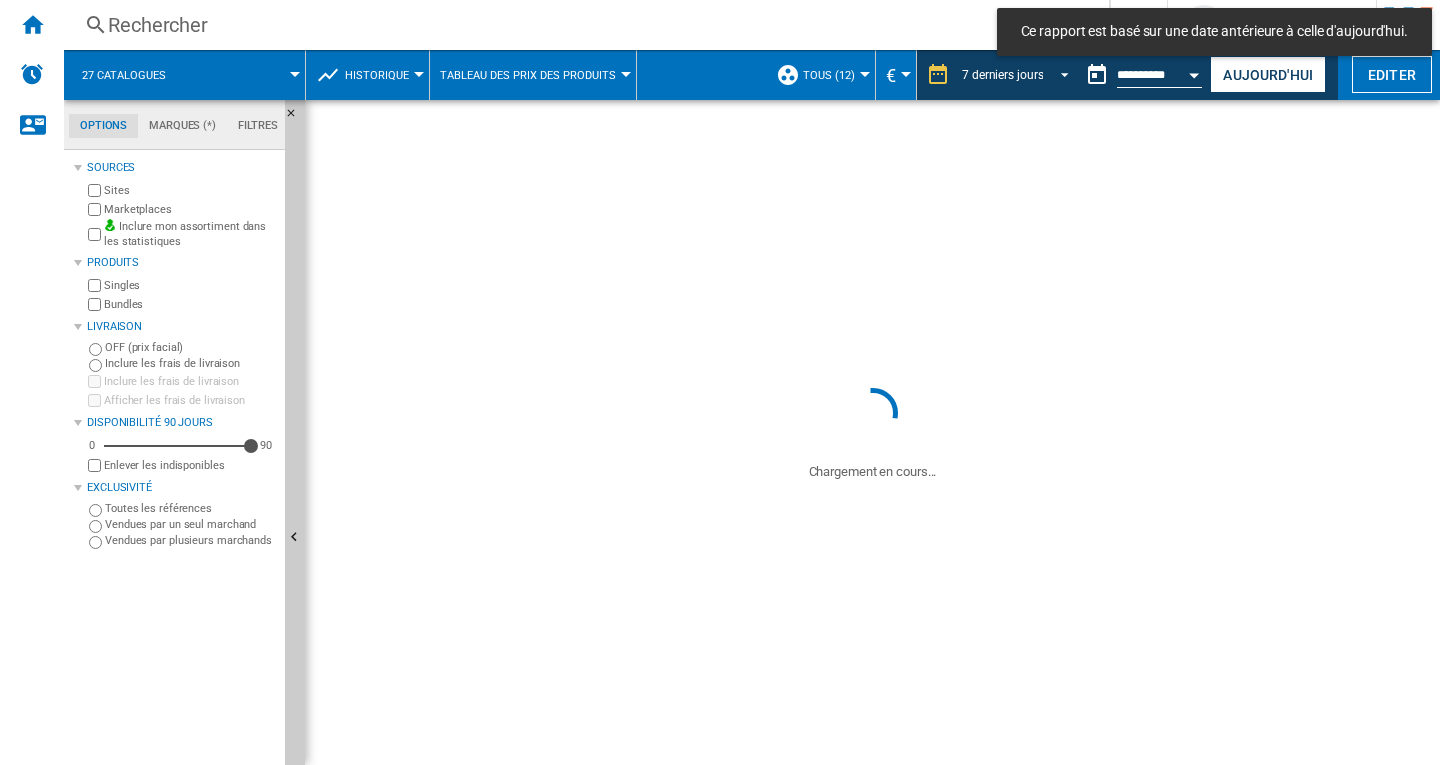 click at bounding box center [1059, 73] 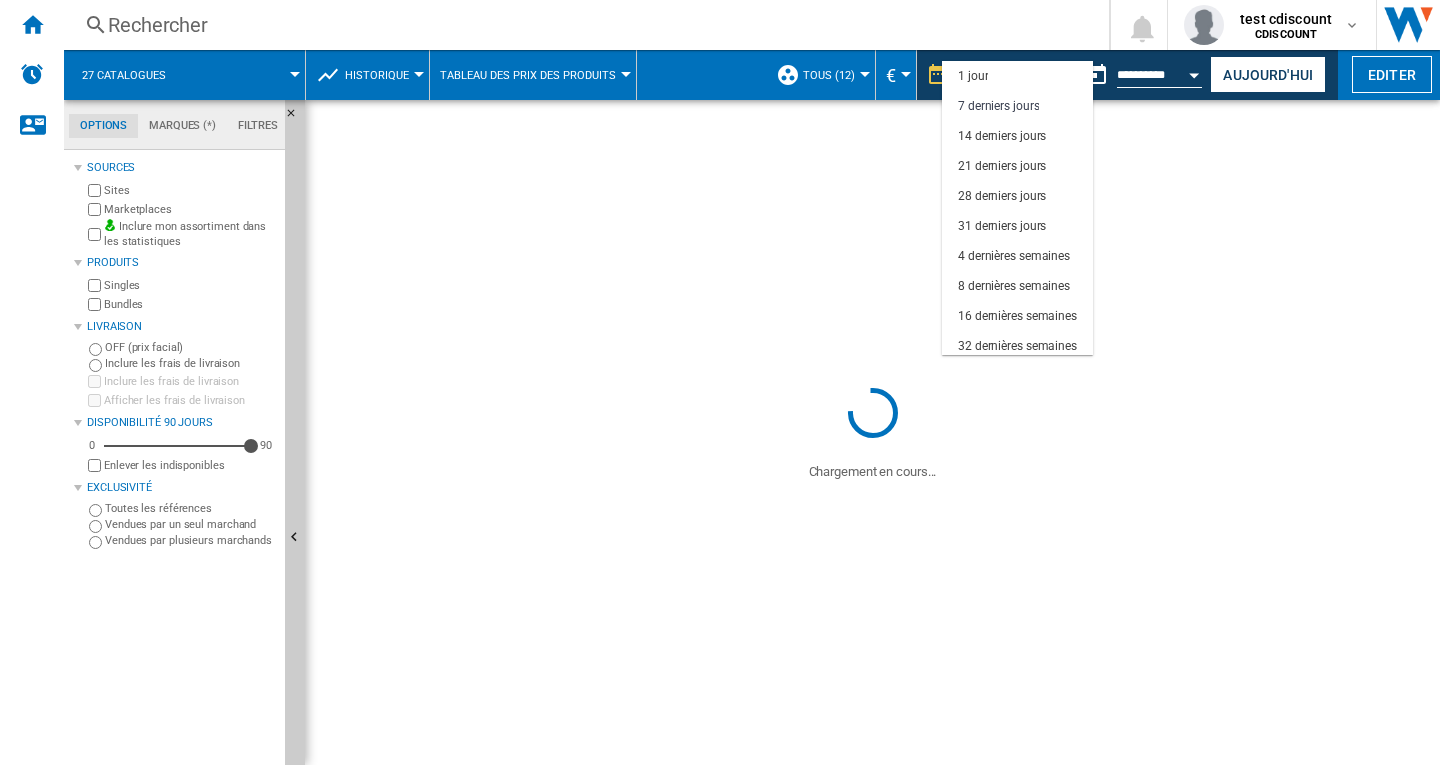 scroll, scrollTop: 30, scrollLeft: 0, axis: vertical 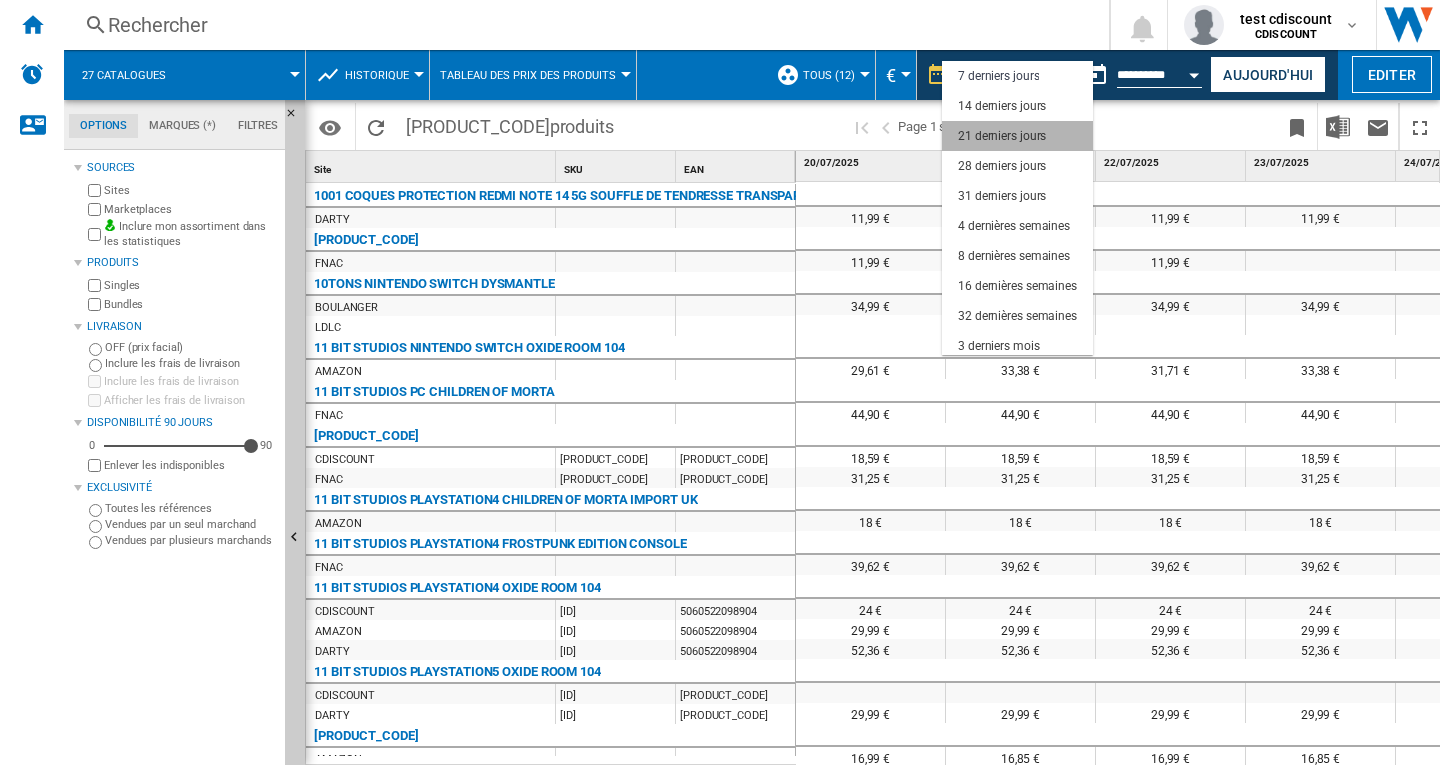 click on "21 derniers jours" at bounding box center [1002, 136] 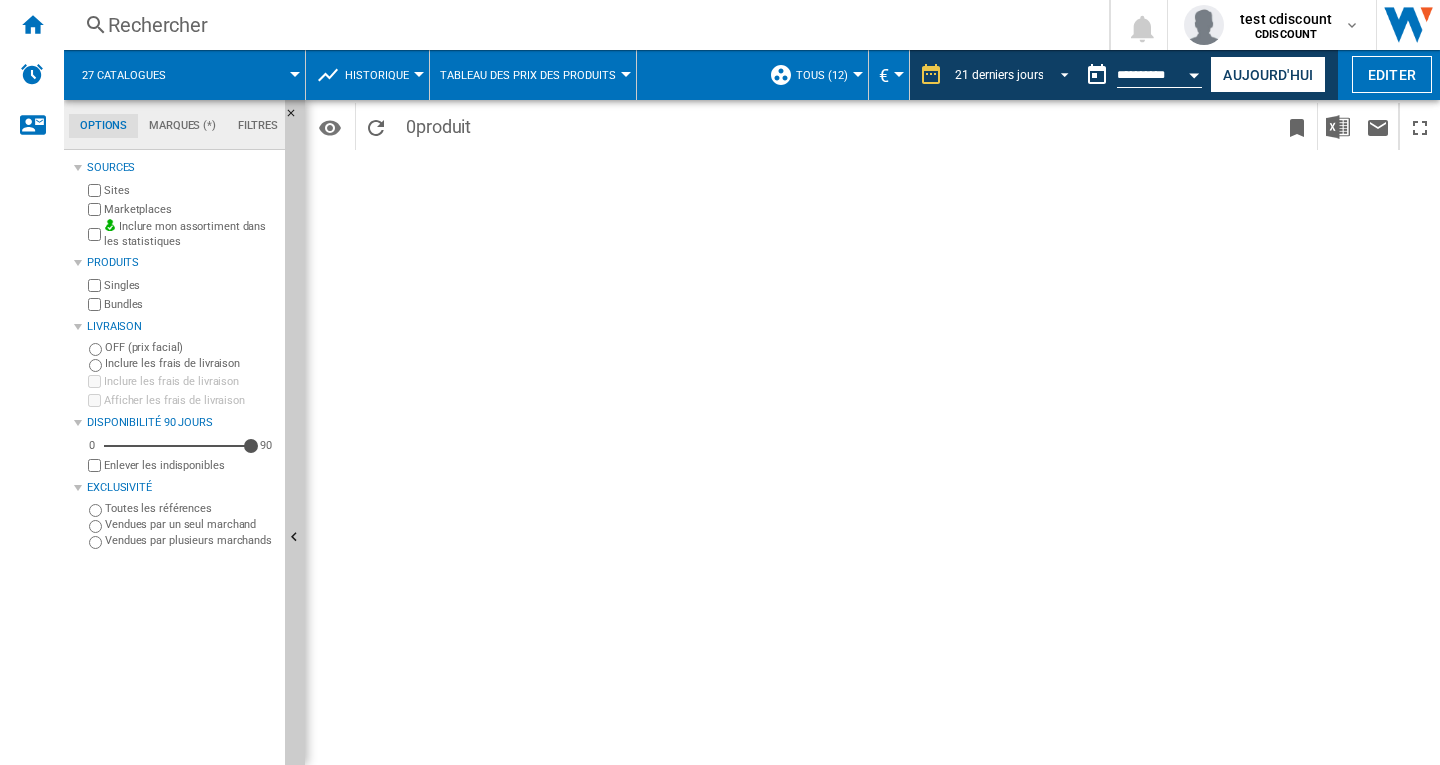 click at bounding box center [1059, 73] 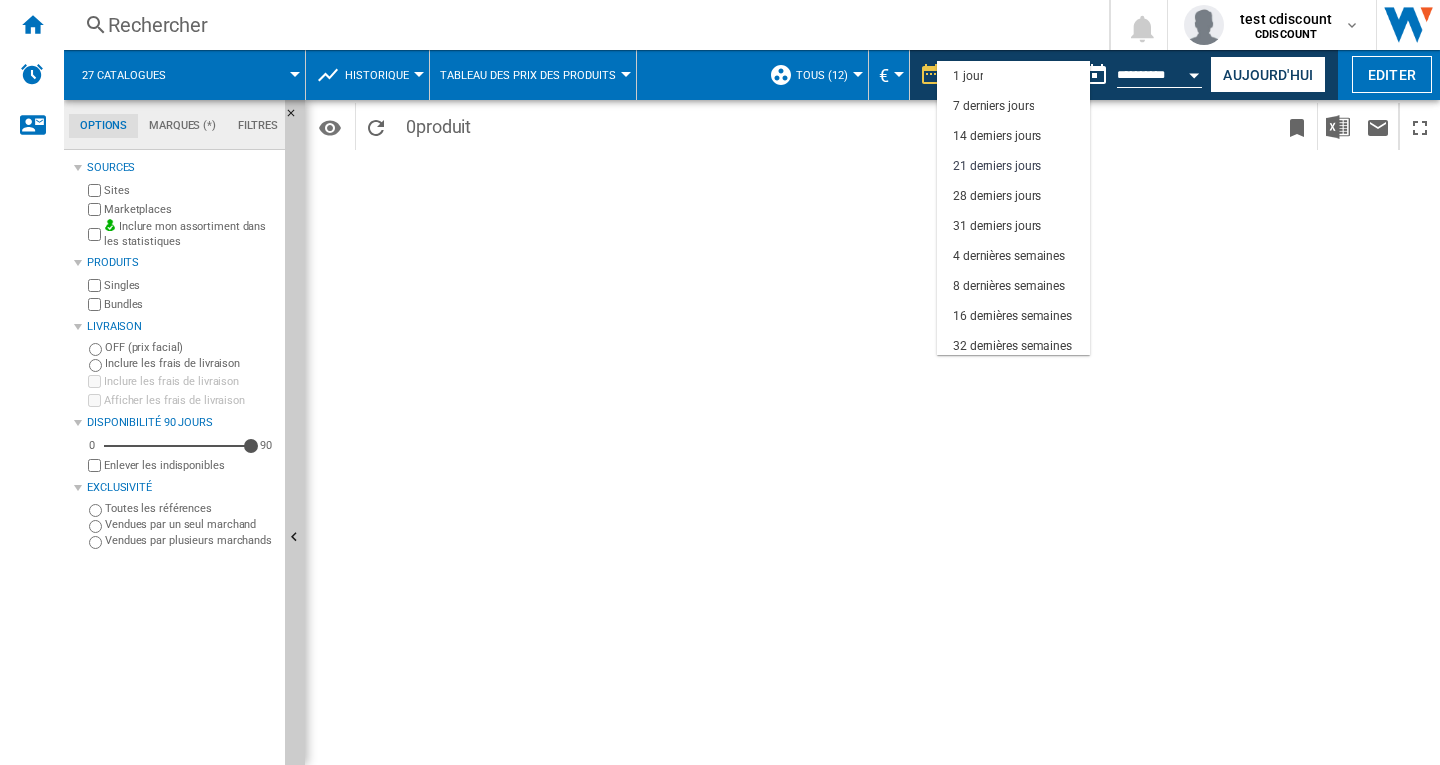 scroll, scrollTop: 90, scrollLeft: 0, axis: vertical 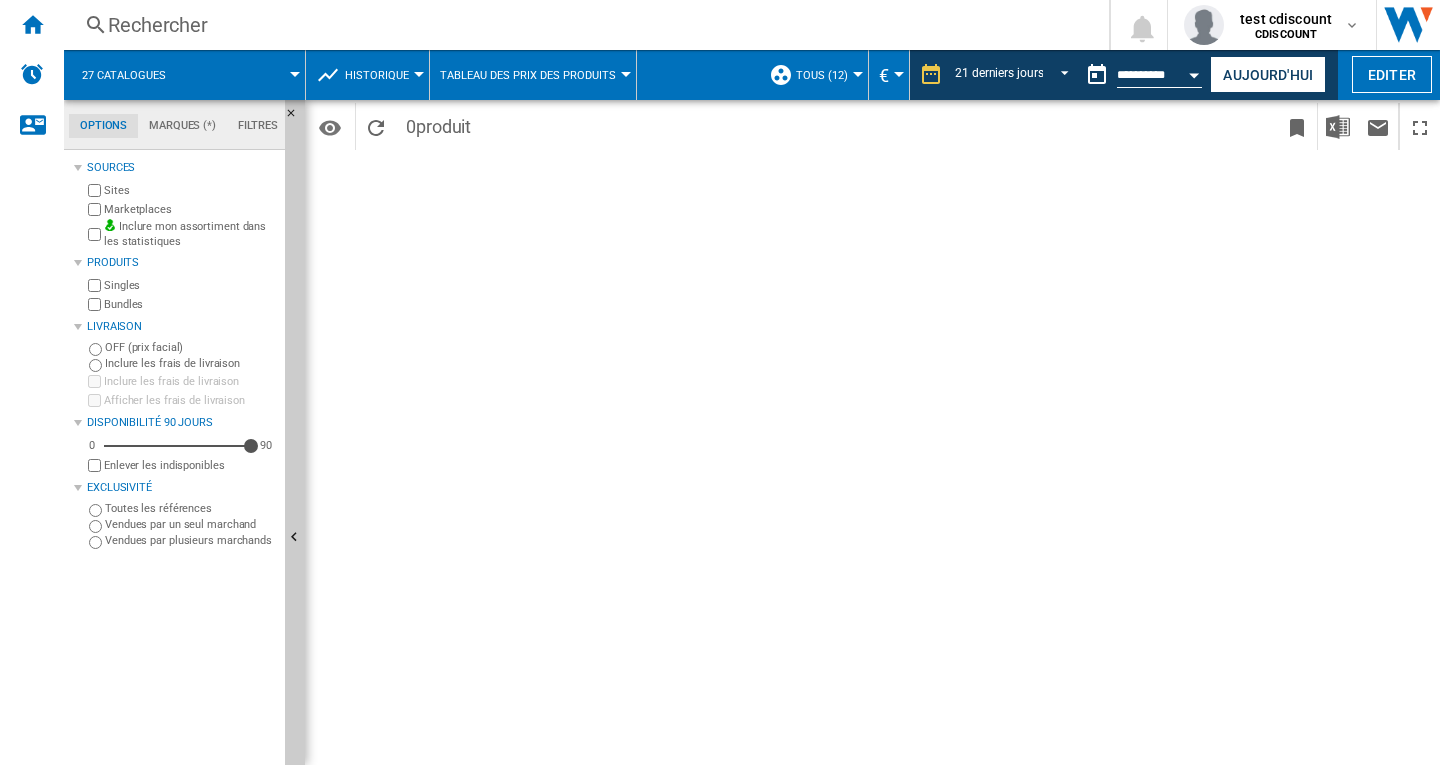 click at bounding box center [858, 74] 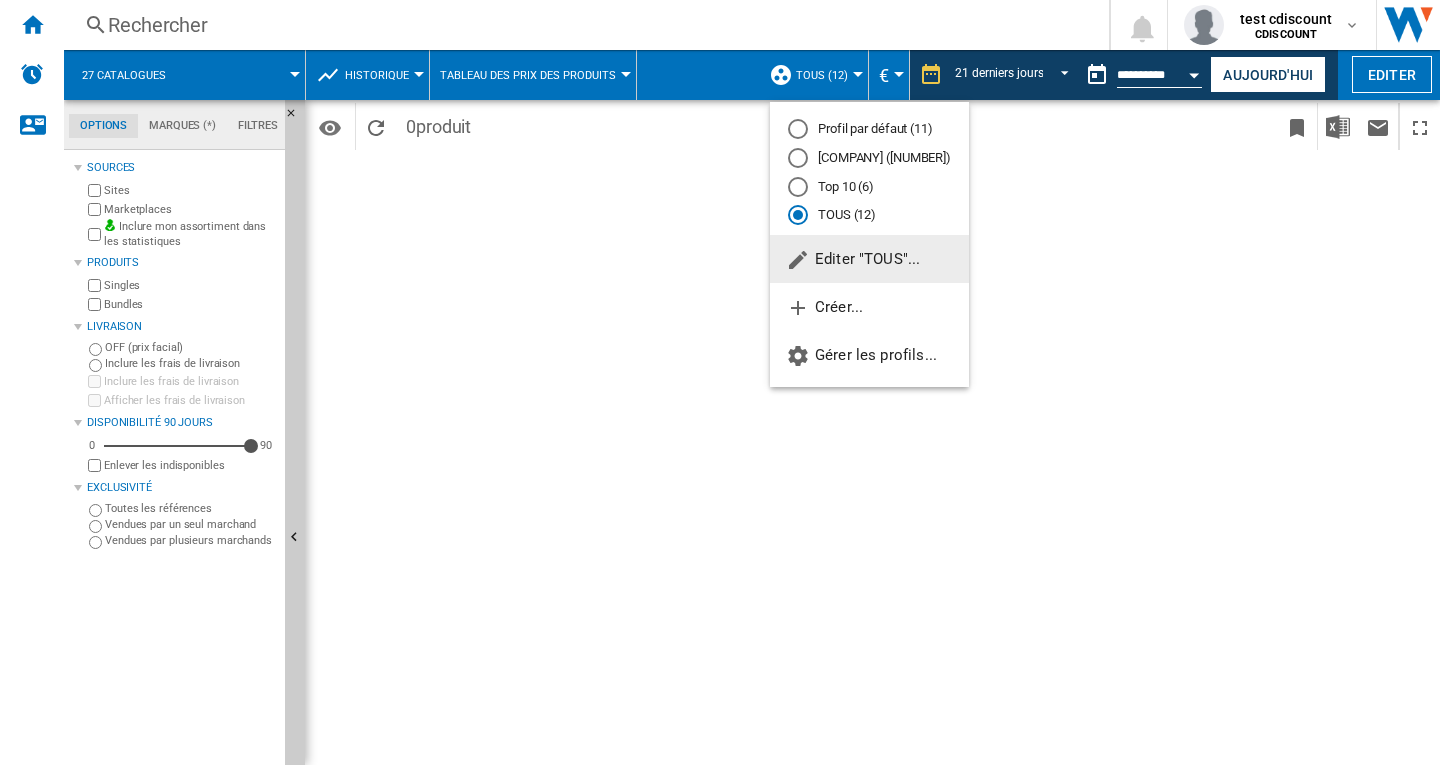click on "Editer "TOUS"..." 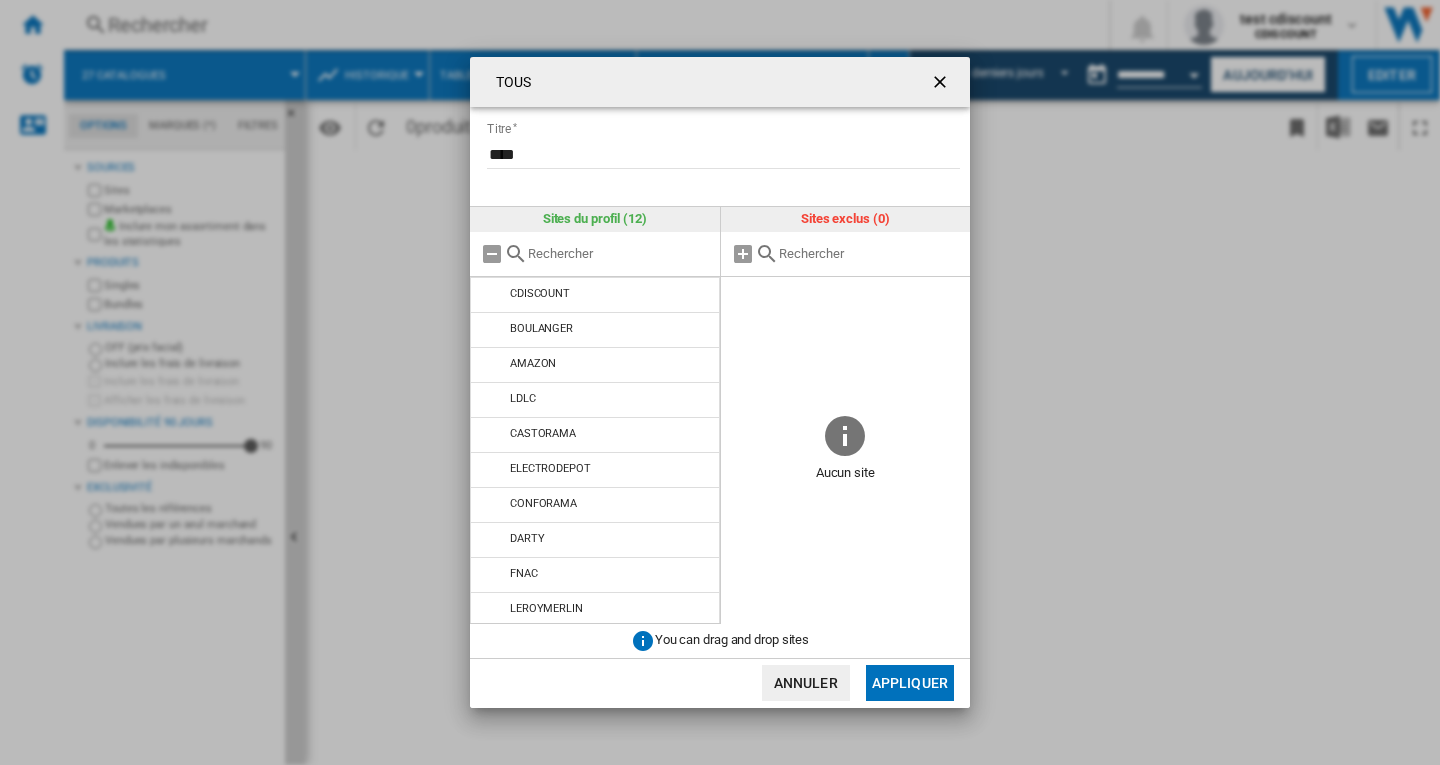 scroll, scrollTop: 75, scrollLeft: 0, axis: vertical 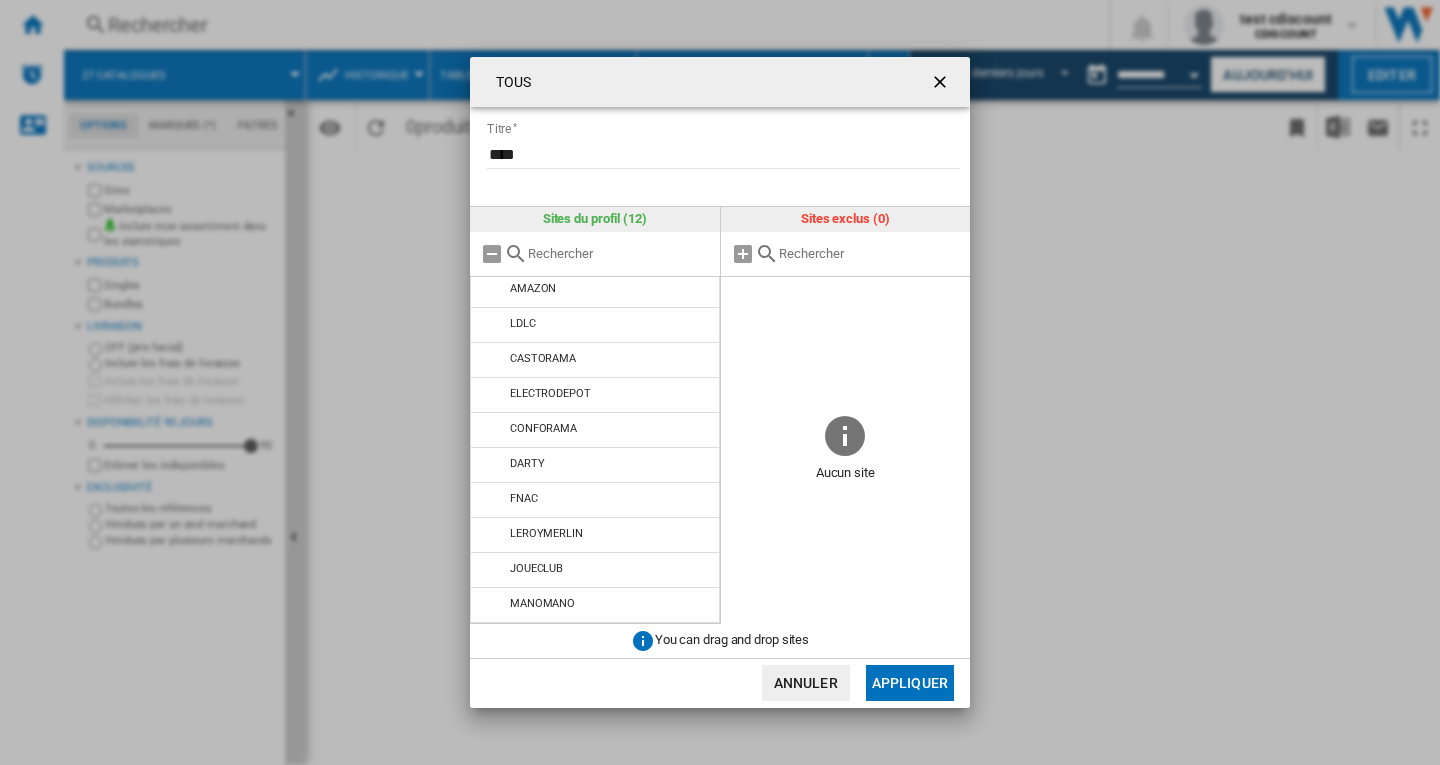 click on "Annuler" 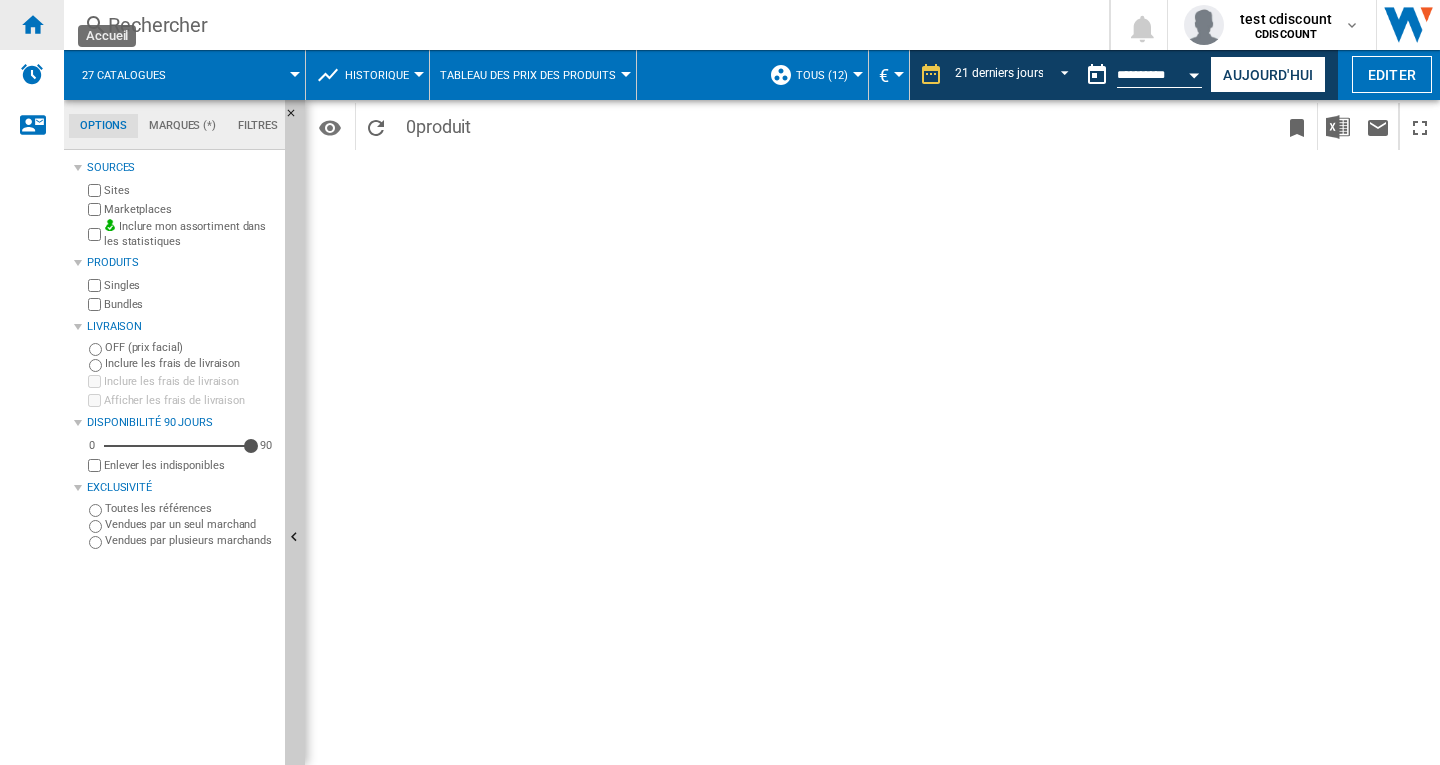 drag, startPoint x: 32, startPoint y: 25, endPoint x: 55, endPoint y: 35, distance: 25.079872 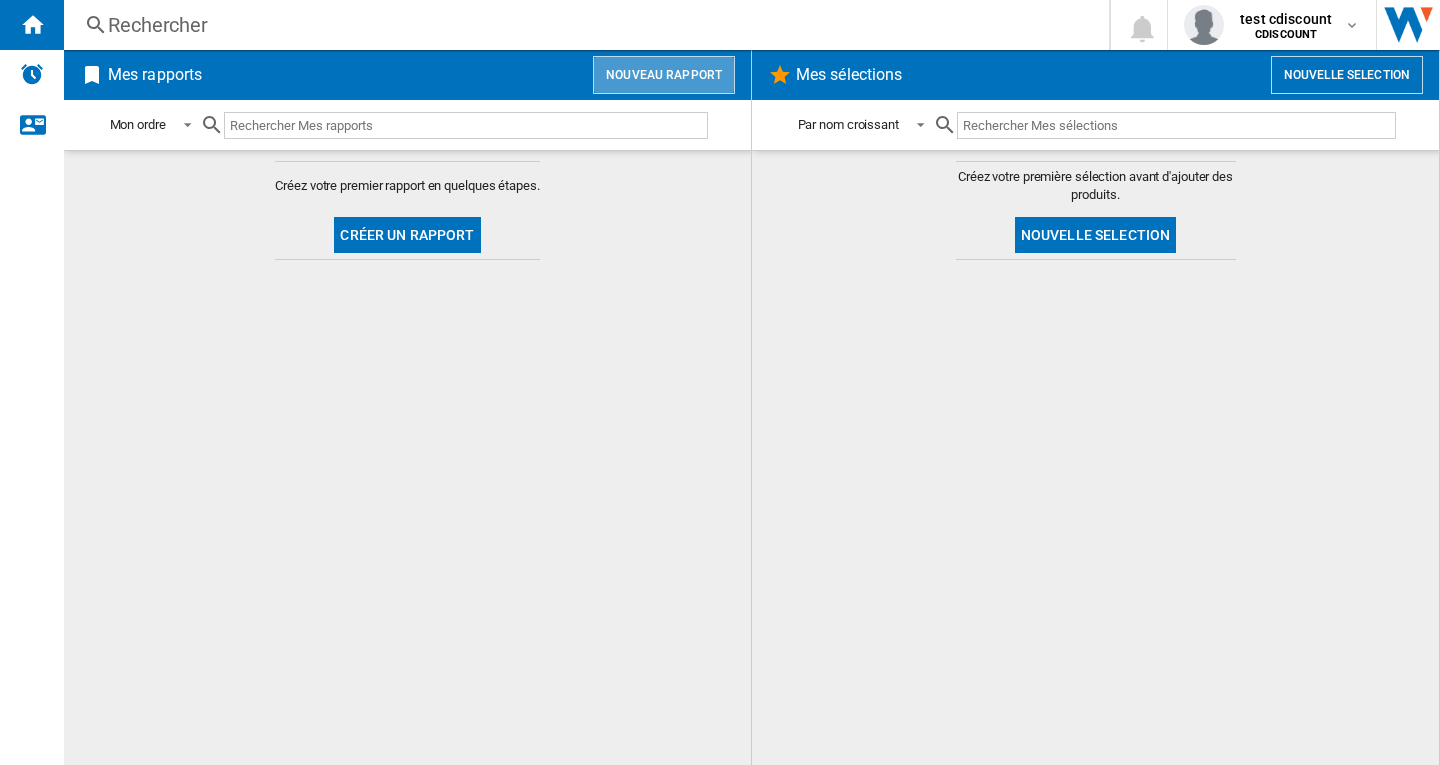 click on "Nouveau rapport" at bounding box center [664, 75] 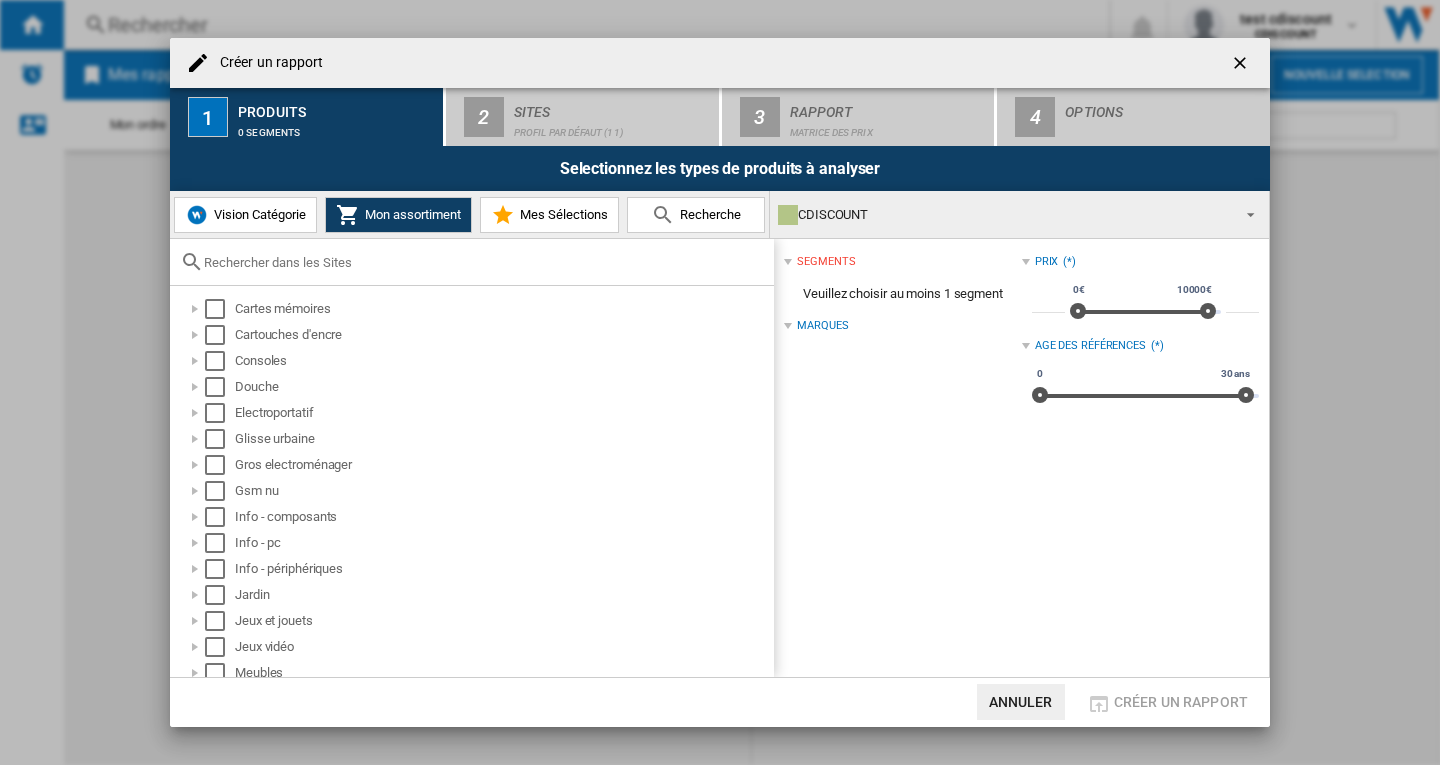 click on "Vision Catégorie" at bounding box center [257, 214] 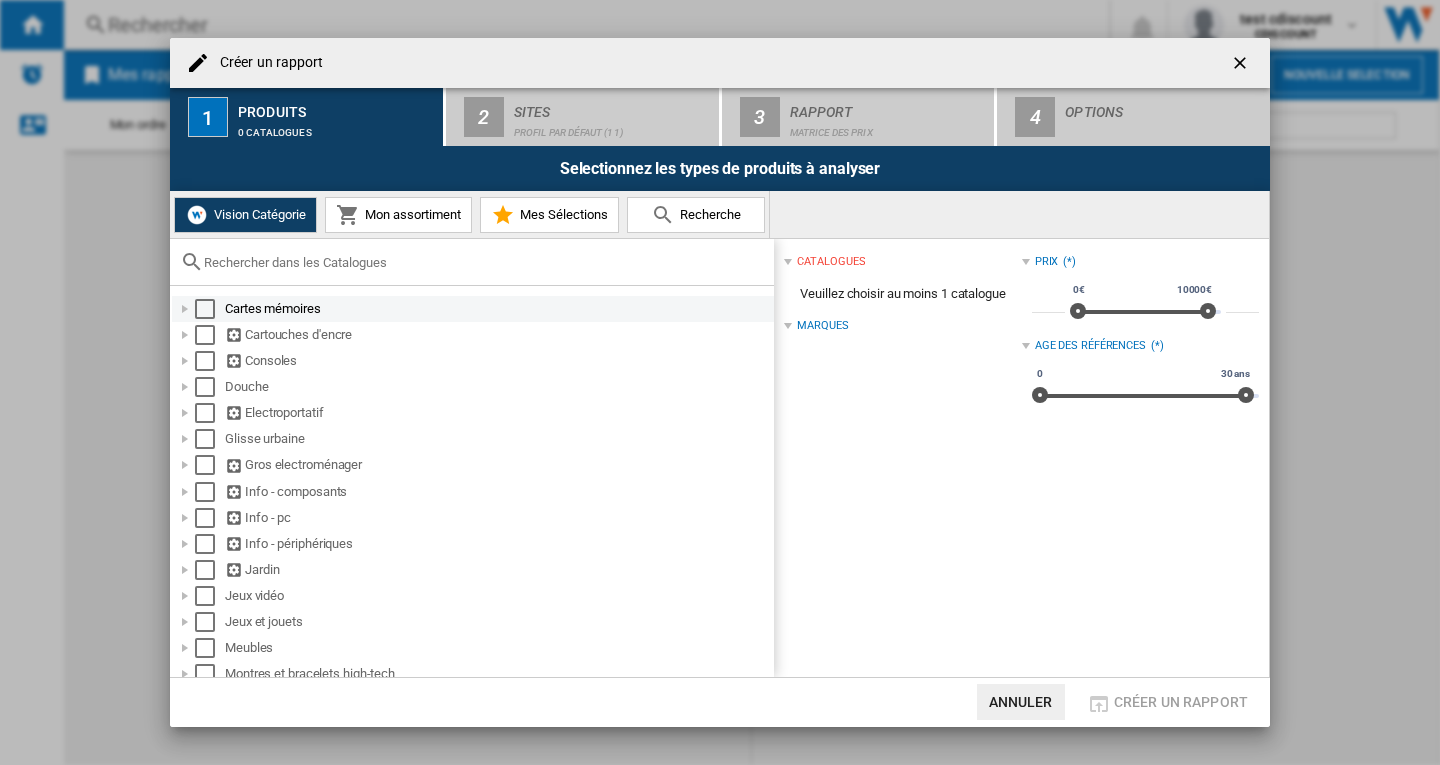 click at bounding box center [205, 309] 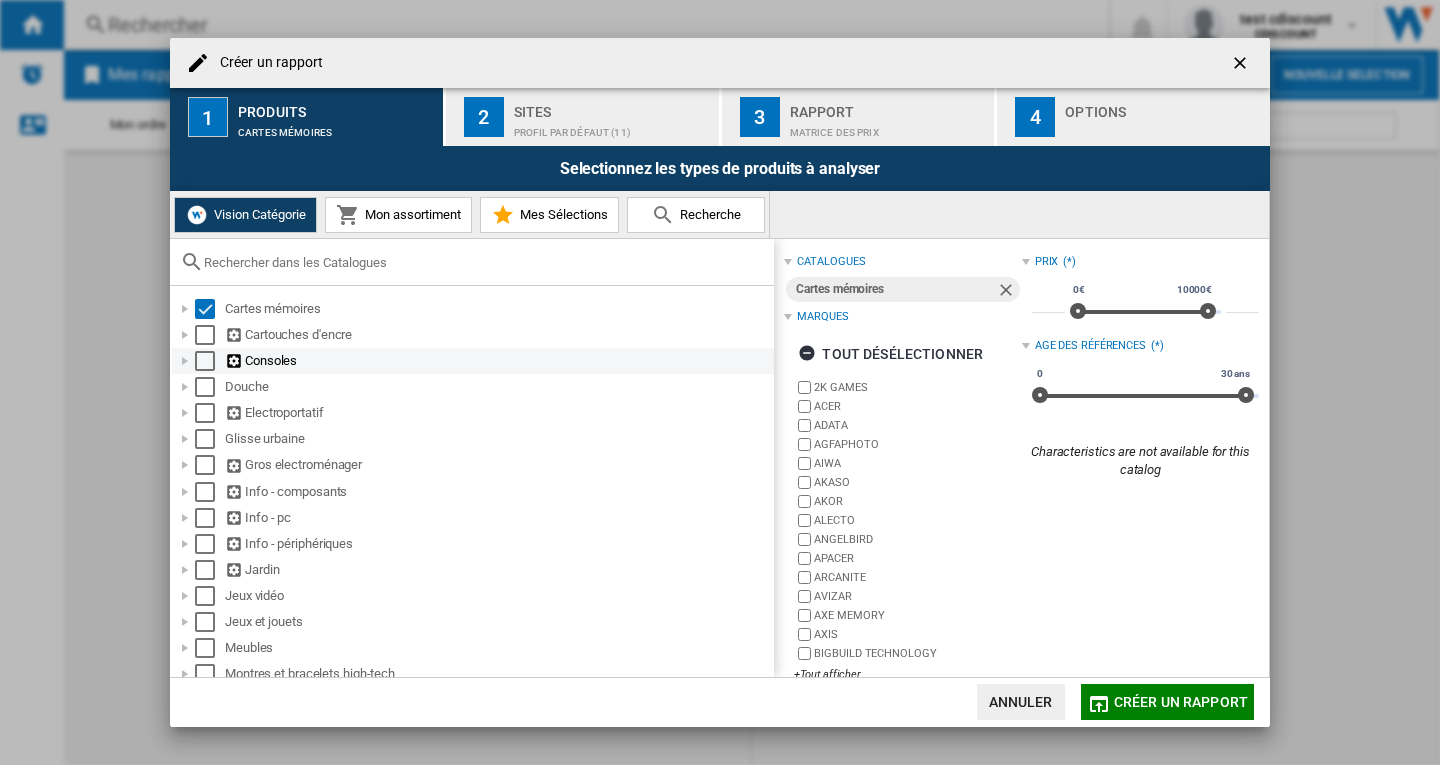 drag, startPoint x: 204, startPoint y: 332, endPoint x: 204, endPoint y: 365, distance: 33 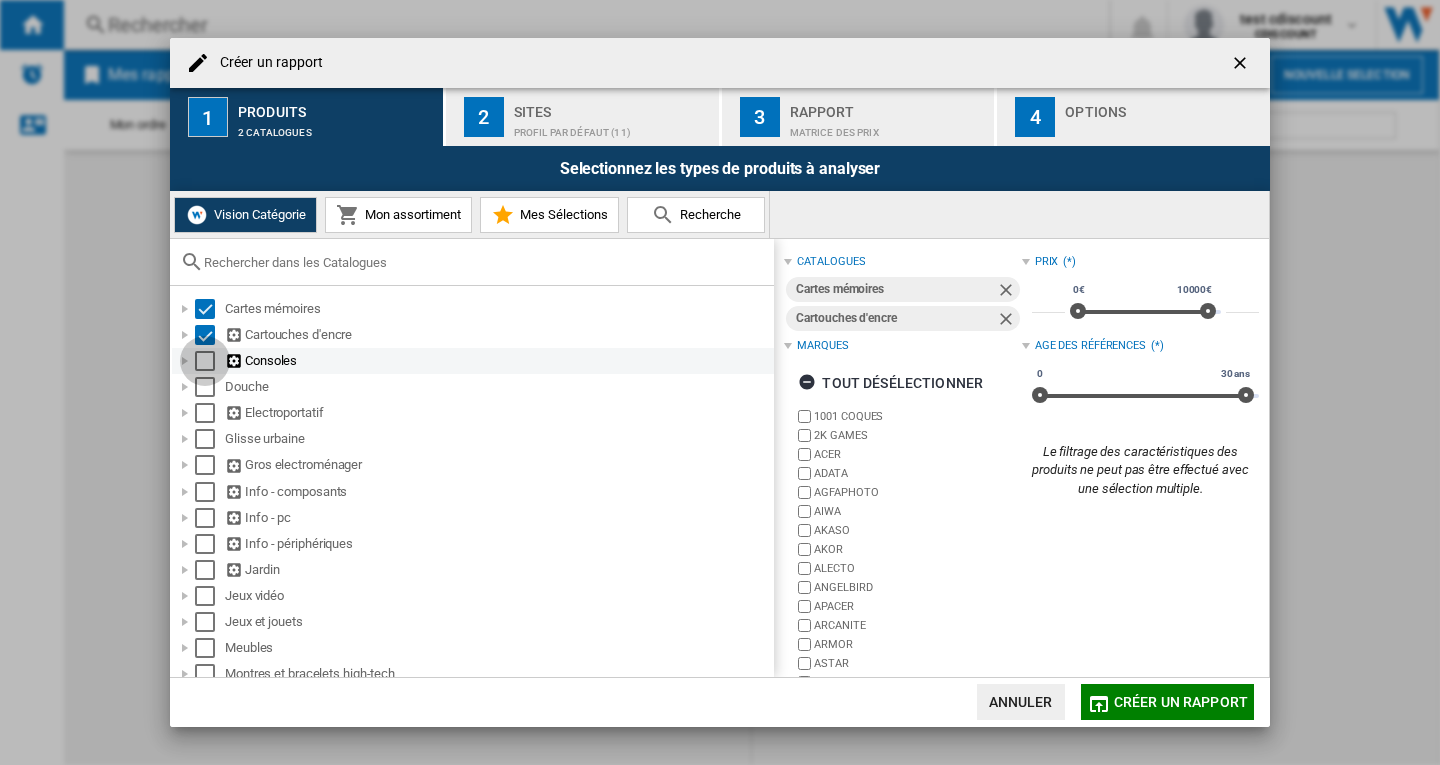 click at bounding box center (205, 361) 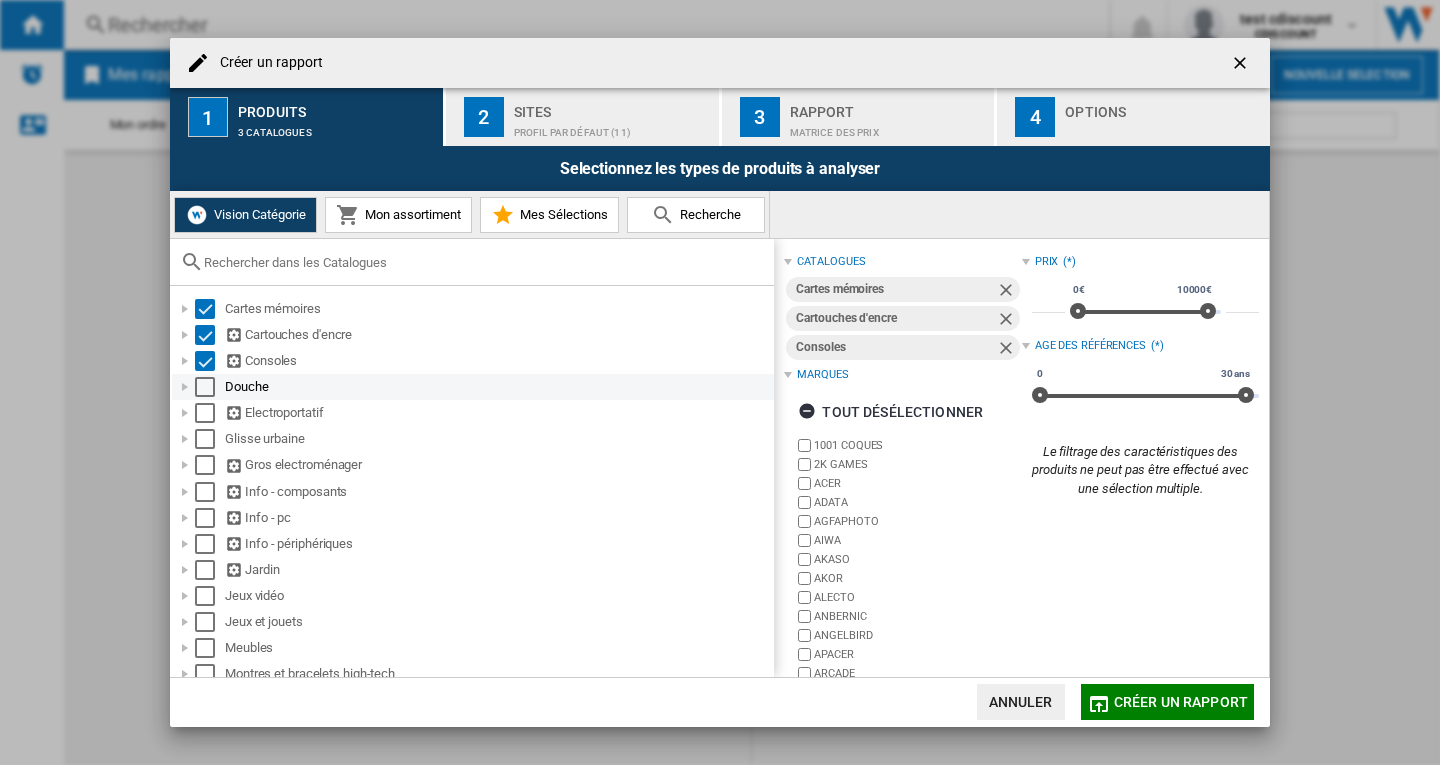 click at bounding box center [205, 387] 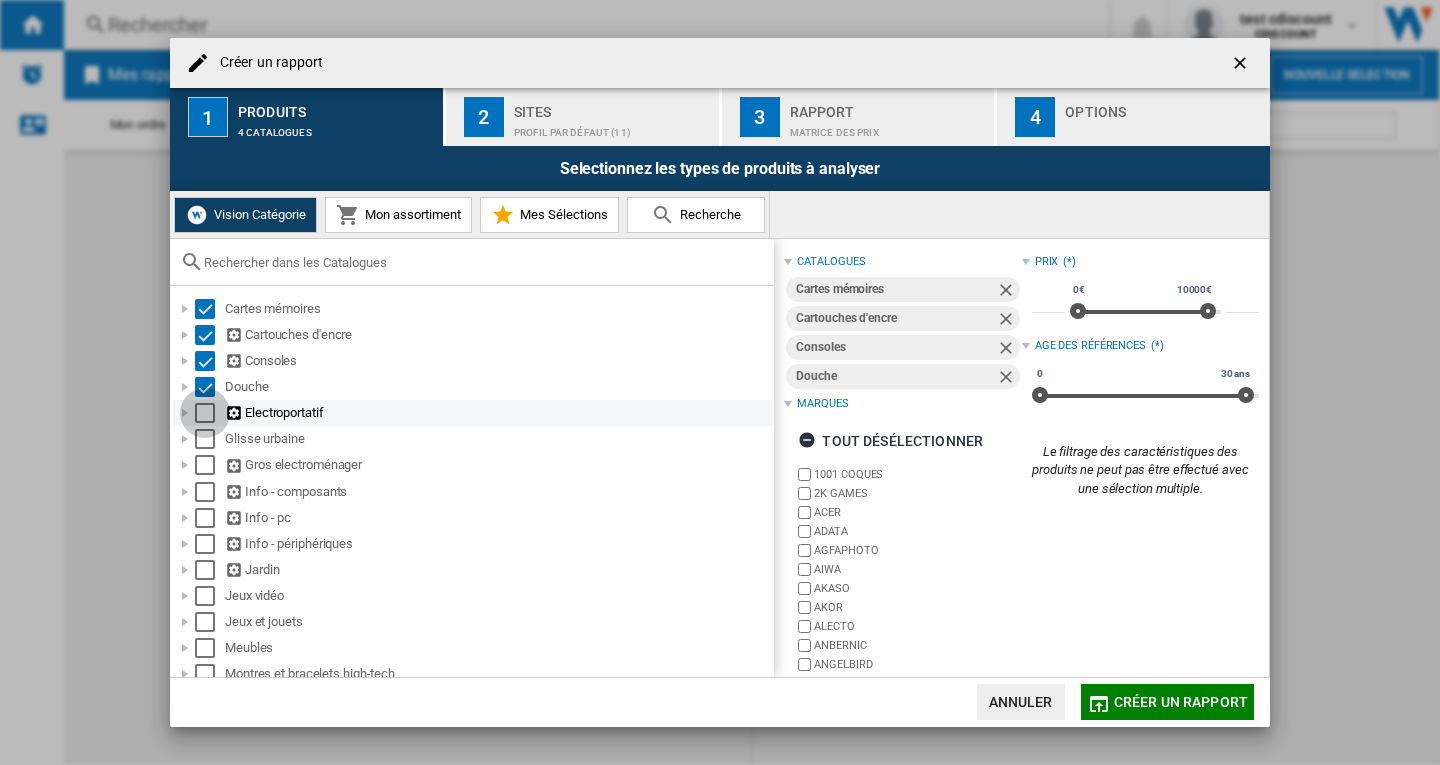 click at bounding box center [205, 413] 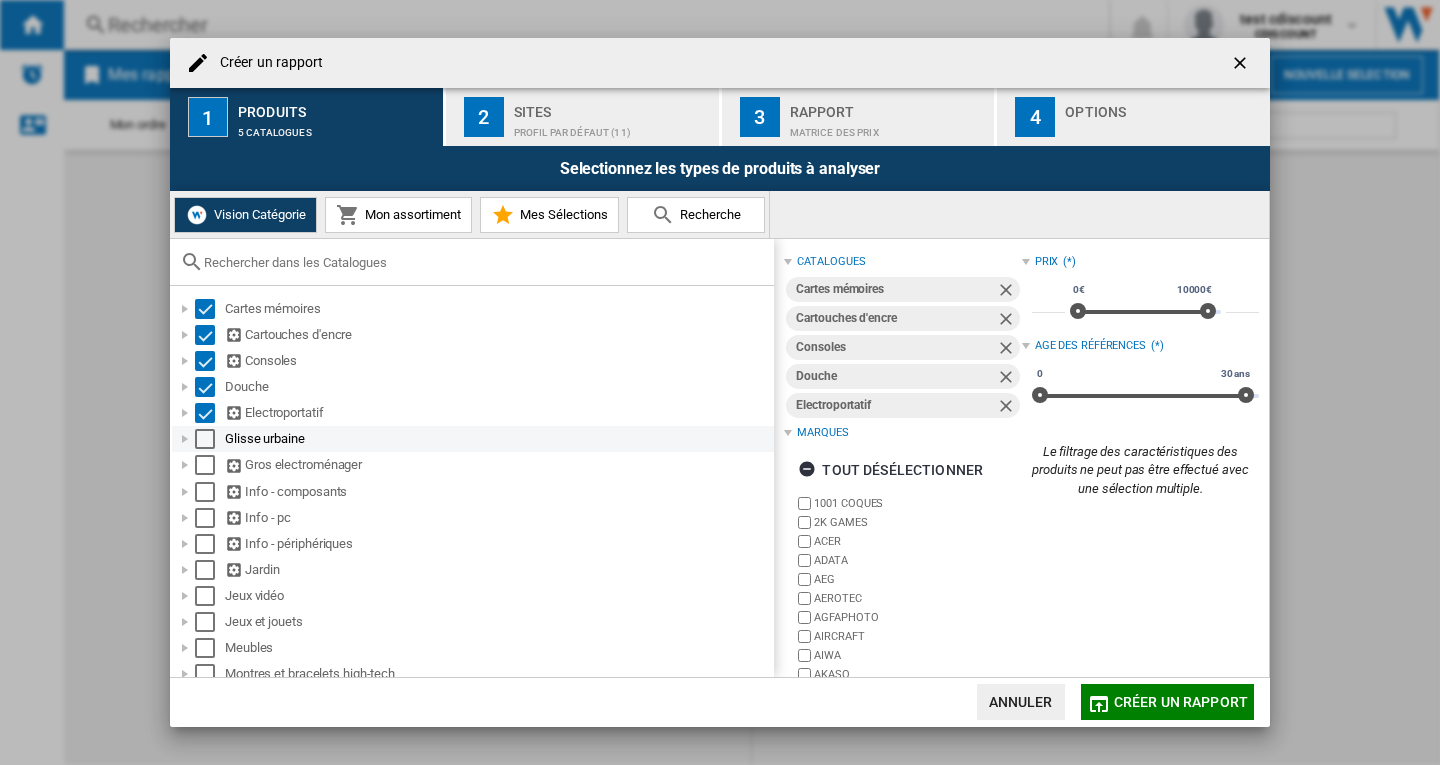 click at bounding box center (205, 439) 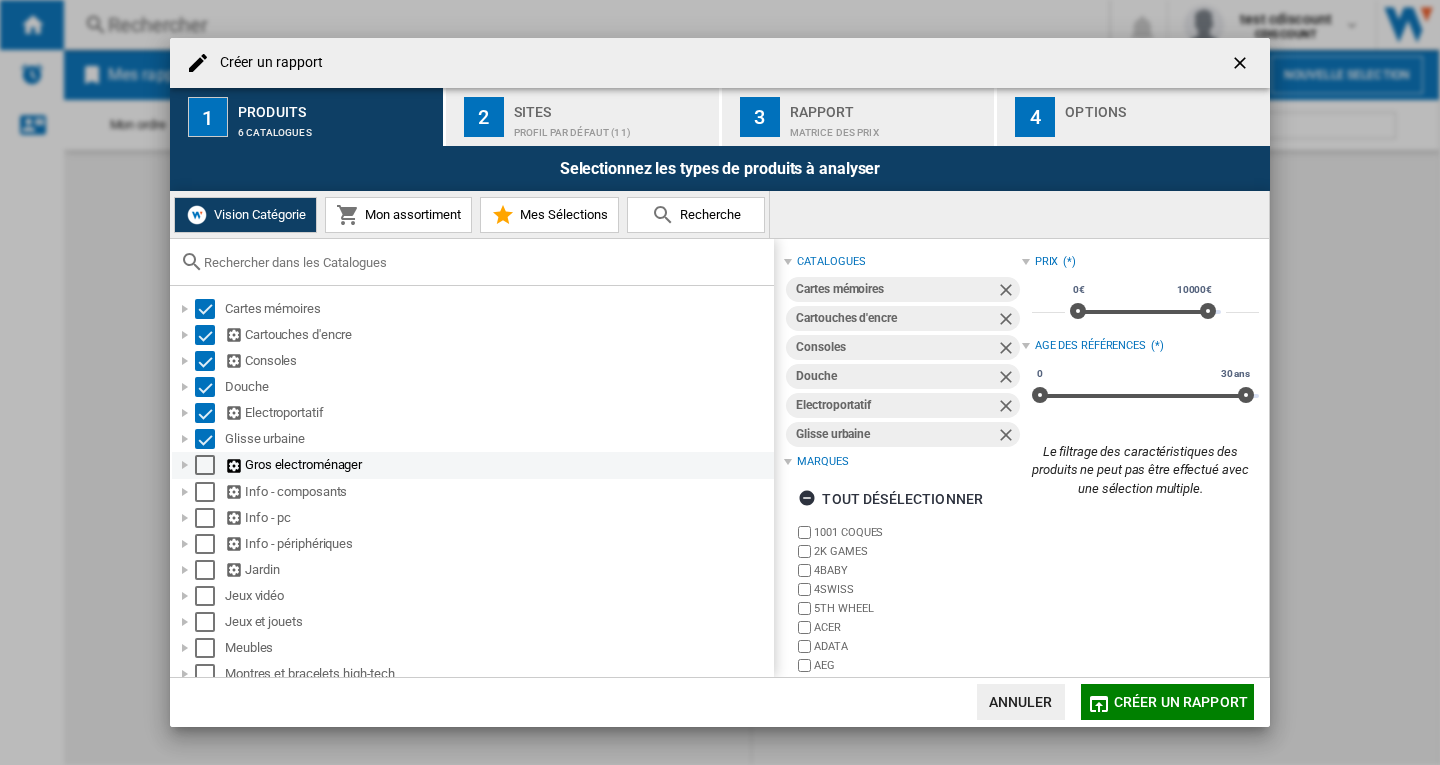 click at bounding box center [205, 465] 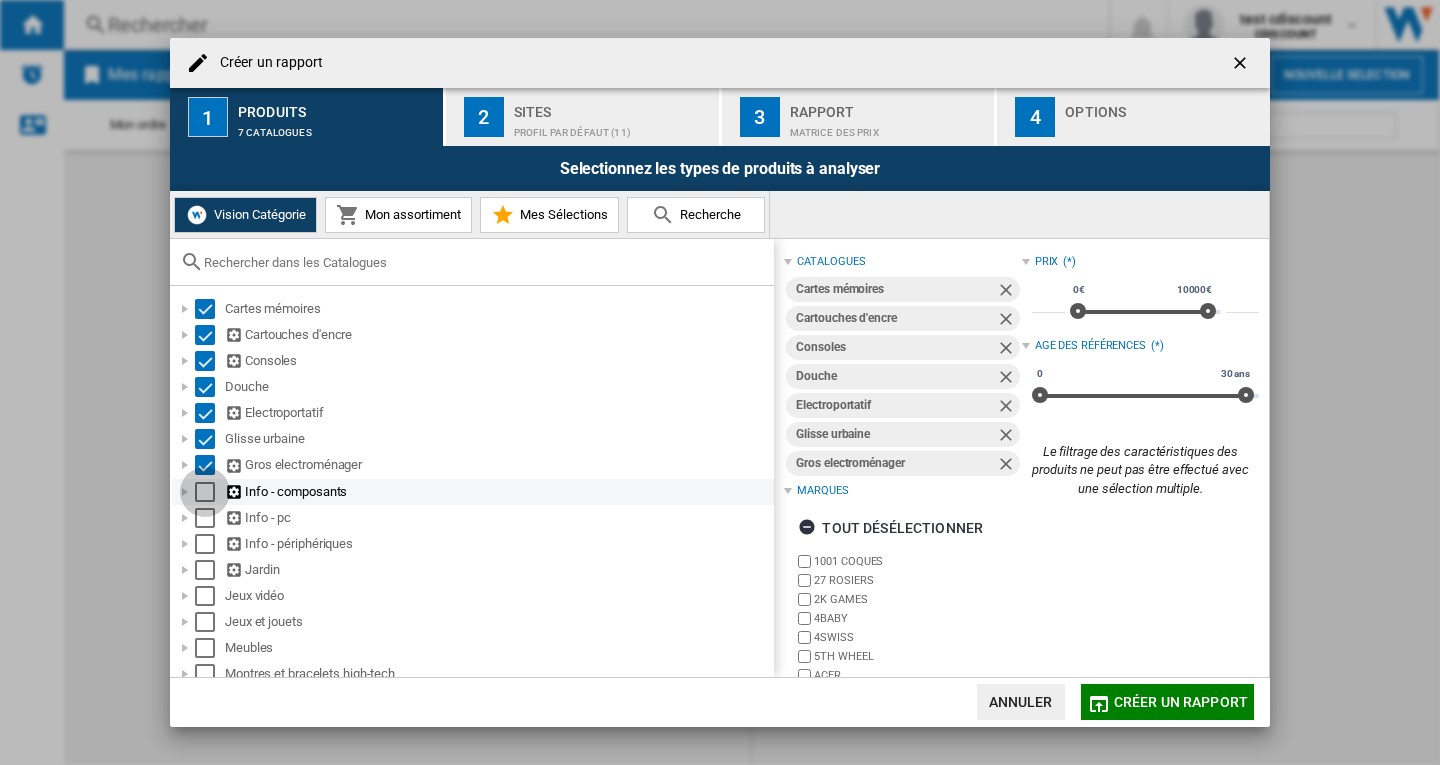 click at bounding box center (205, 492) 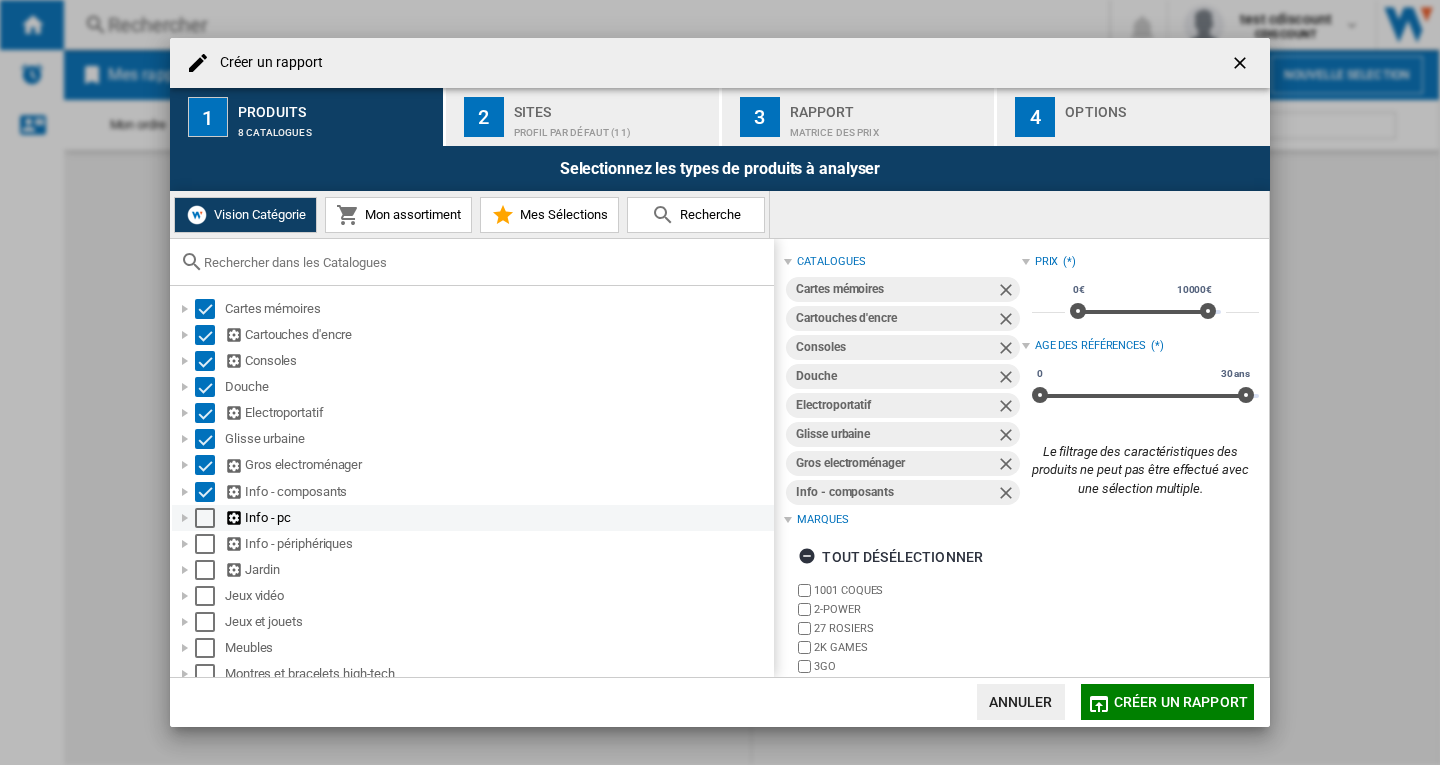 click at bounding box center (205, 518) 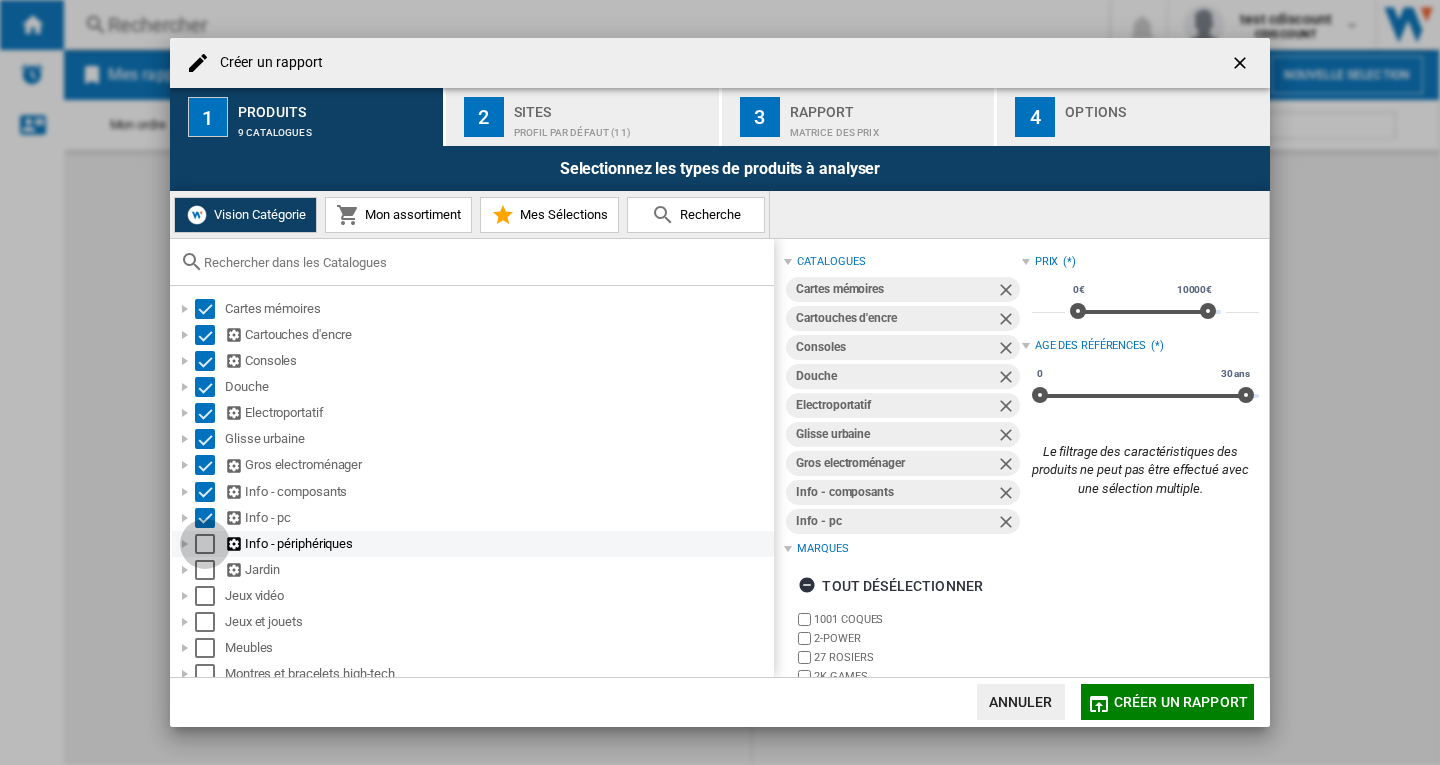 click at bounding box center (205, 544) 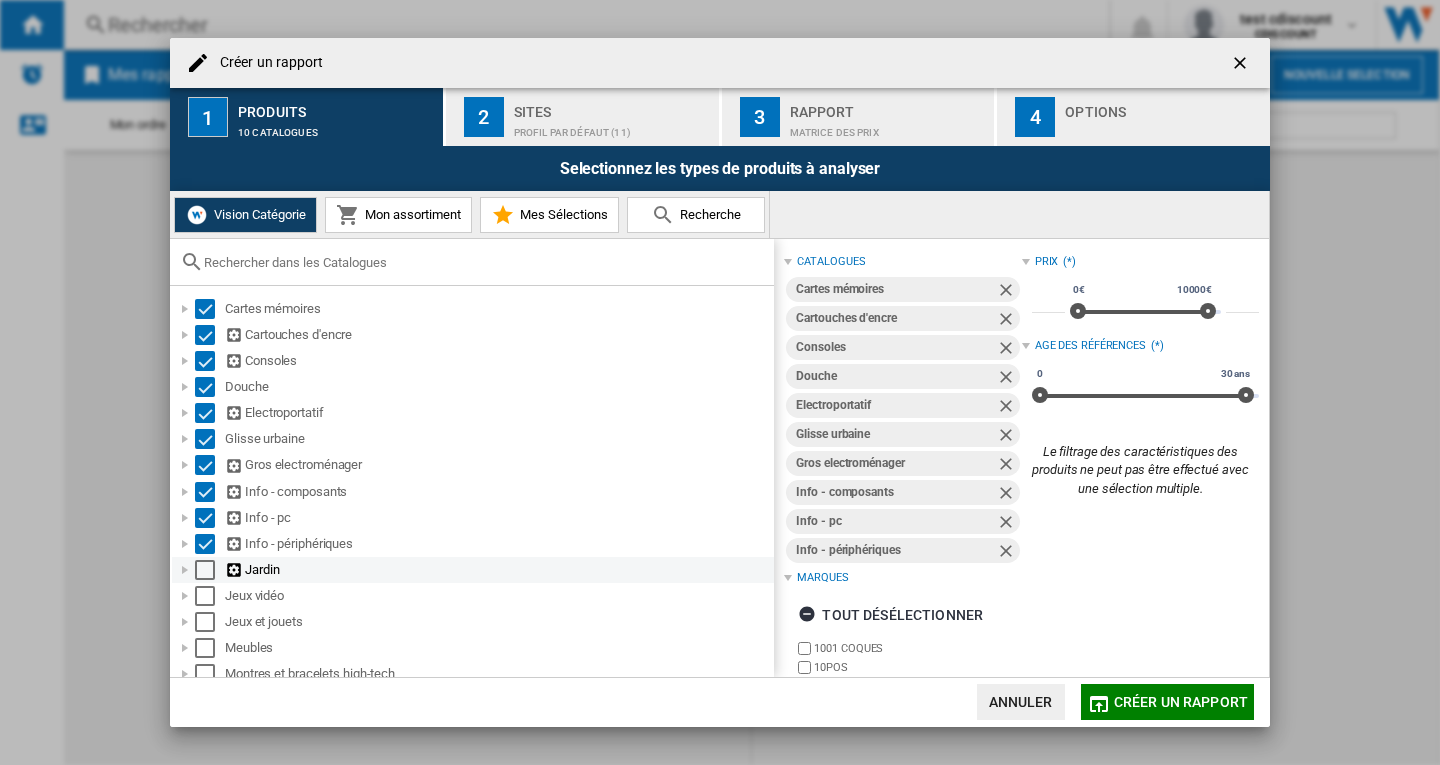 click at bounding box center (205, 570) 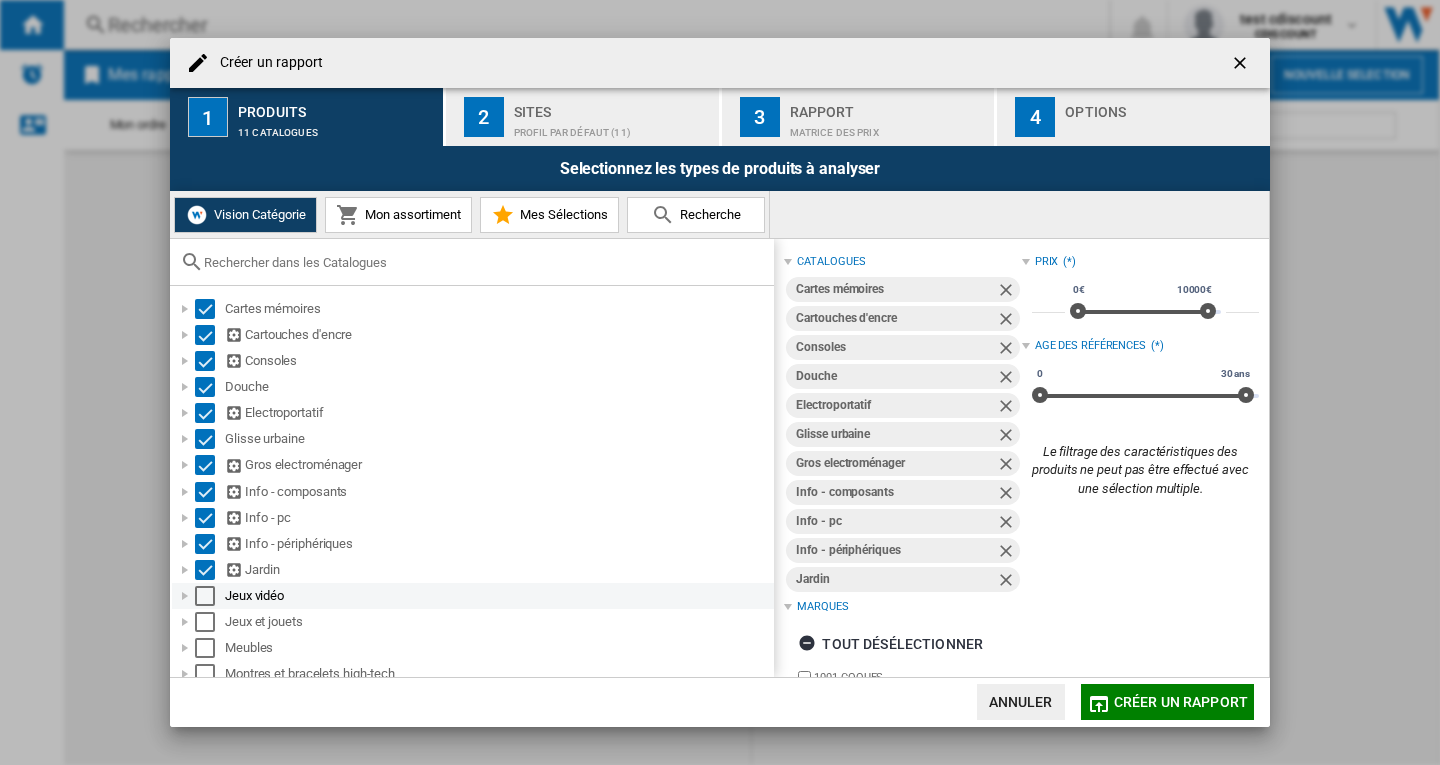click at bounding box center [205, 596] 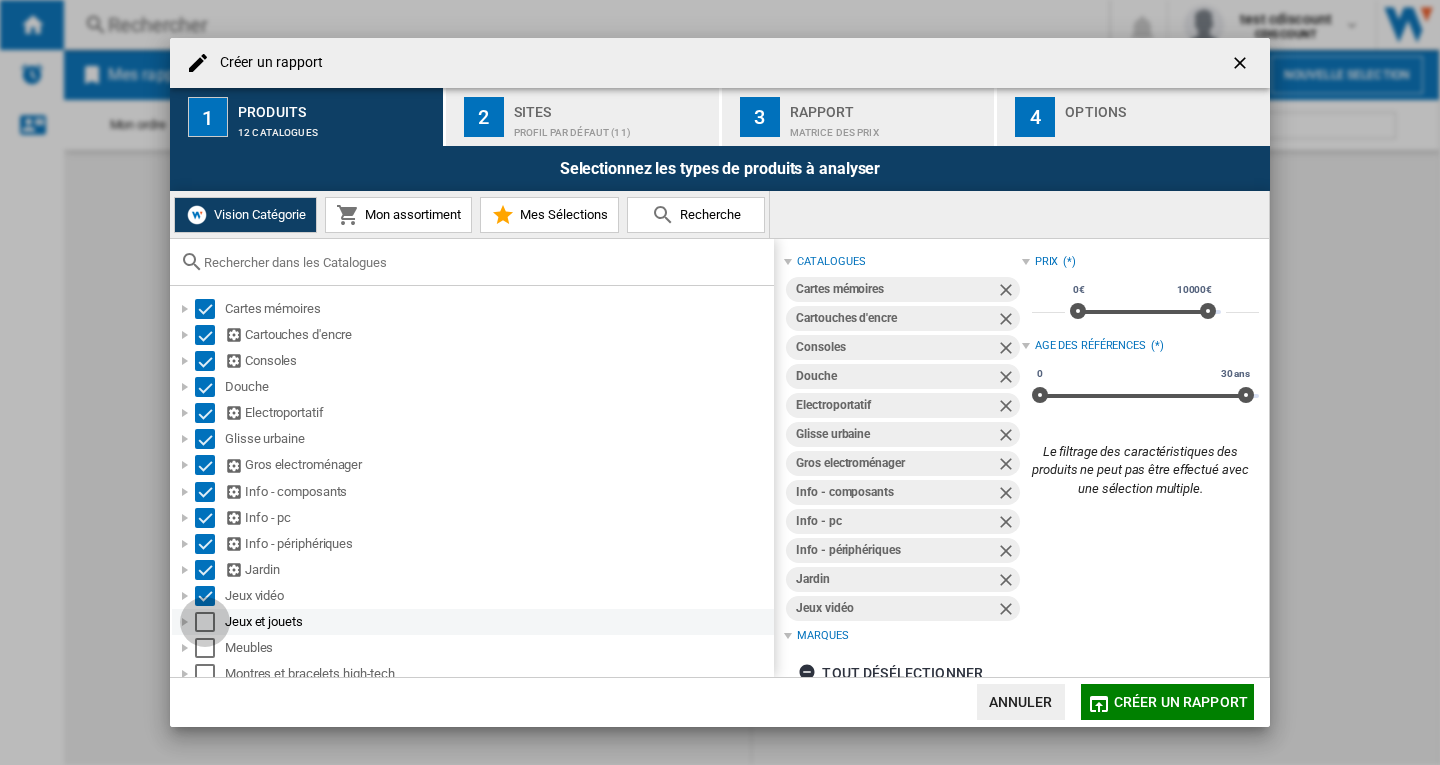 click at bounding box center [205, 622] 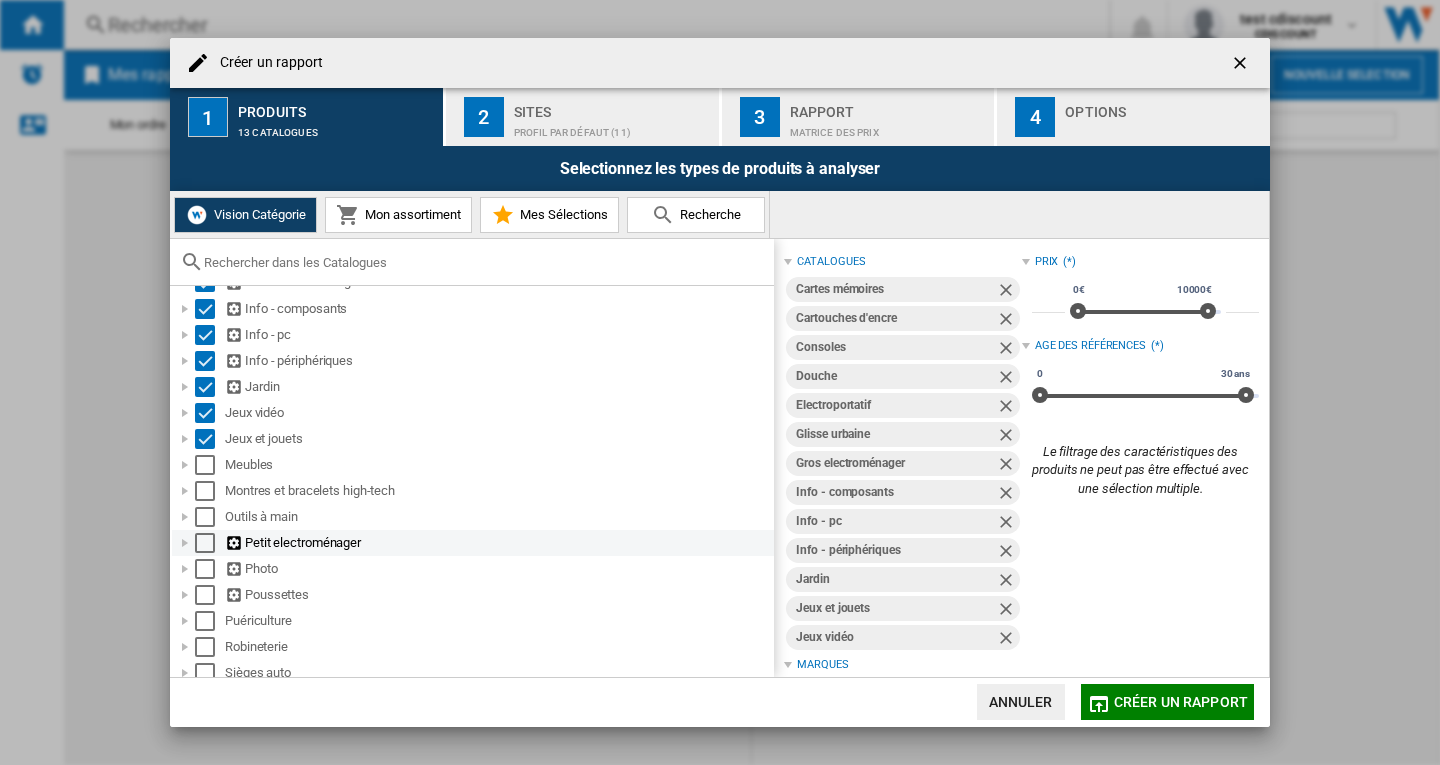 scroll, scrollTop: 190, scrollLeft: 0, axis: vertical 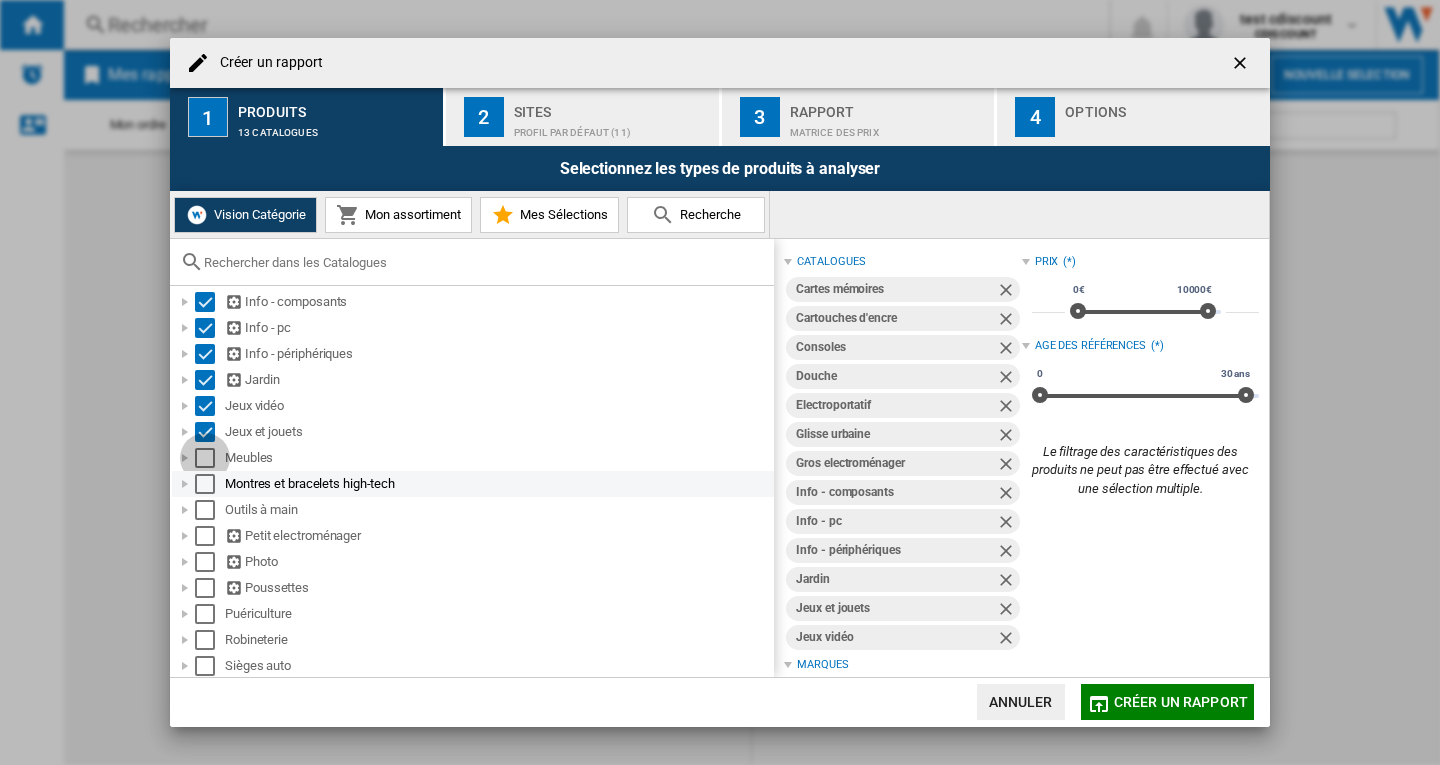 drag, startPoint x: 206, startPoint y: 454, endPoint x: 202, endPoint y: 485, distance: 31.257 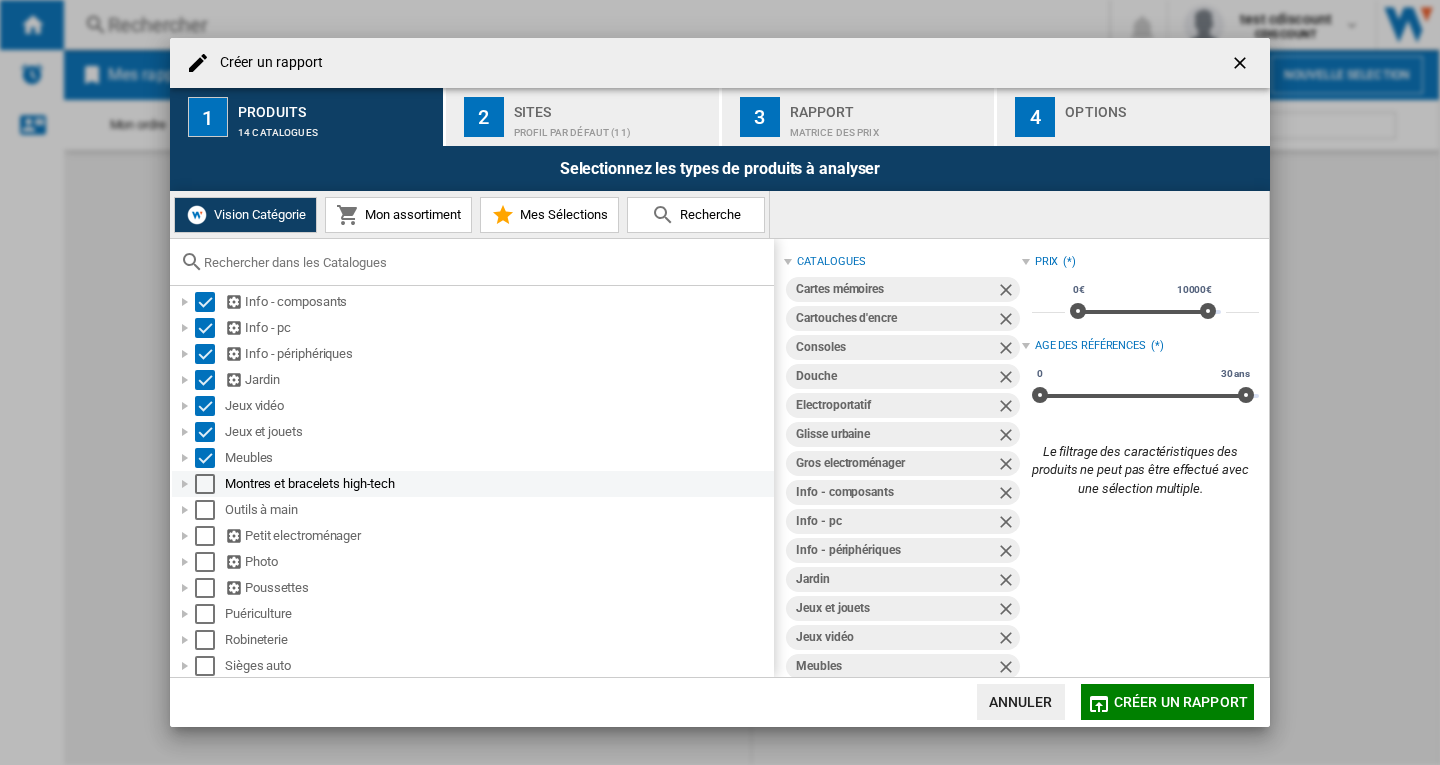click at bounding box center [205, 484] 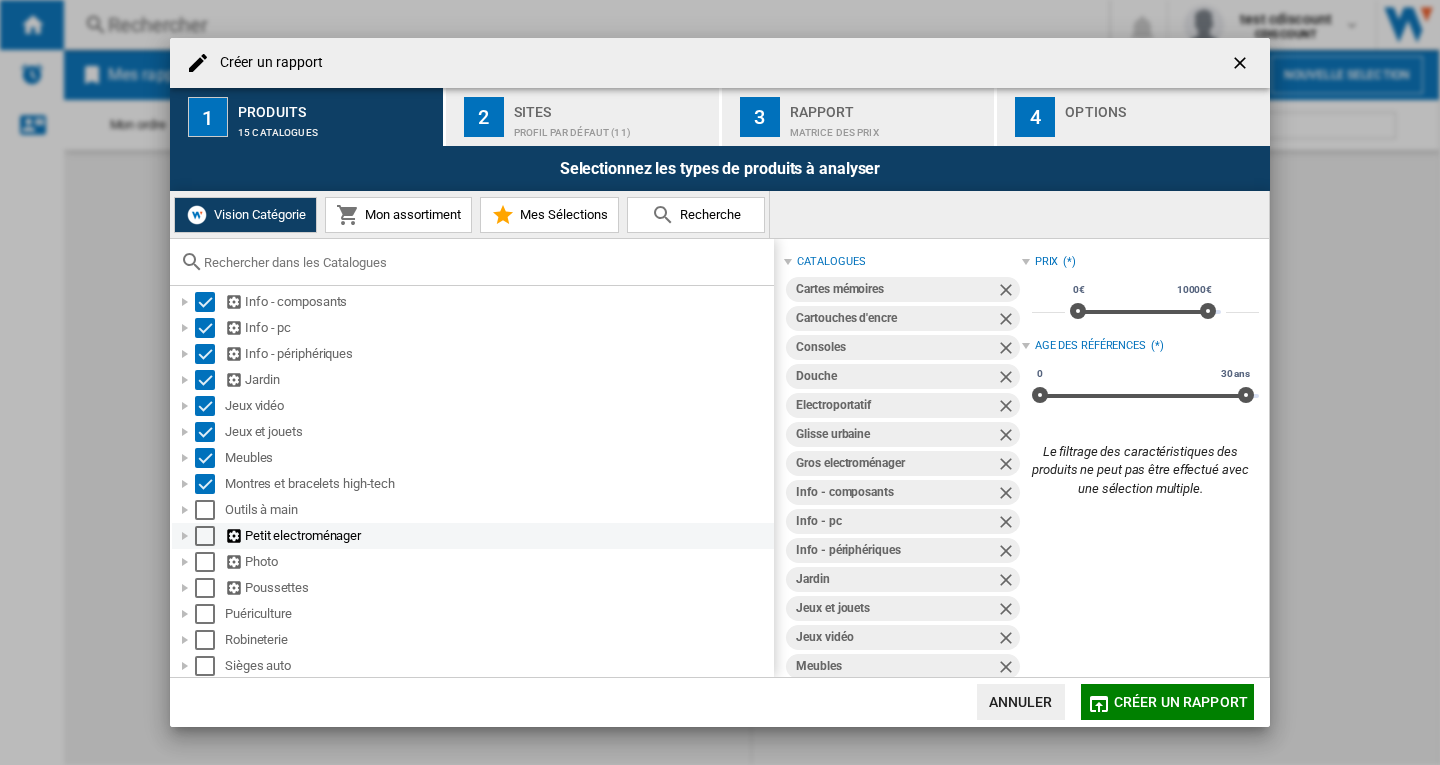 drag, startPoint x: 205, startPoint y: 508, endPoint x: 208, endPoint y: 538, distance: 30.149628 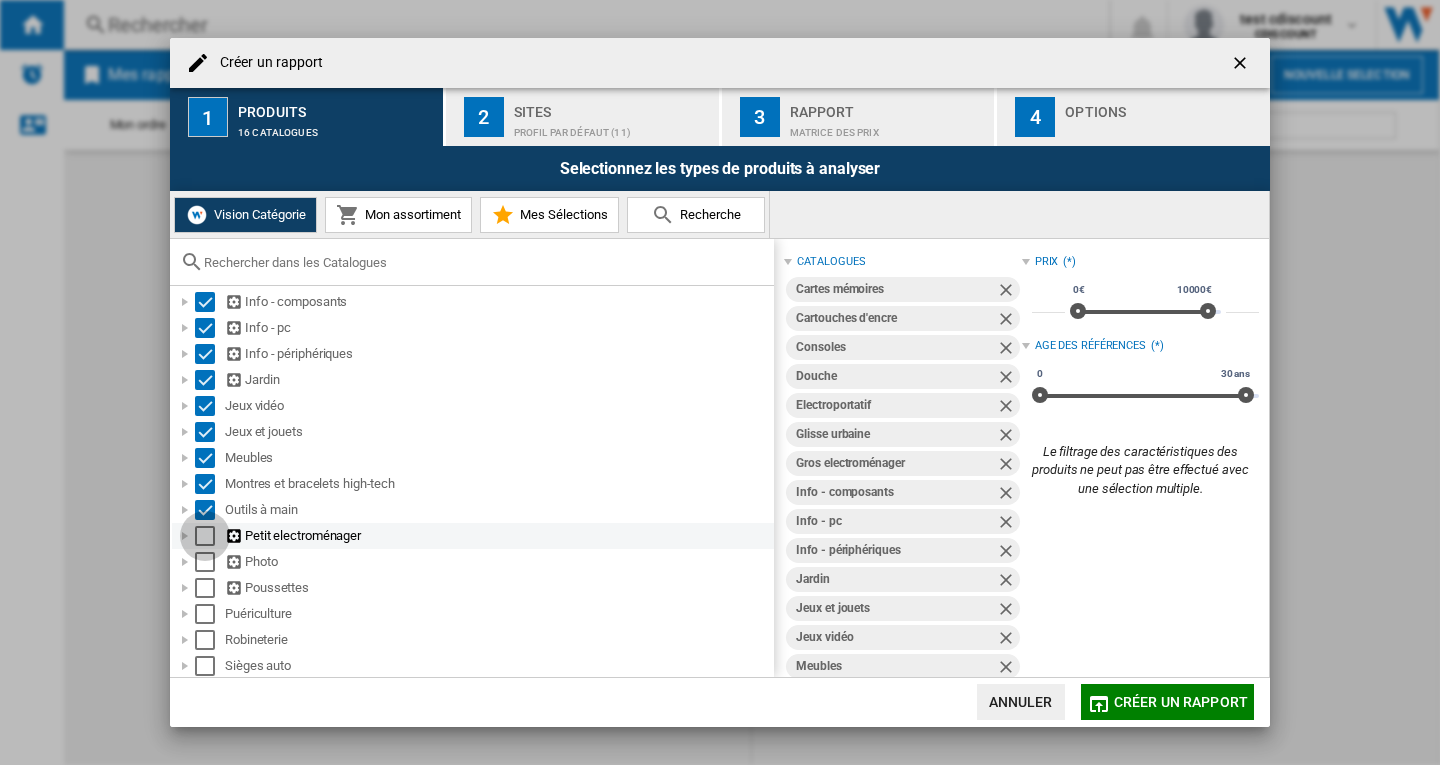 click at bounding box center (205, 536) 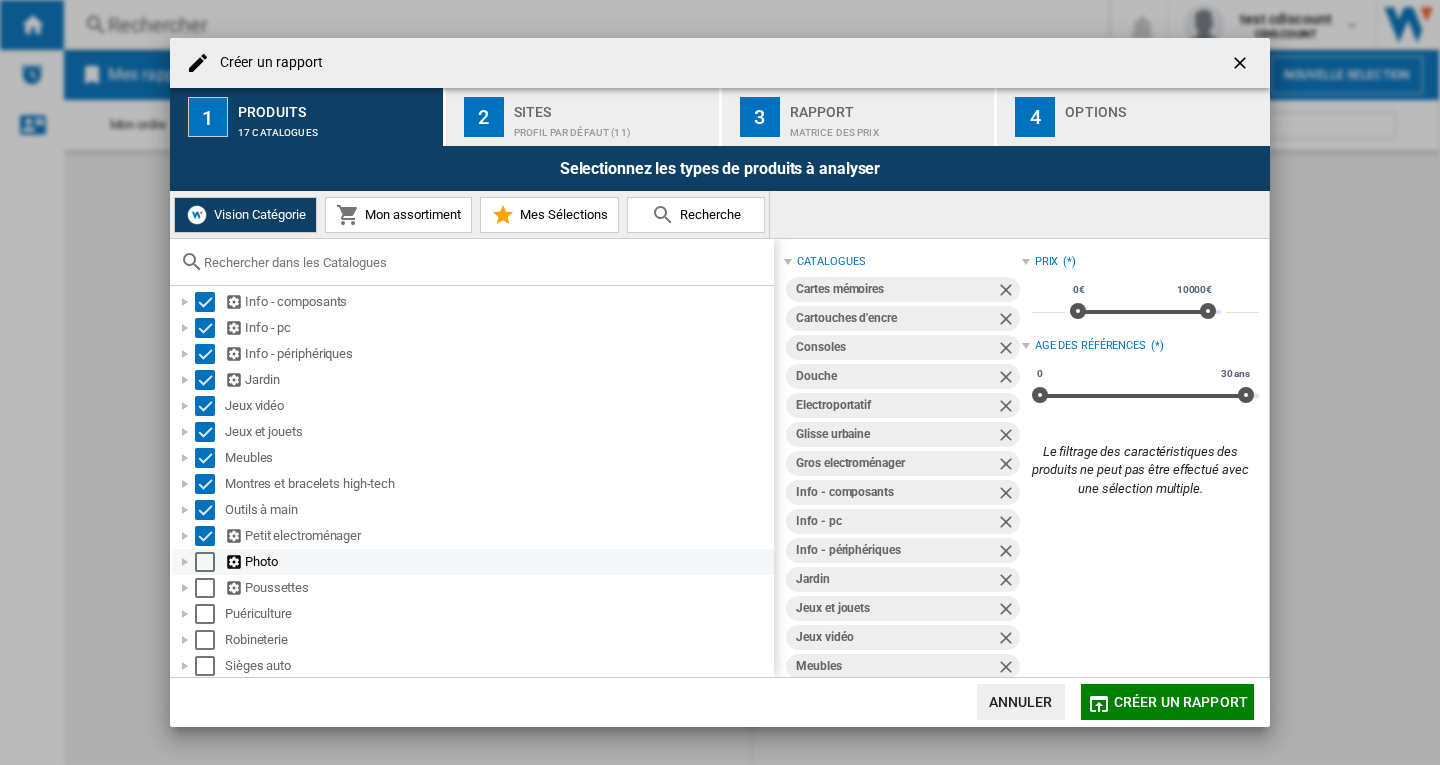 drag, startPoint x: 206, startPoint y: 566, endPoint x: 206, endPoint y: 593, distance: 27 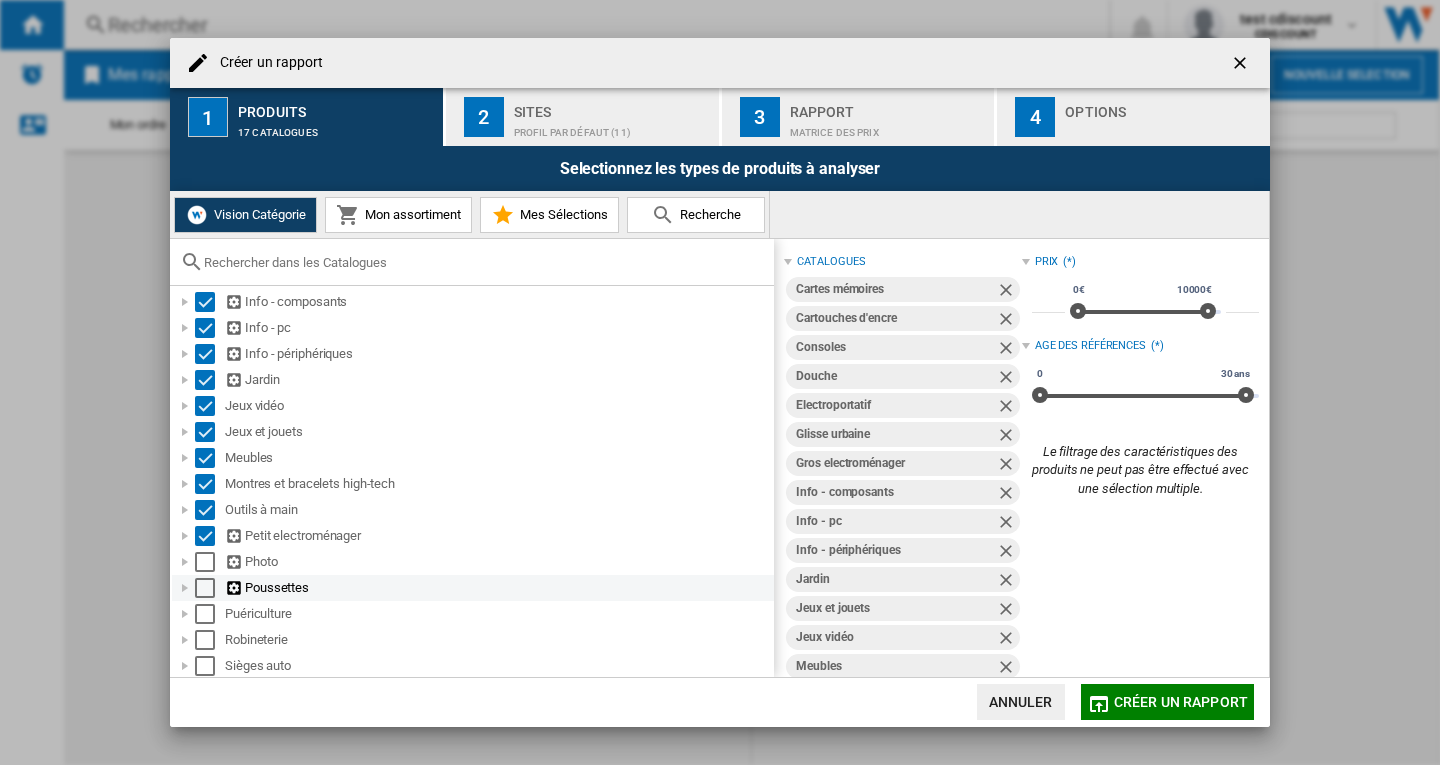 click at bounding box center [205, 562] 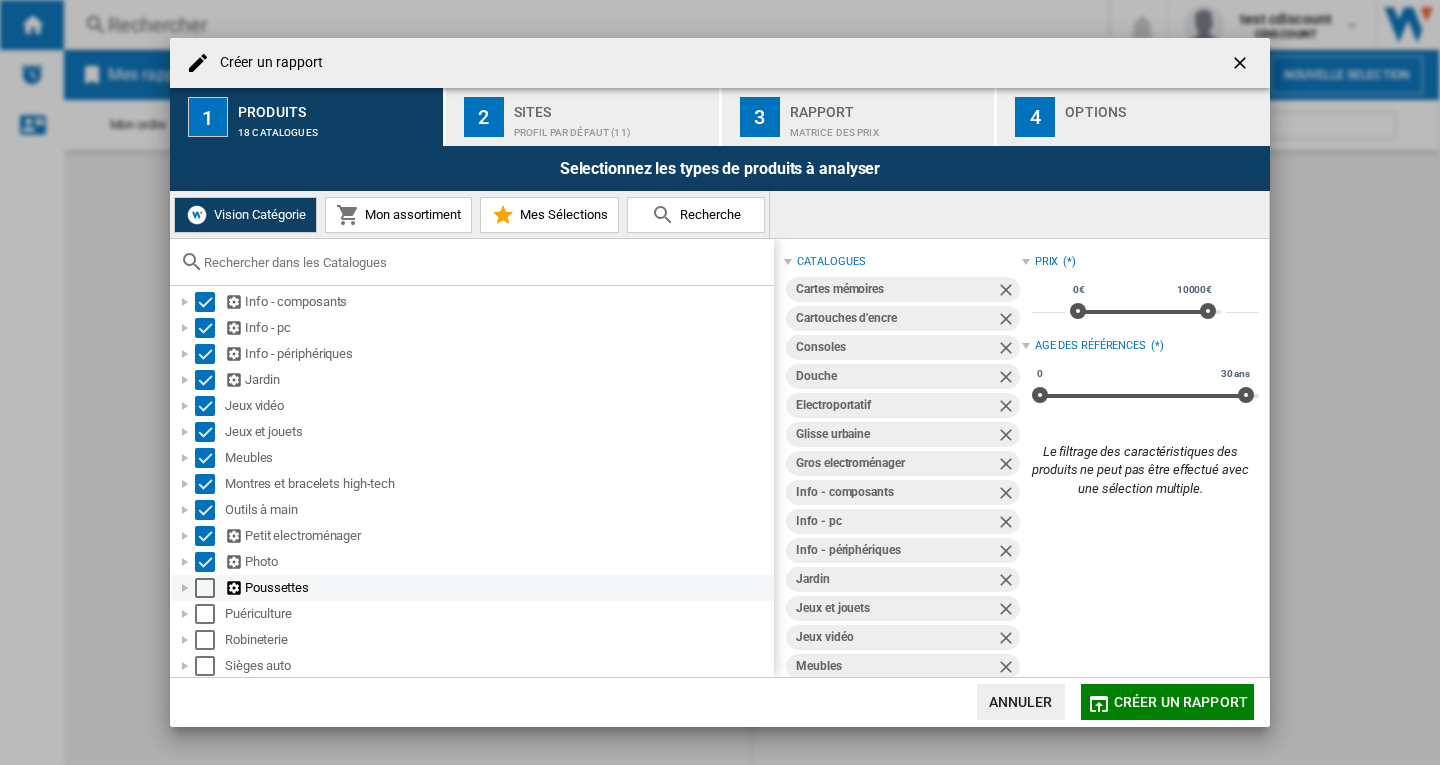 click at bounding box center [205, 588] 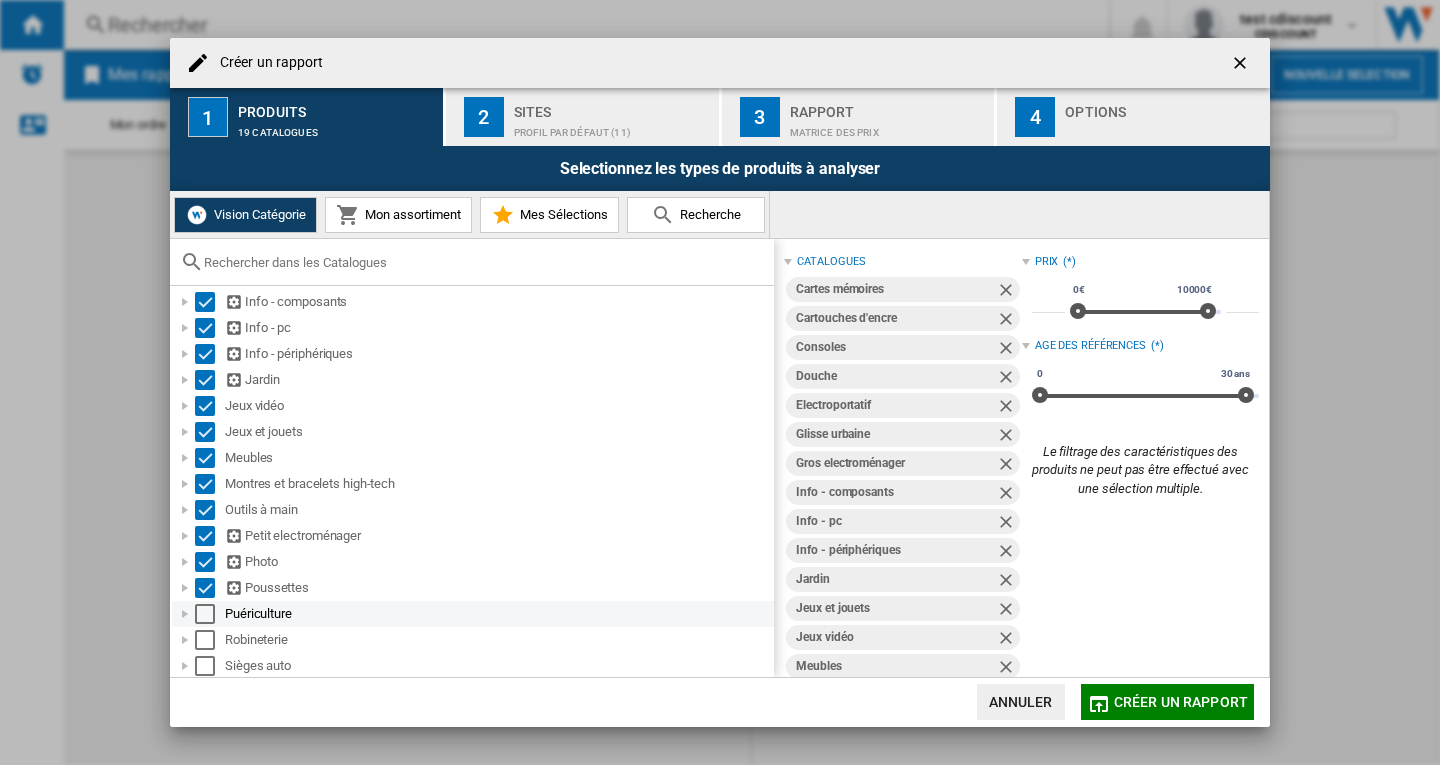 click at bounding box center [205, 614] 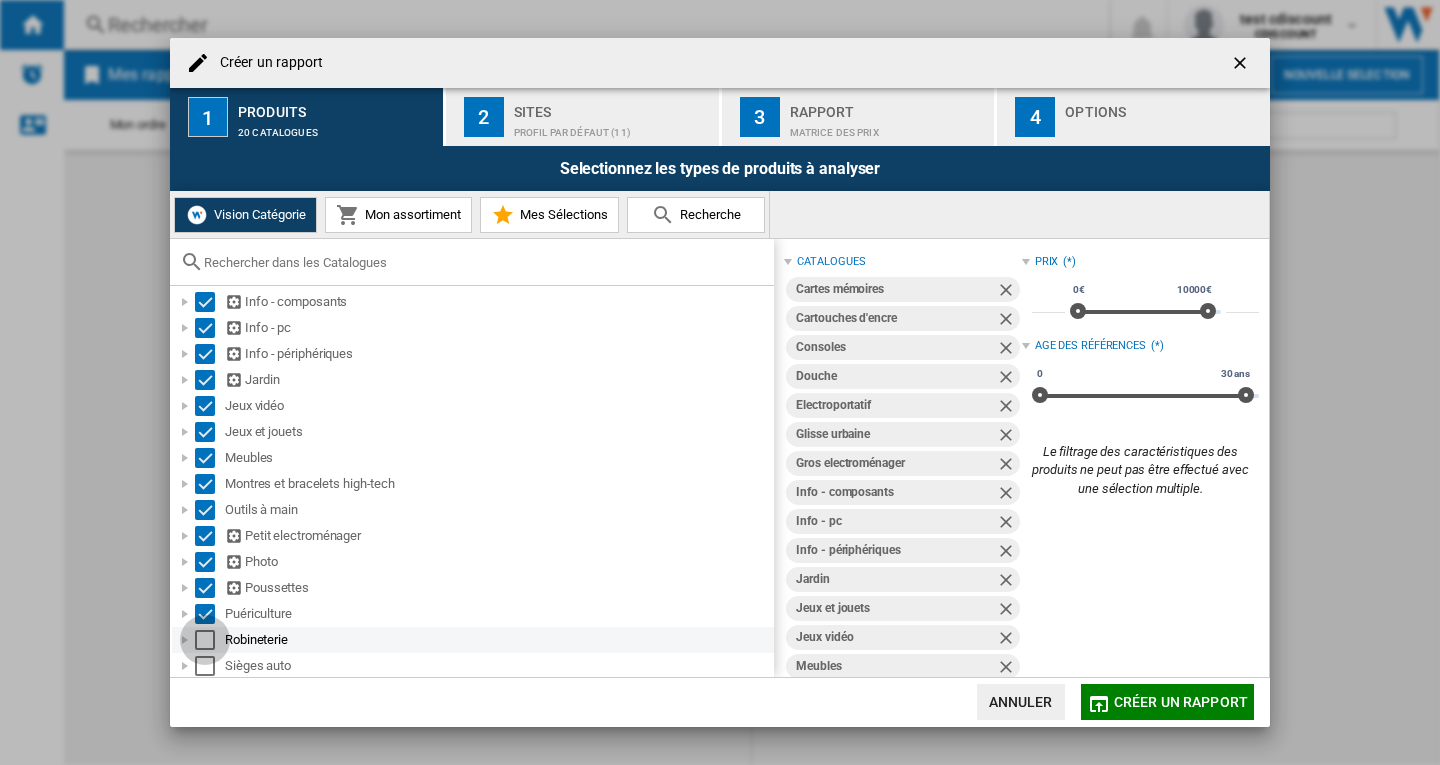 click at bounding box center (205, 640) 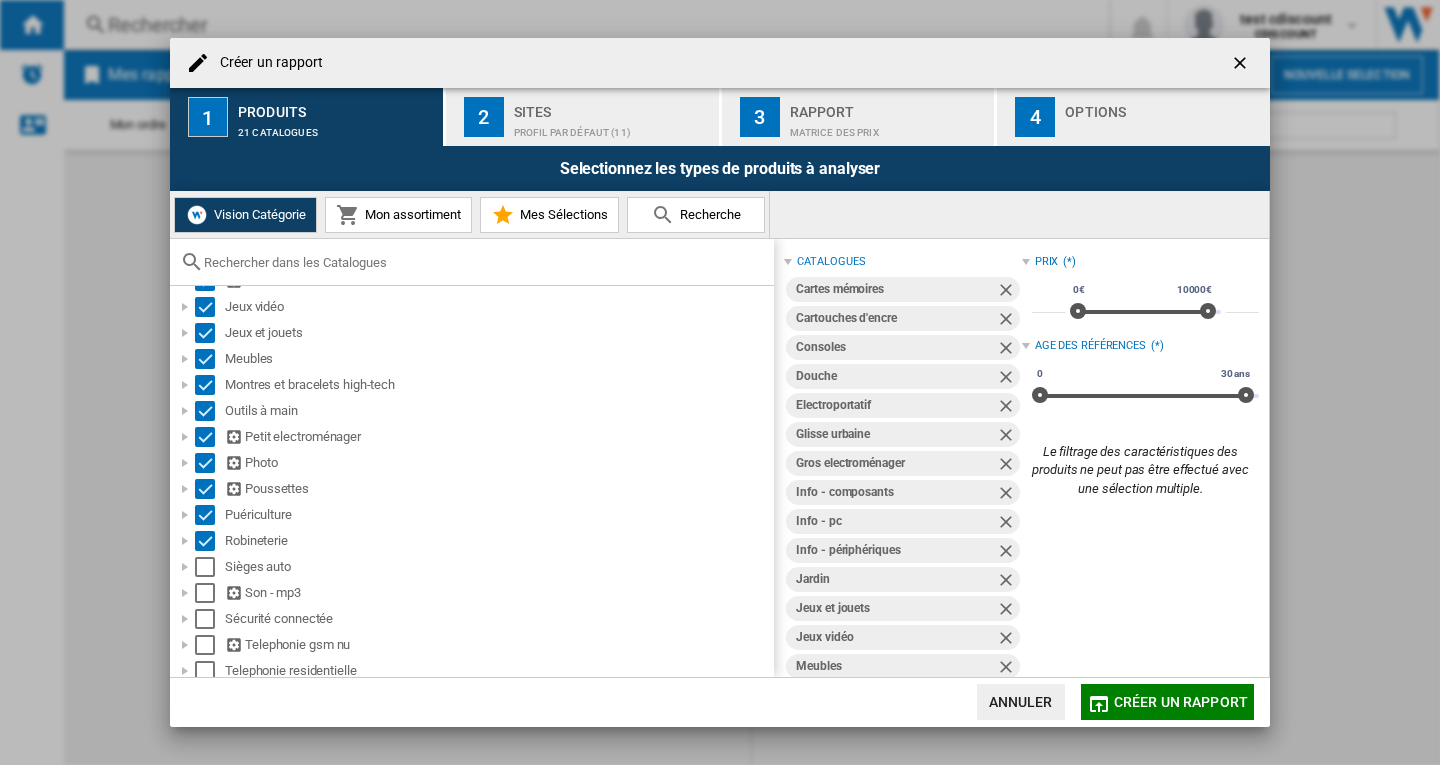 scroll, scrollTop: 326, scrollLeft: 0, axis: vertical 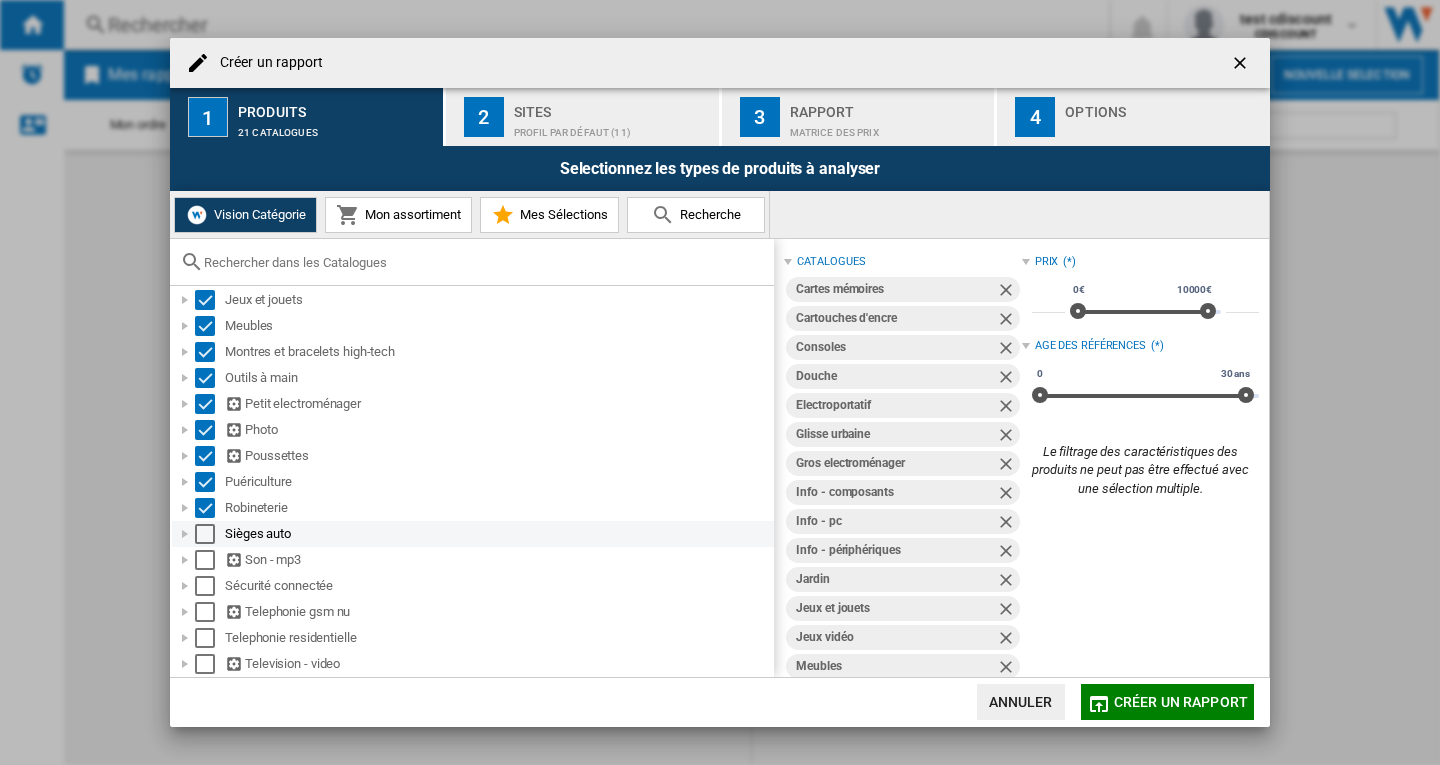 click at bounding box center (205, 534) 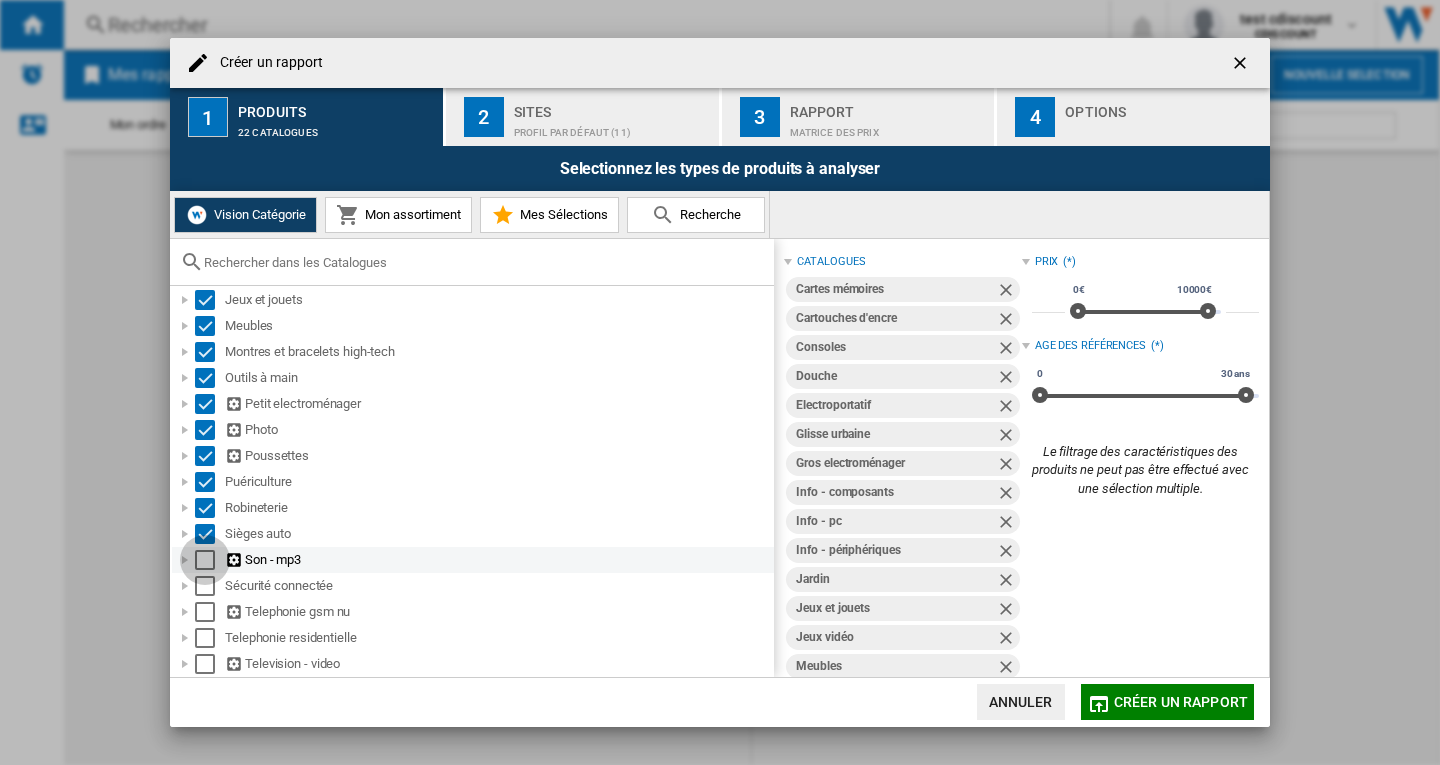 click at bounding box center (205, 560) 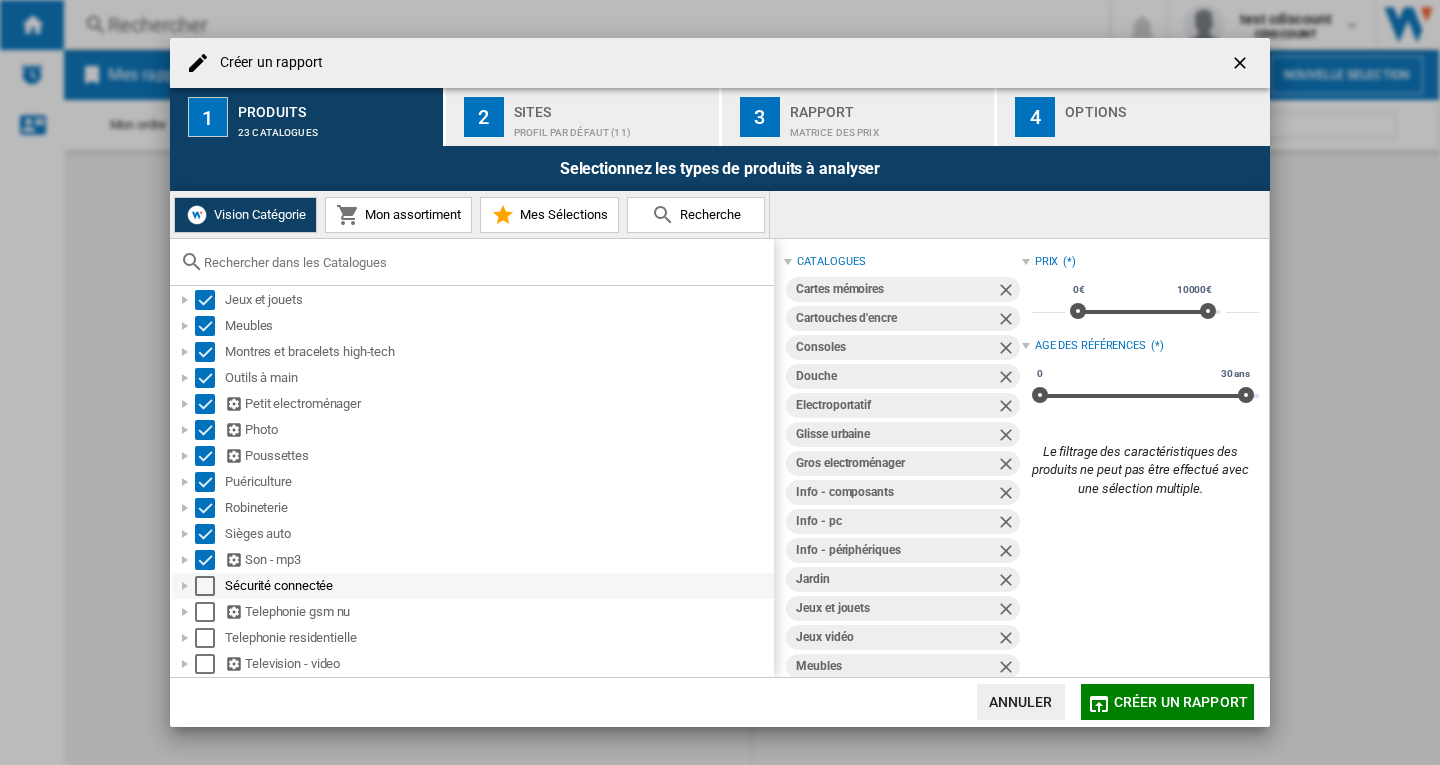 click at bounding box center [205, 586] 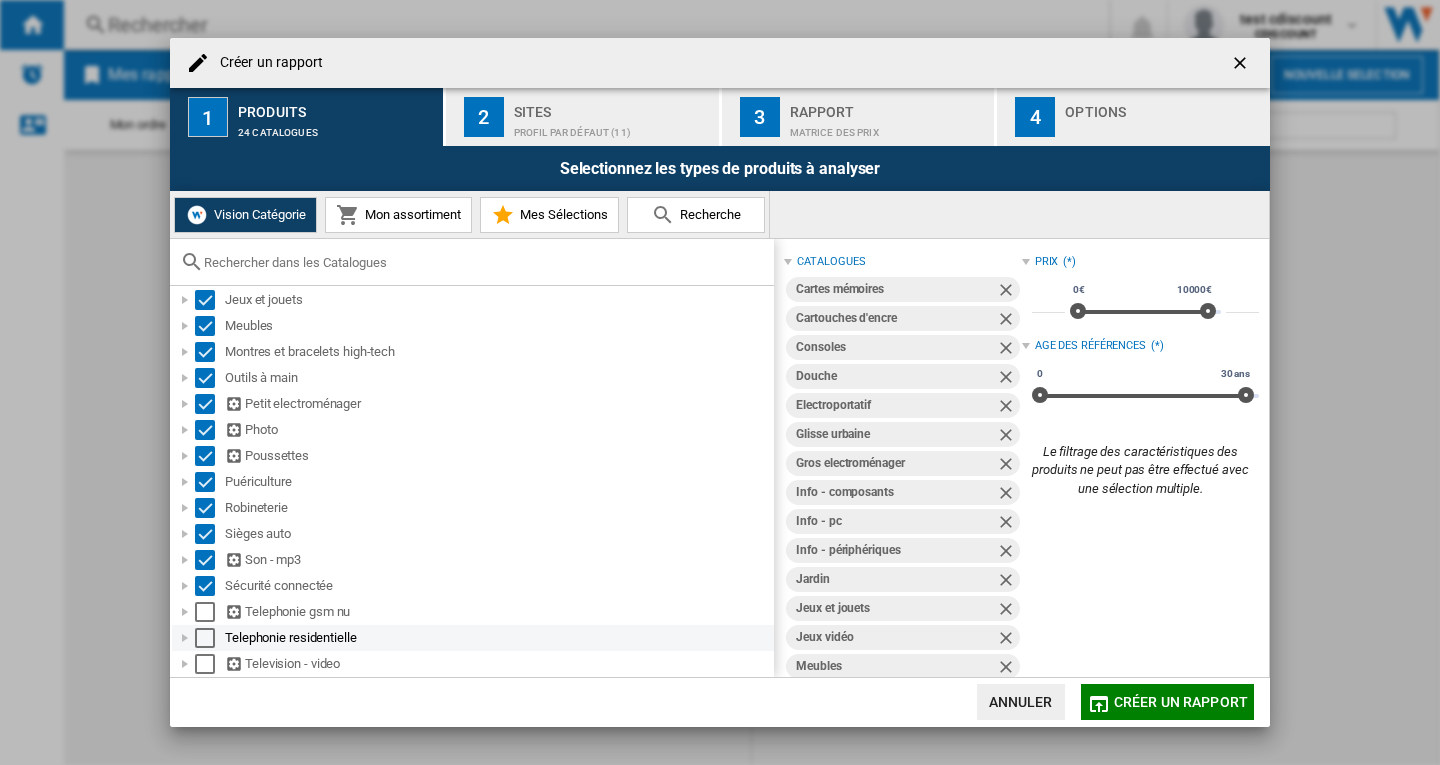 drag, startPoint x: 203, startPoint y: 599, endPoint x: 204, endPoint y: 625, distance: 26.019224 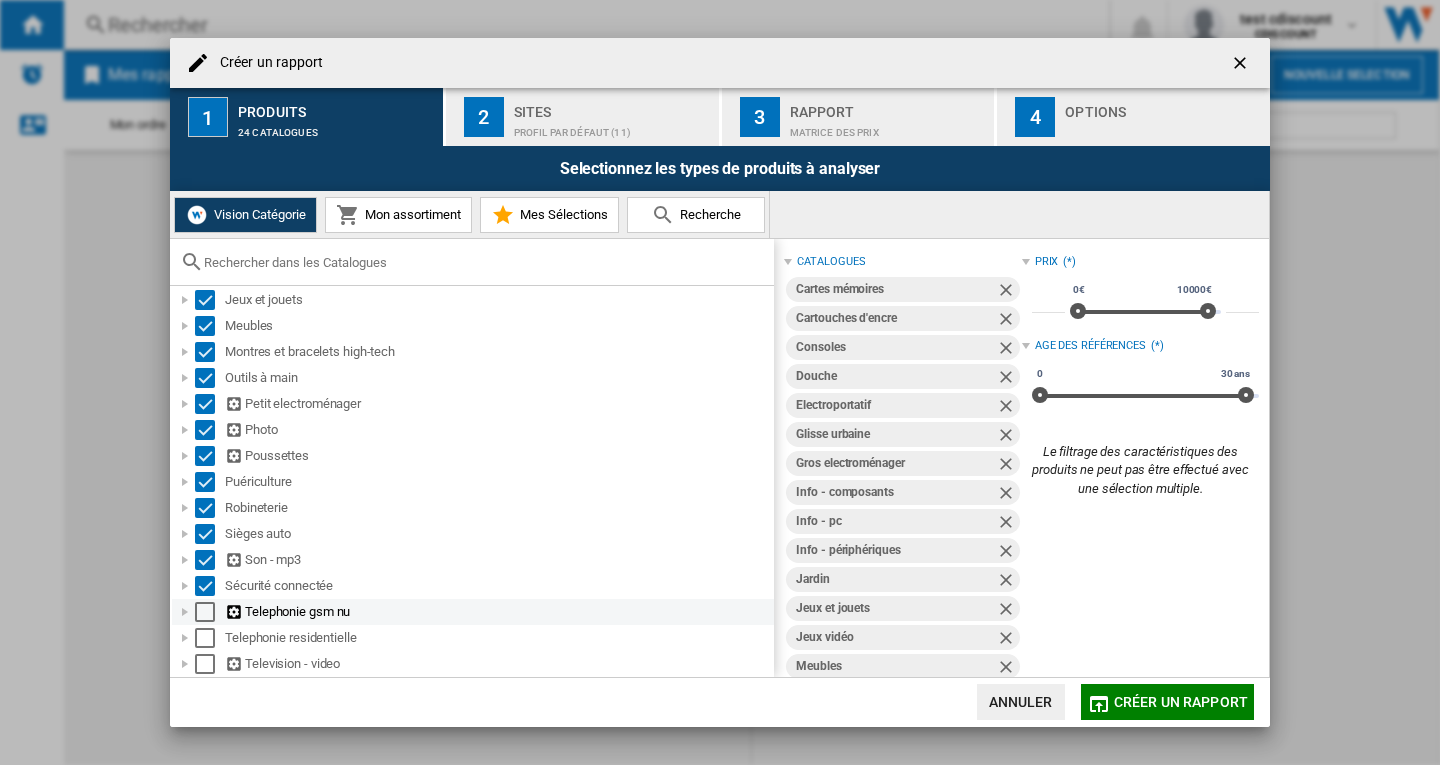 click at bounding box center (205, 612) 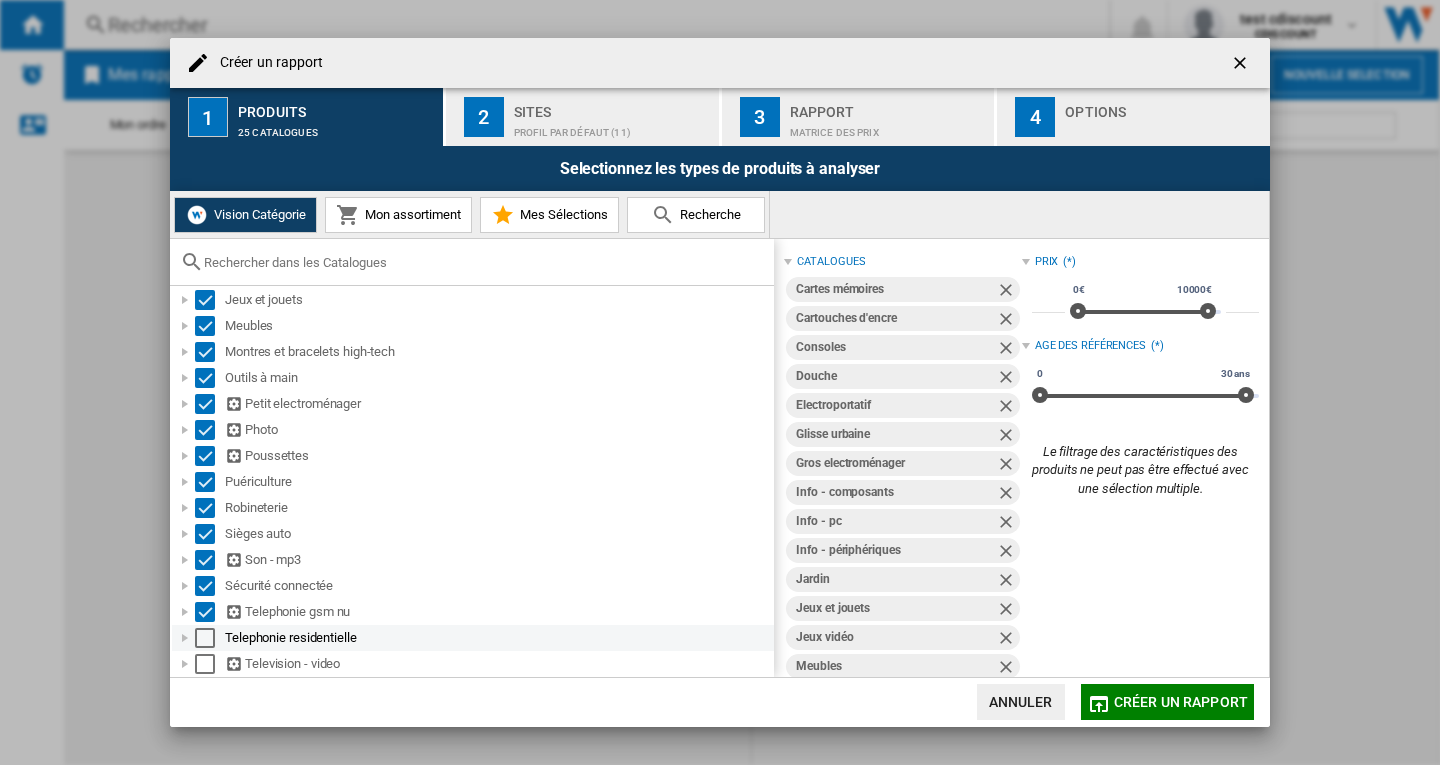 click at bounding box center [205, 638] 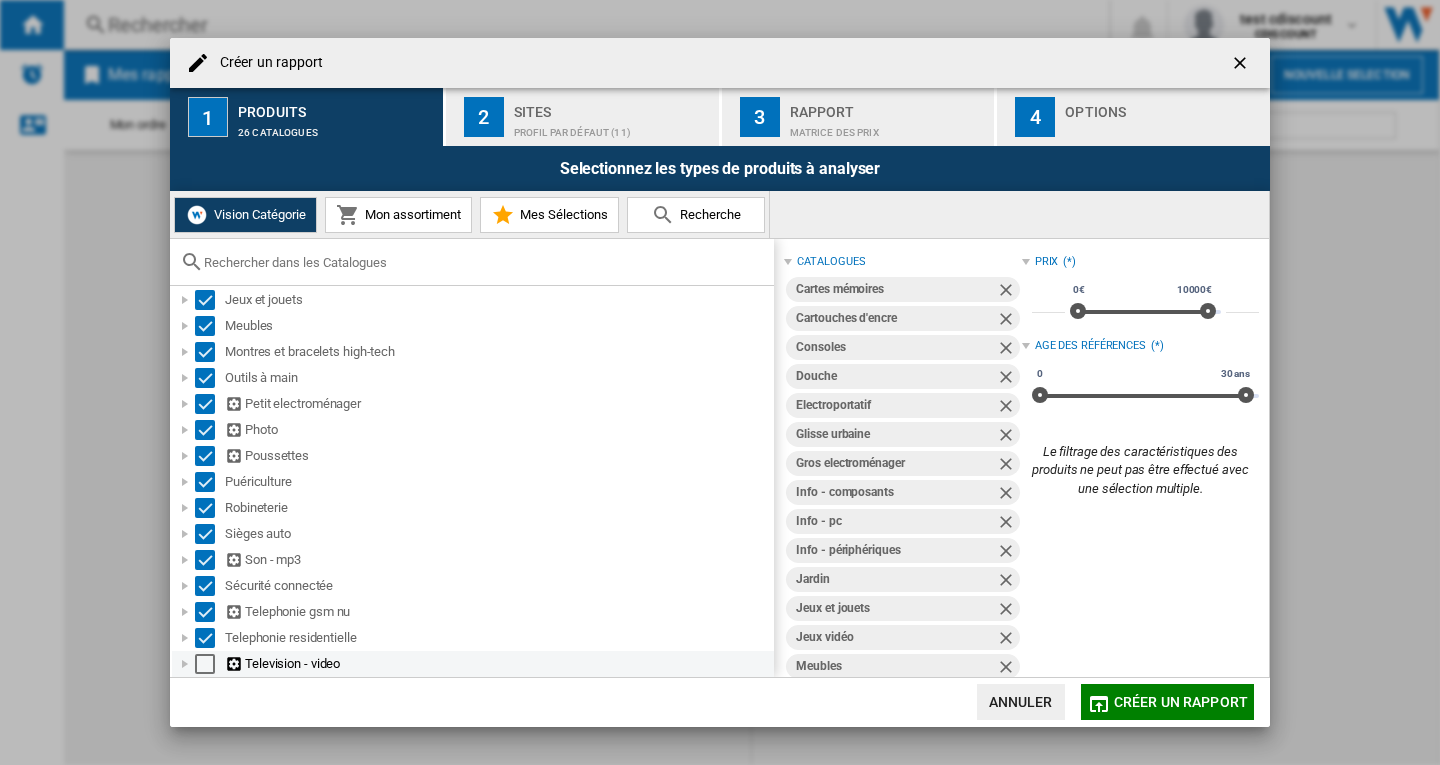 click at bounding box center (205, 664) 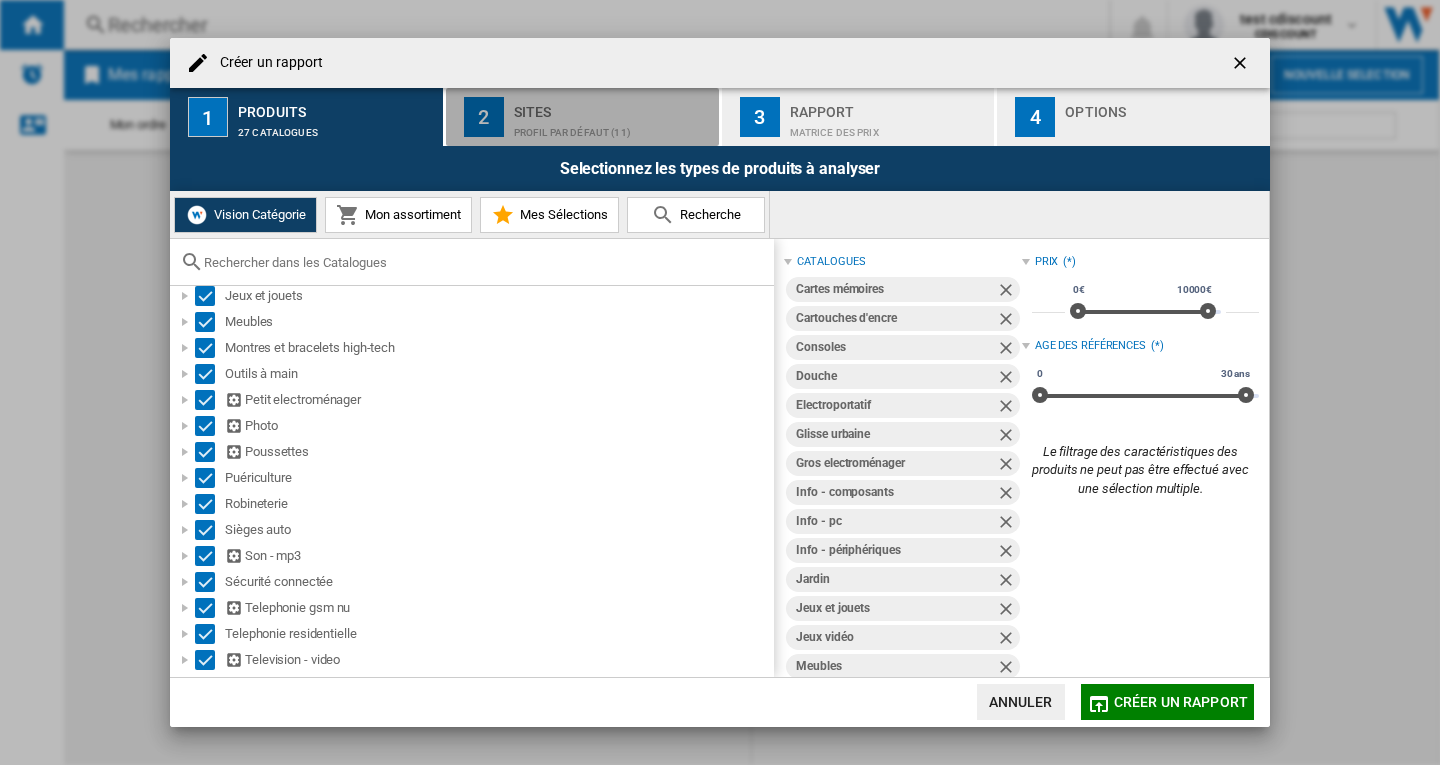 click on "Sites" at bounding box center [612, 106] 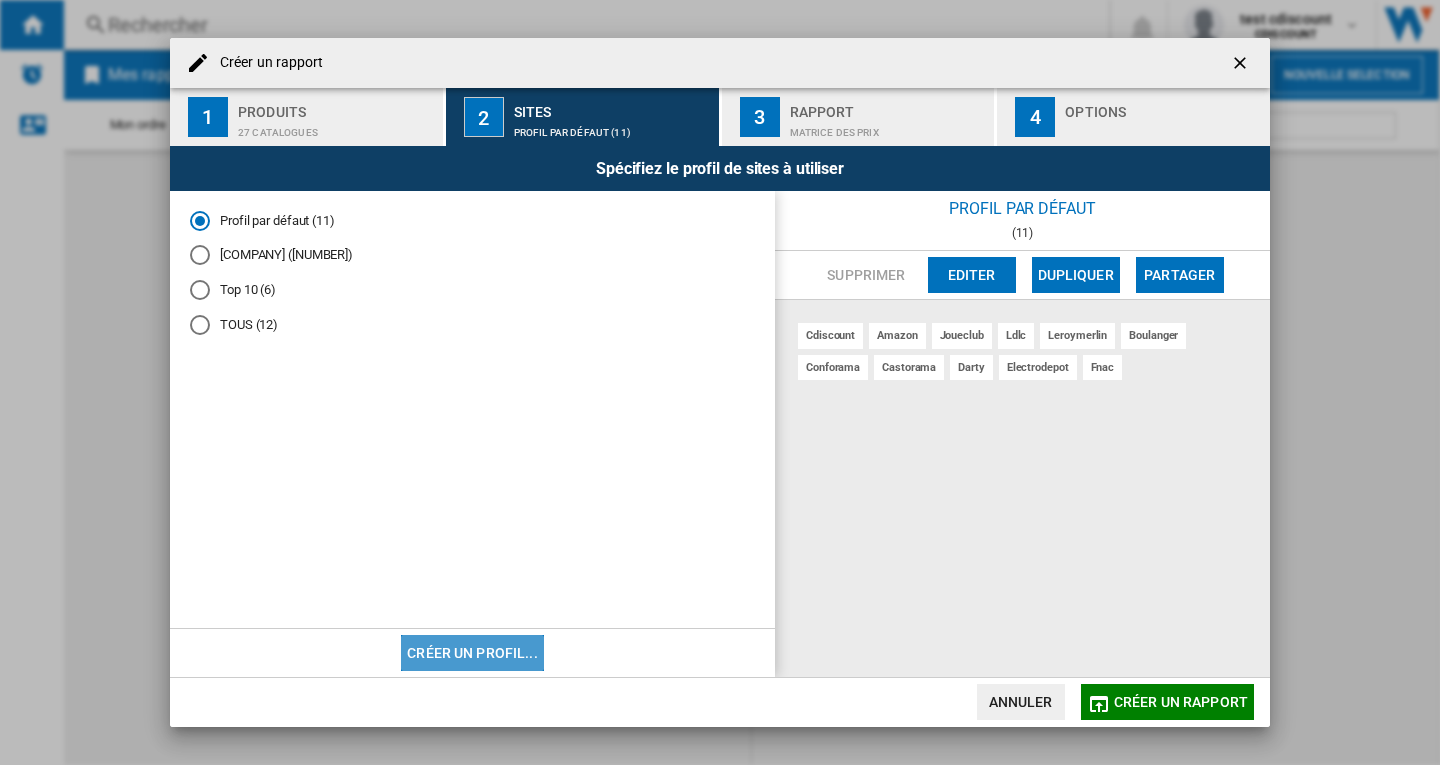 click on "Créer un profil..." at bounding box center (472, 653) 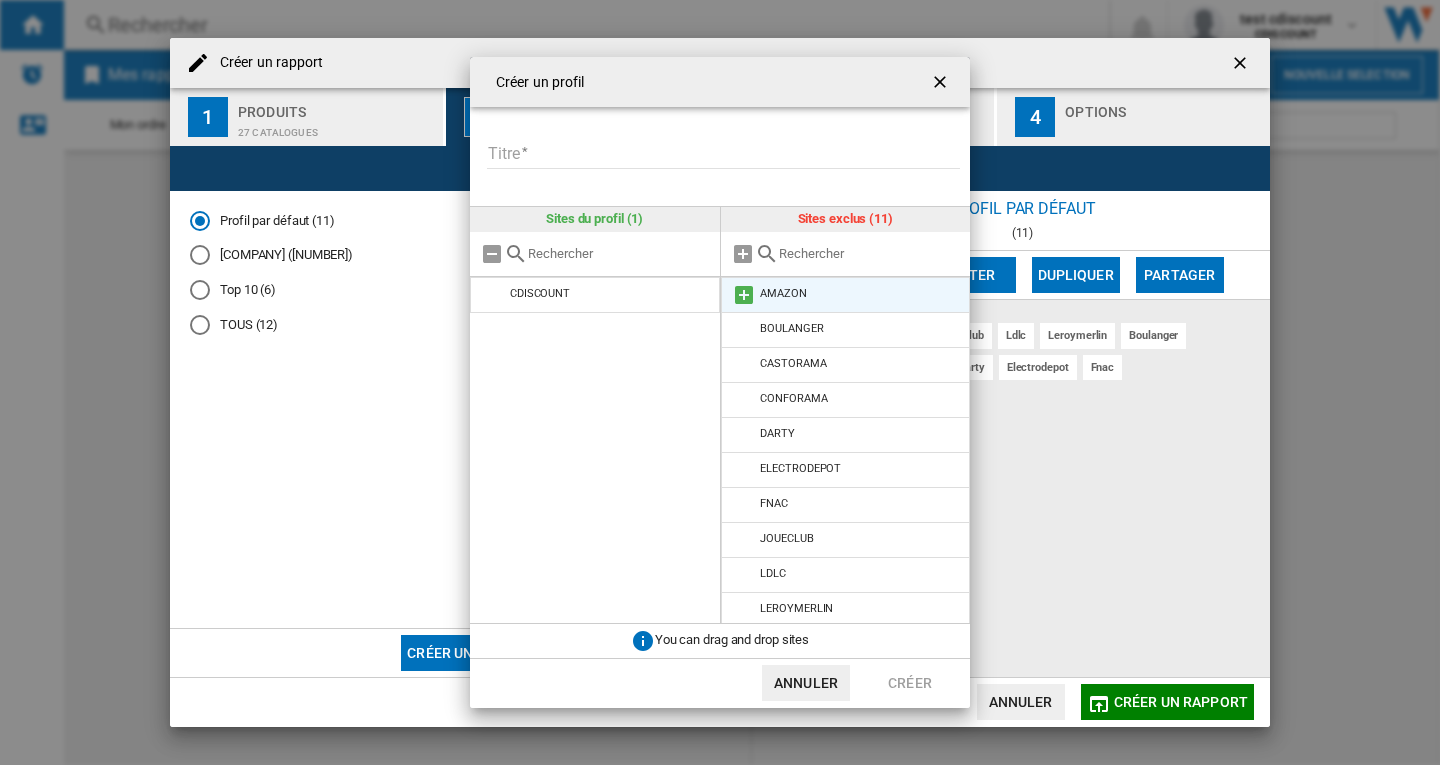 click at bounding box center (744, 295) 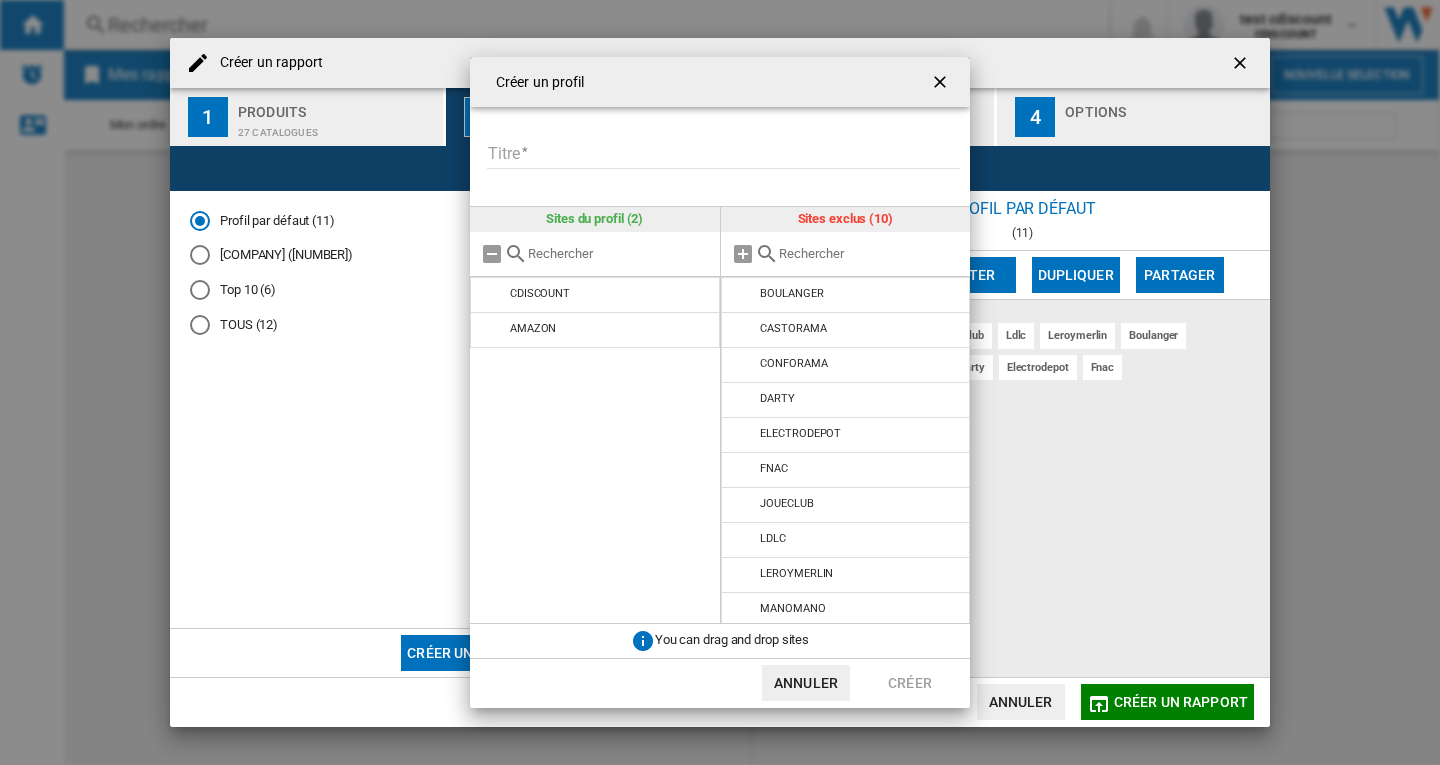 click at bounding box center [744, 295] 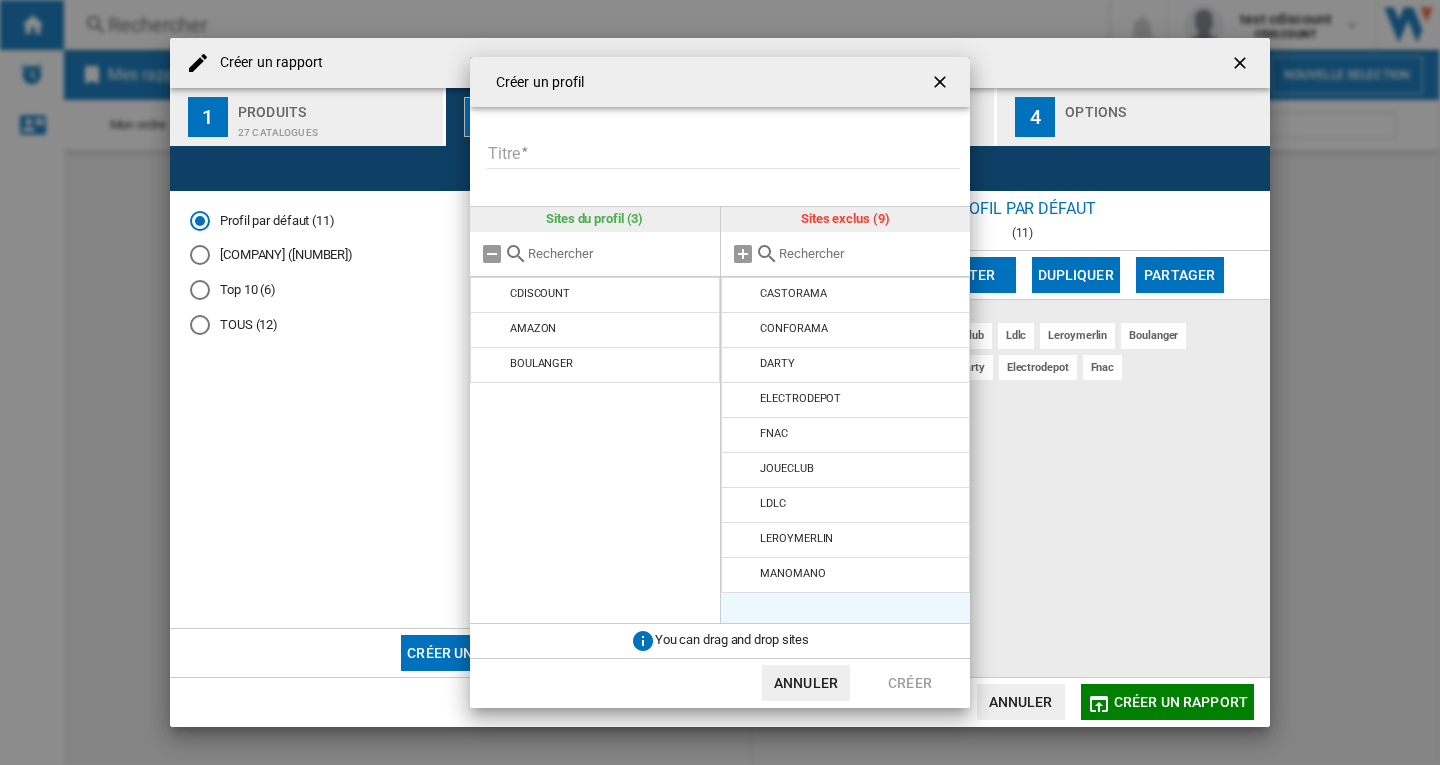 click at bounding box center [744, 295] 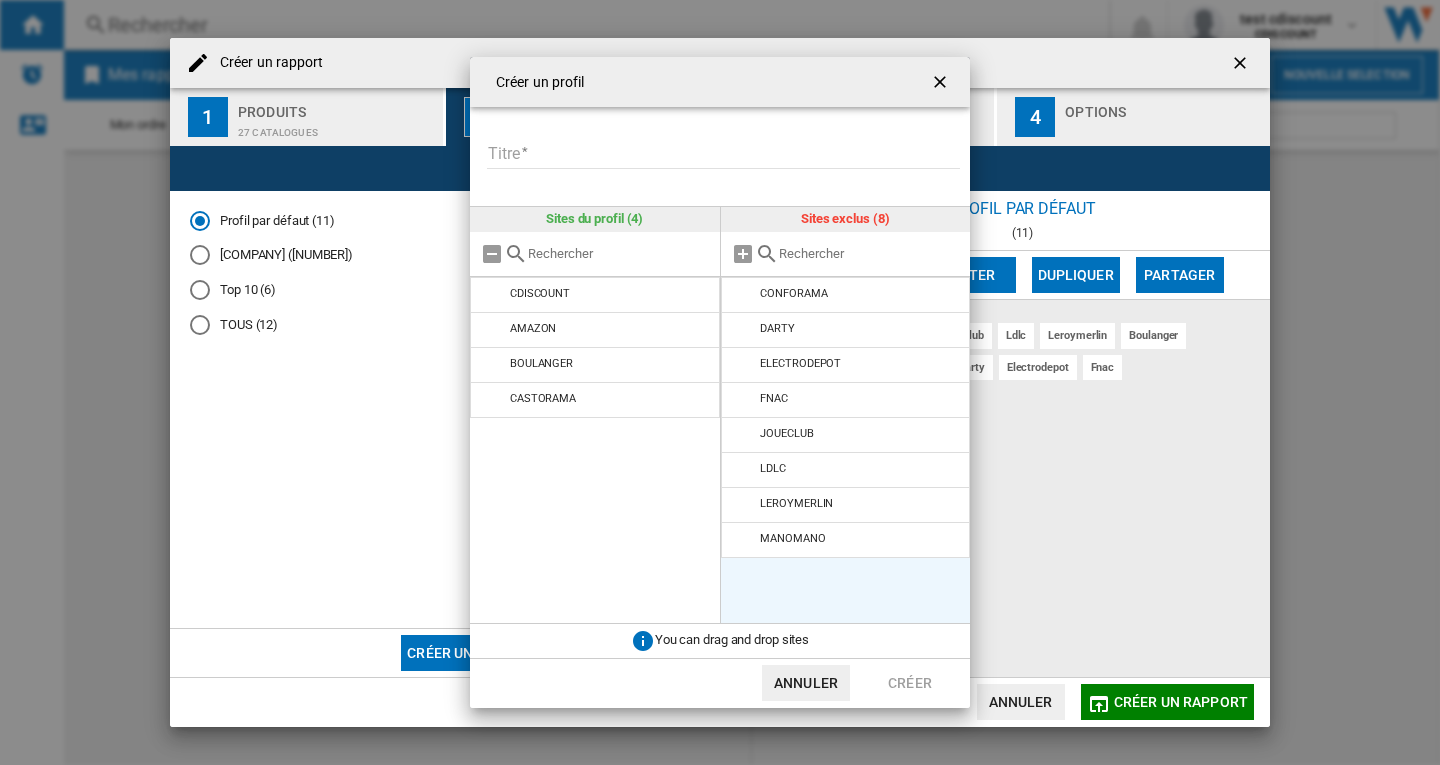 click at bounding box center (744, 295) 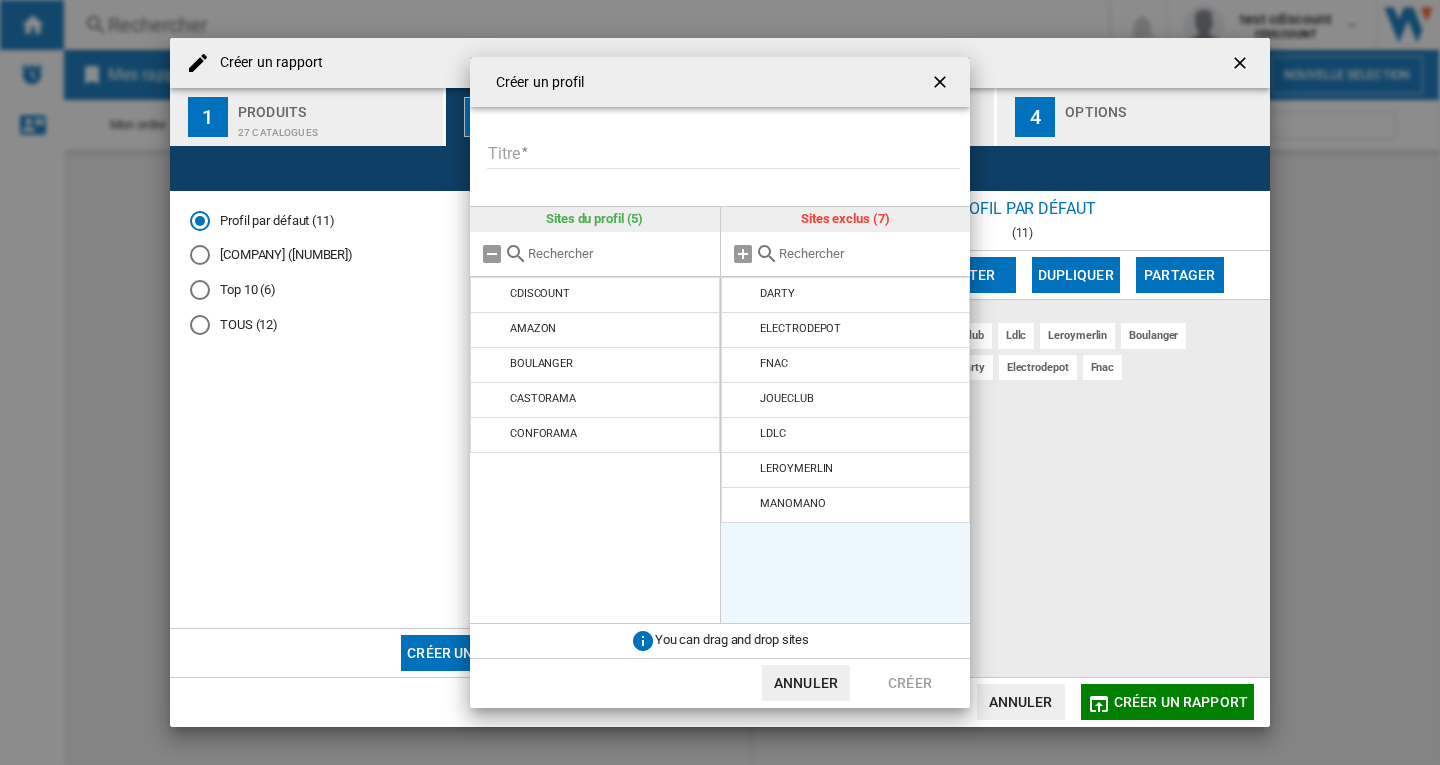 click at bounding box center (744, 295) 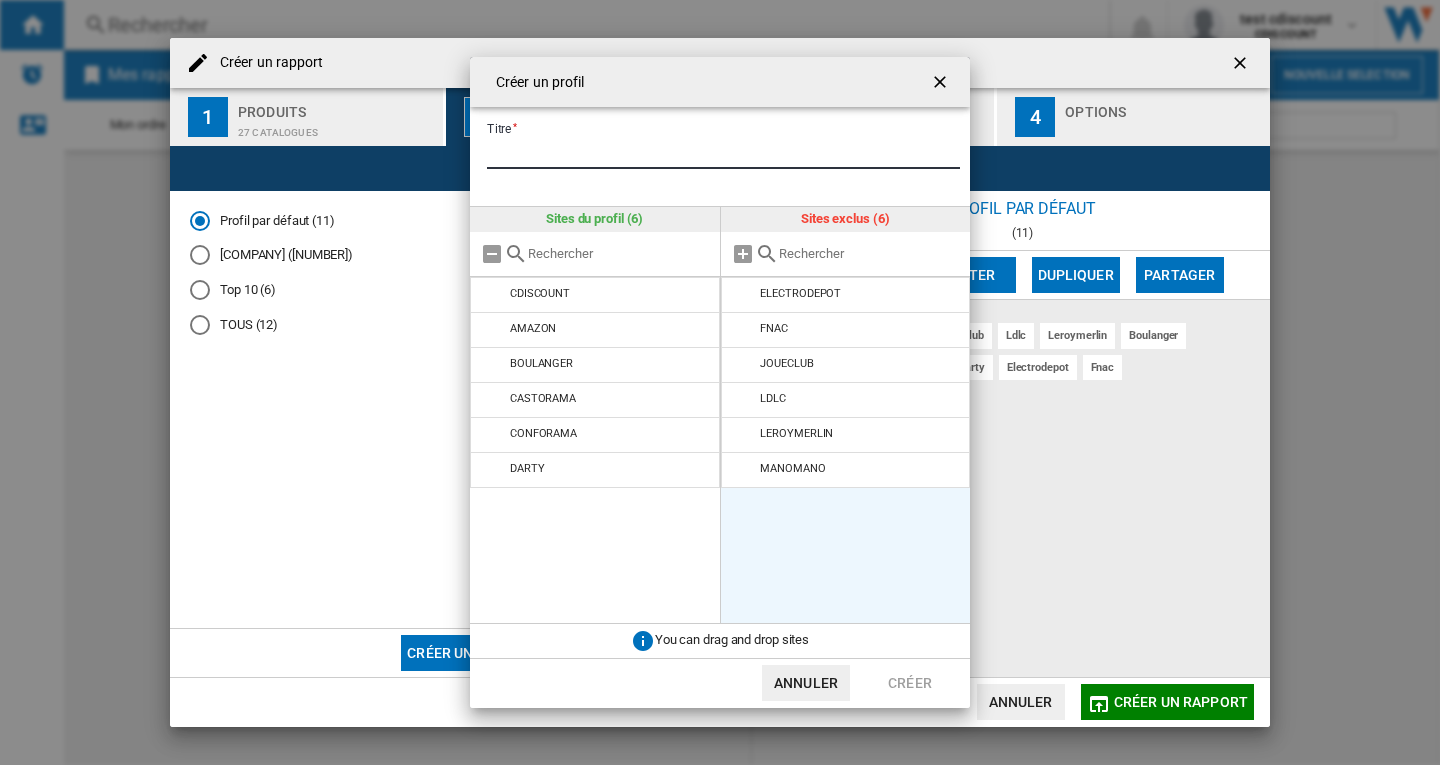 click on "Titre" at bounding box center (723, 154) 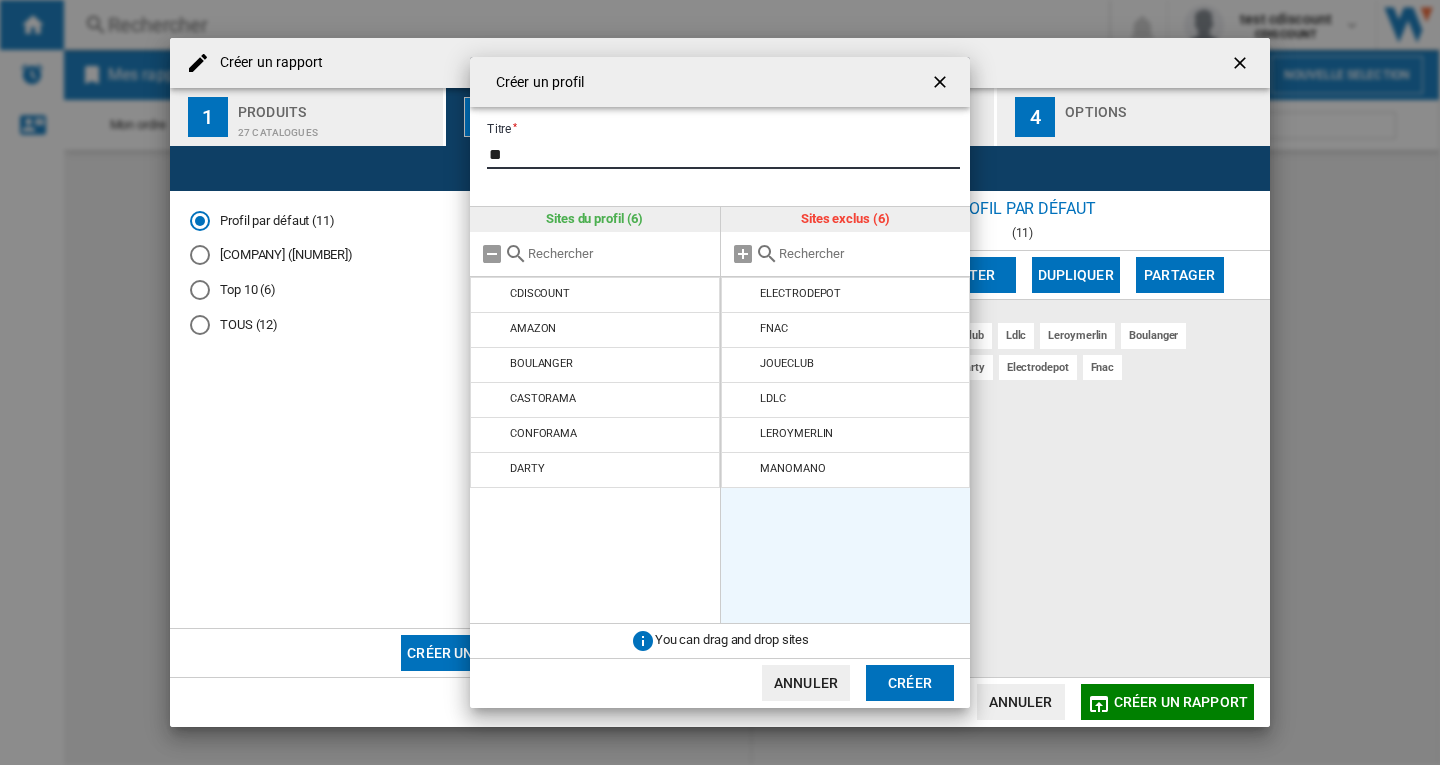 type on "*" 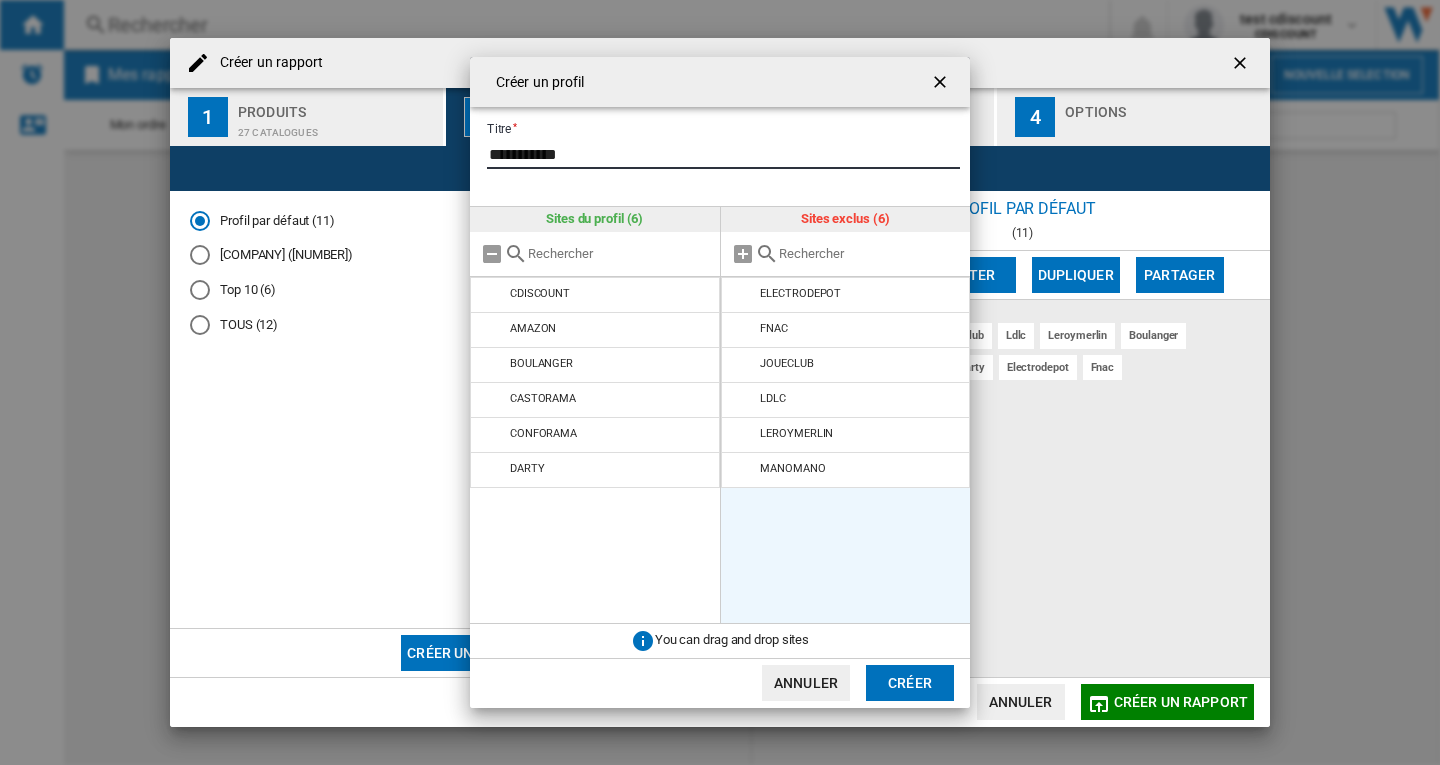 type on "**********" 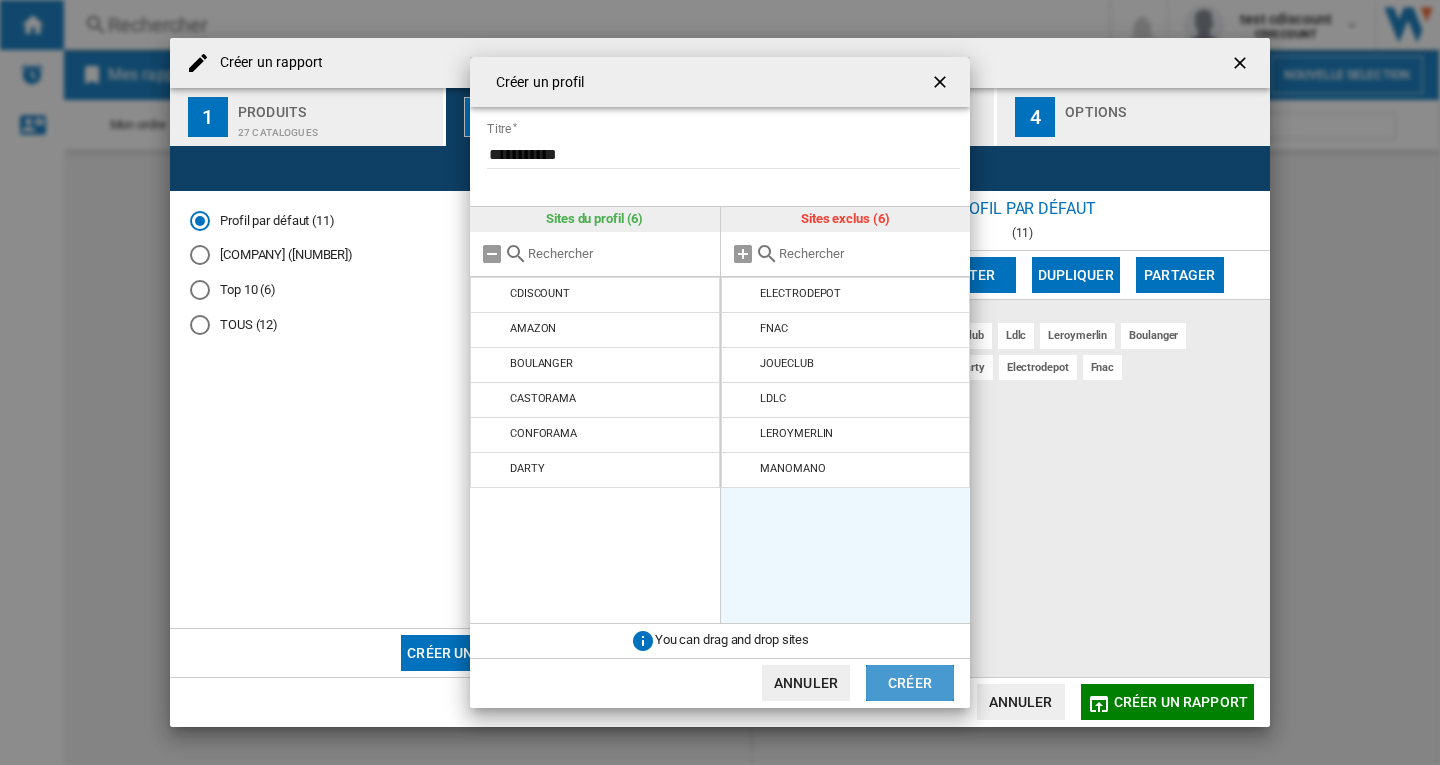 drag, startPoint x: 921, startPoint y: 676, endPoint x: 927, endPoint y: 658, distance: 18.973665 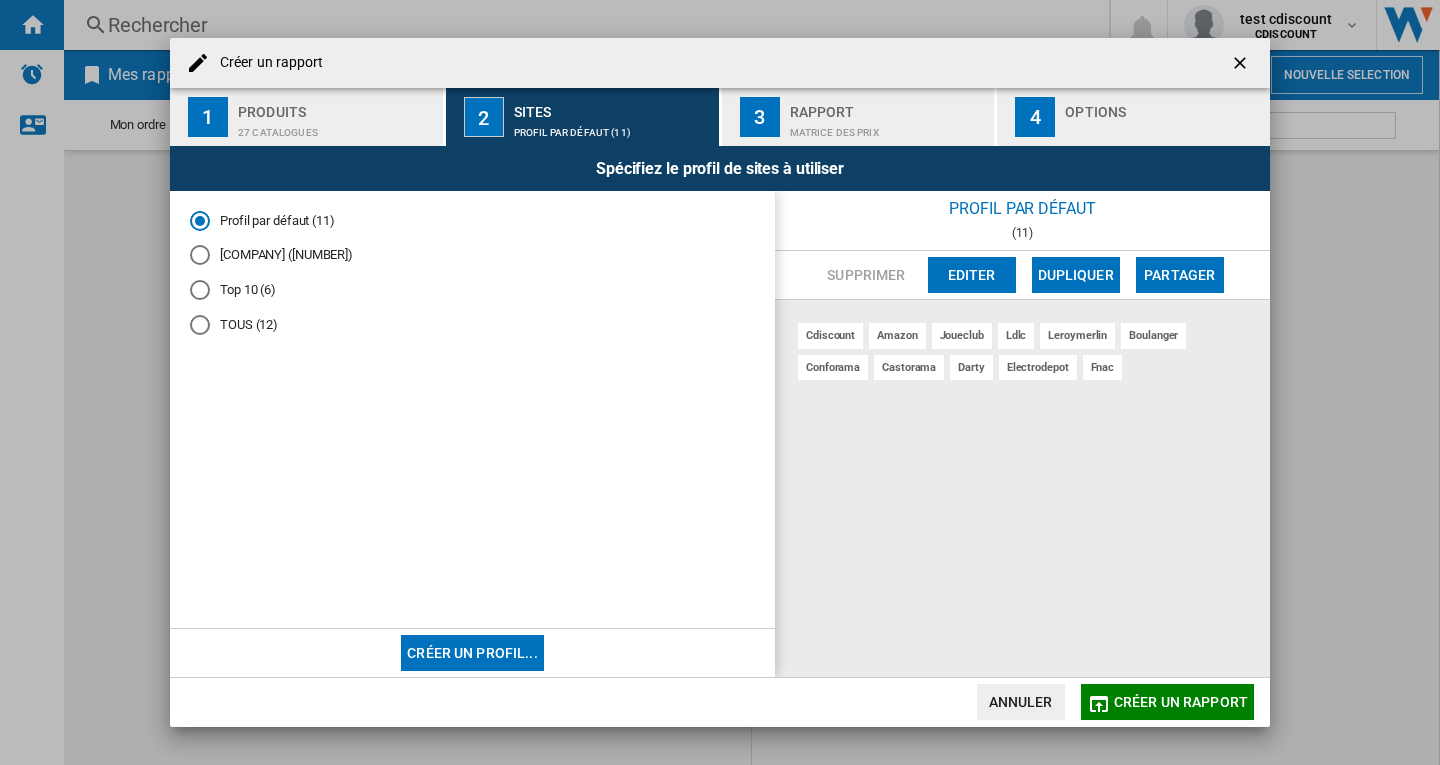 click on "Profil par défaut (11)
amazon (2)
Top 10 (6)
TOUS (12)" at bounding box center (472, 280) 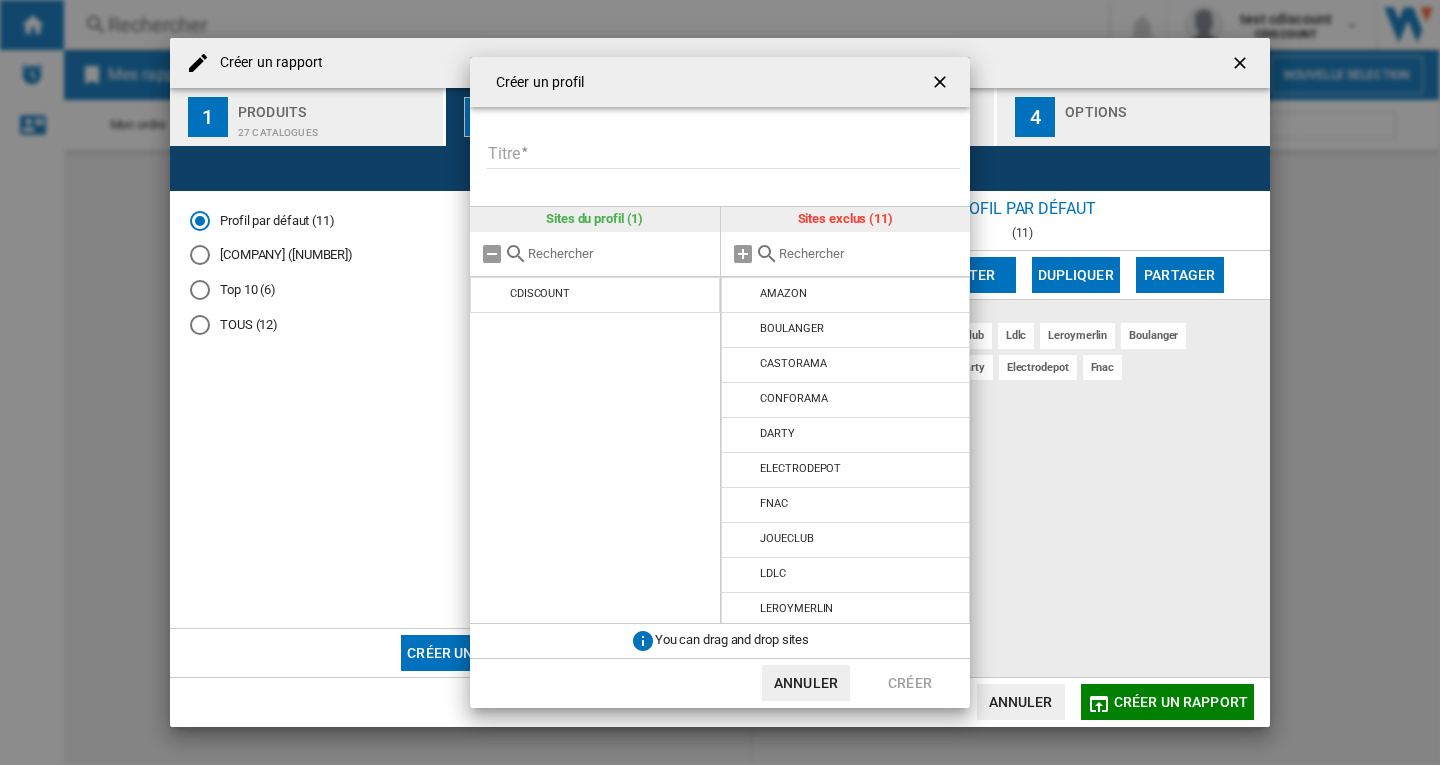 click on "Titre
Veuillez donner un titre à votre profil" at bounding box center [727, 166] 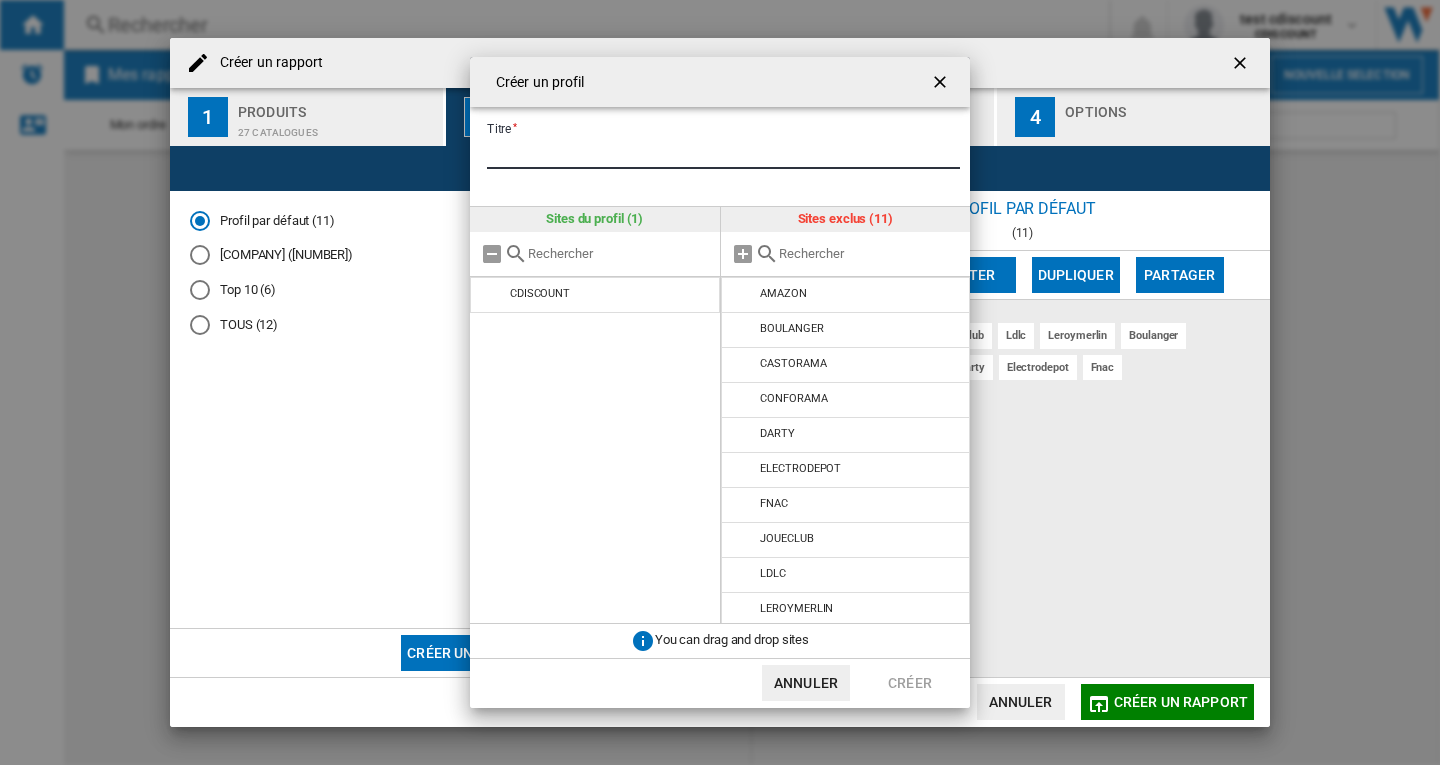 click on "Titre" at bounding box center [723, 154] 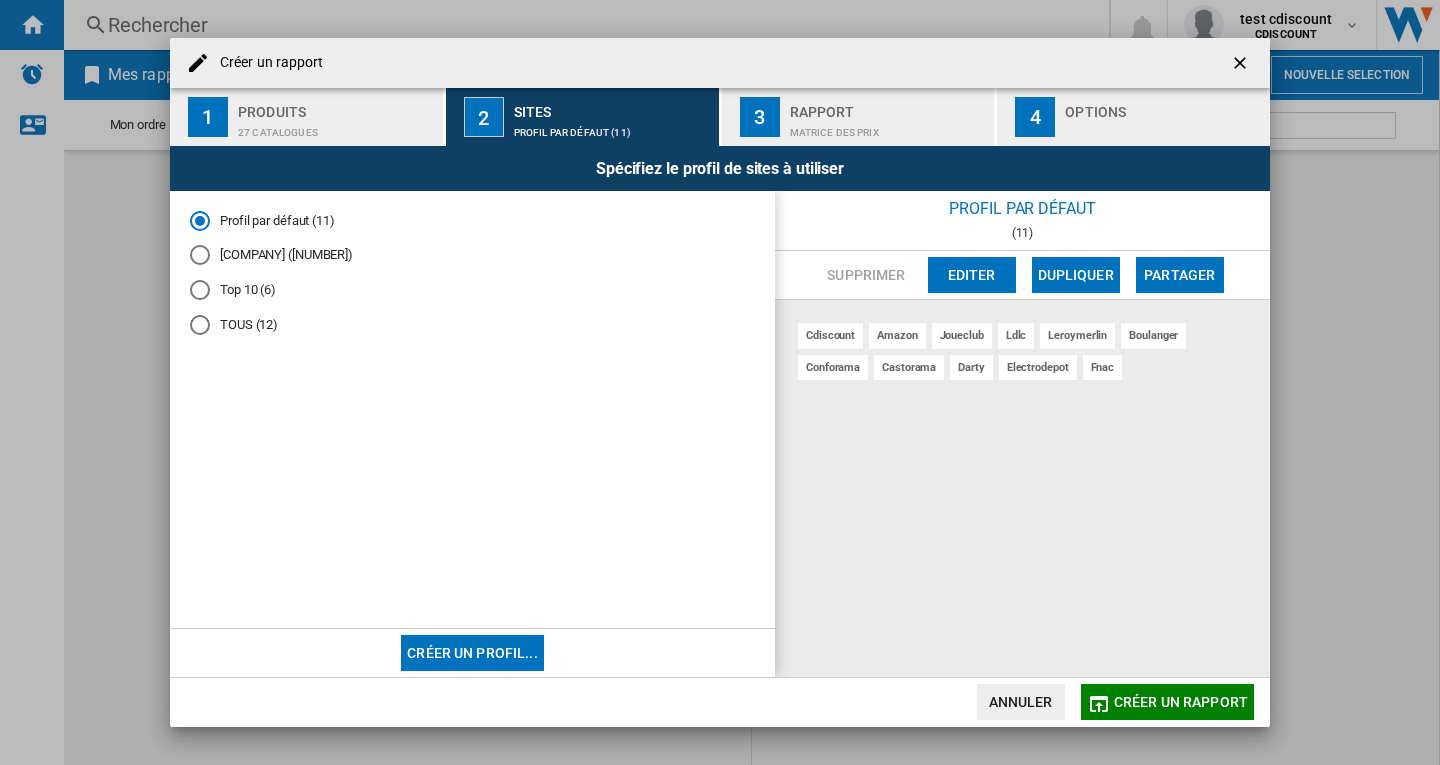 click at bounding box center [472, 479] 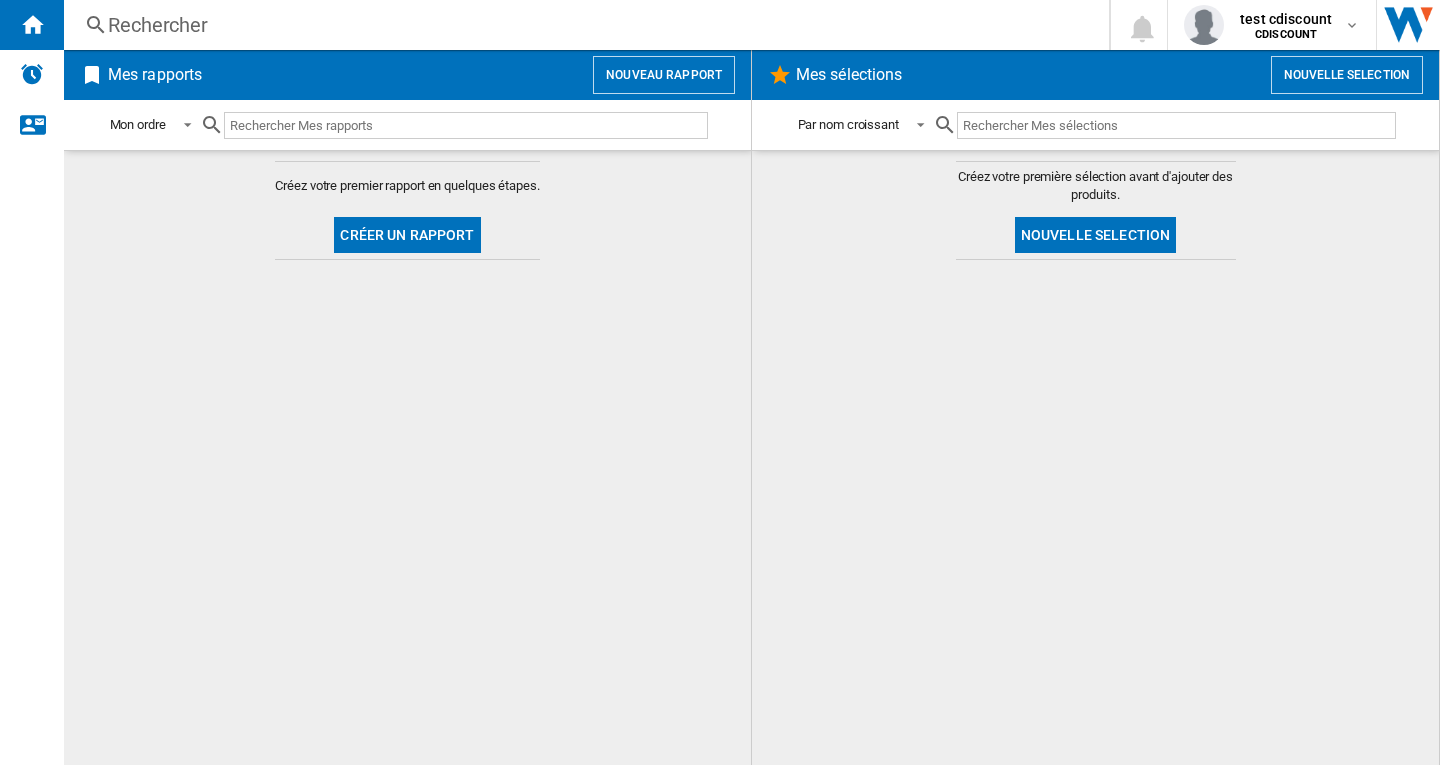 click on "Nouveau rapport" at bounding box center (664, 75) 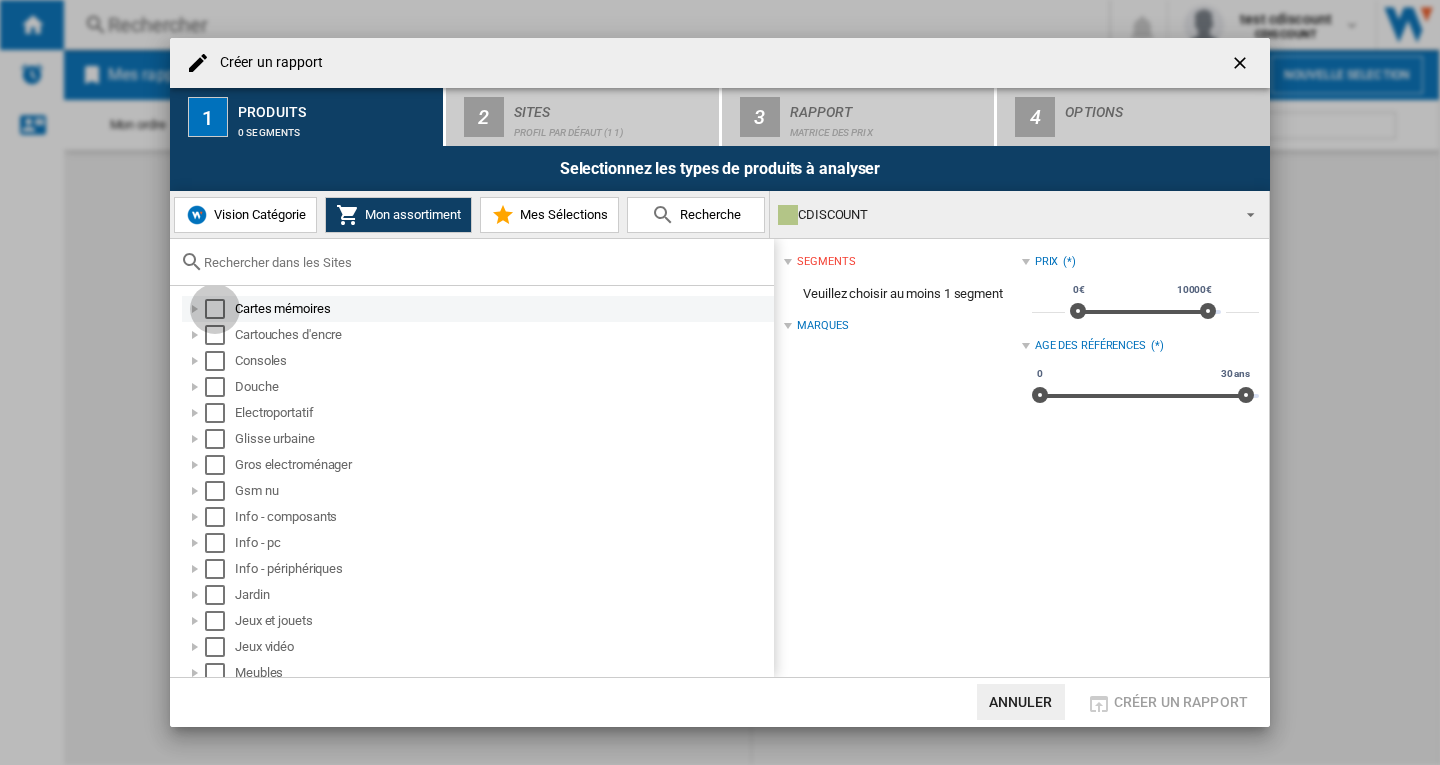 click at bounding box center [215, 309] 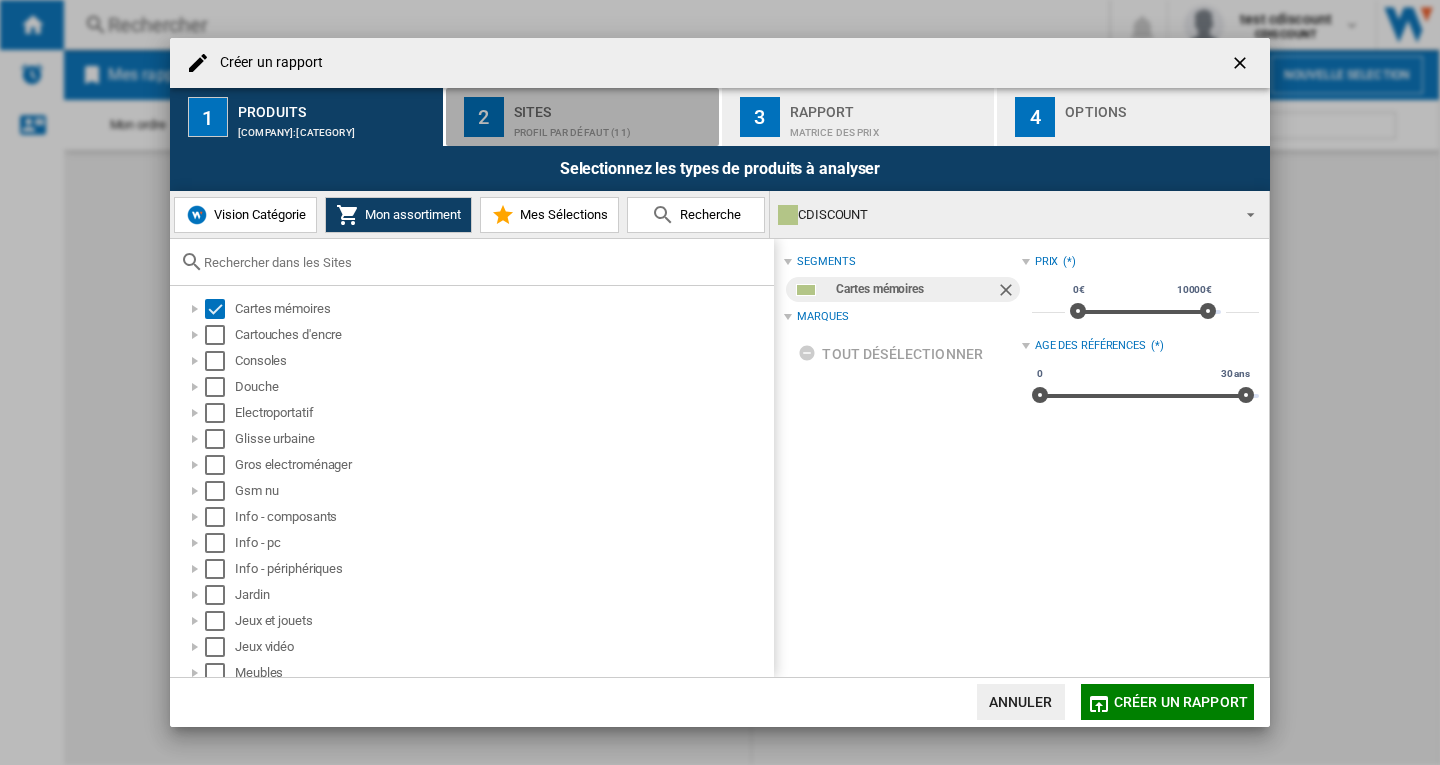 click on "Profil par défaut (11)" at bounding box center [612, 127] 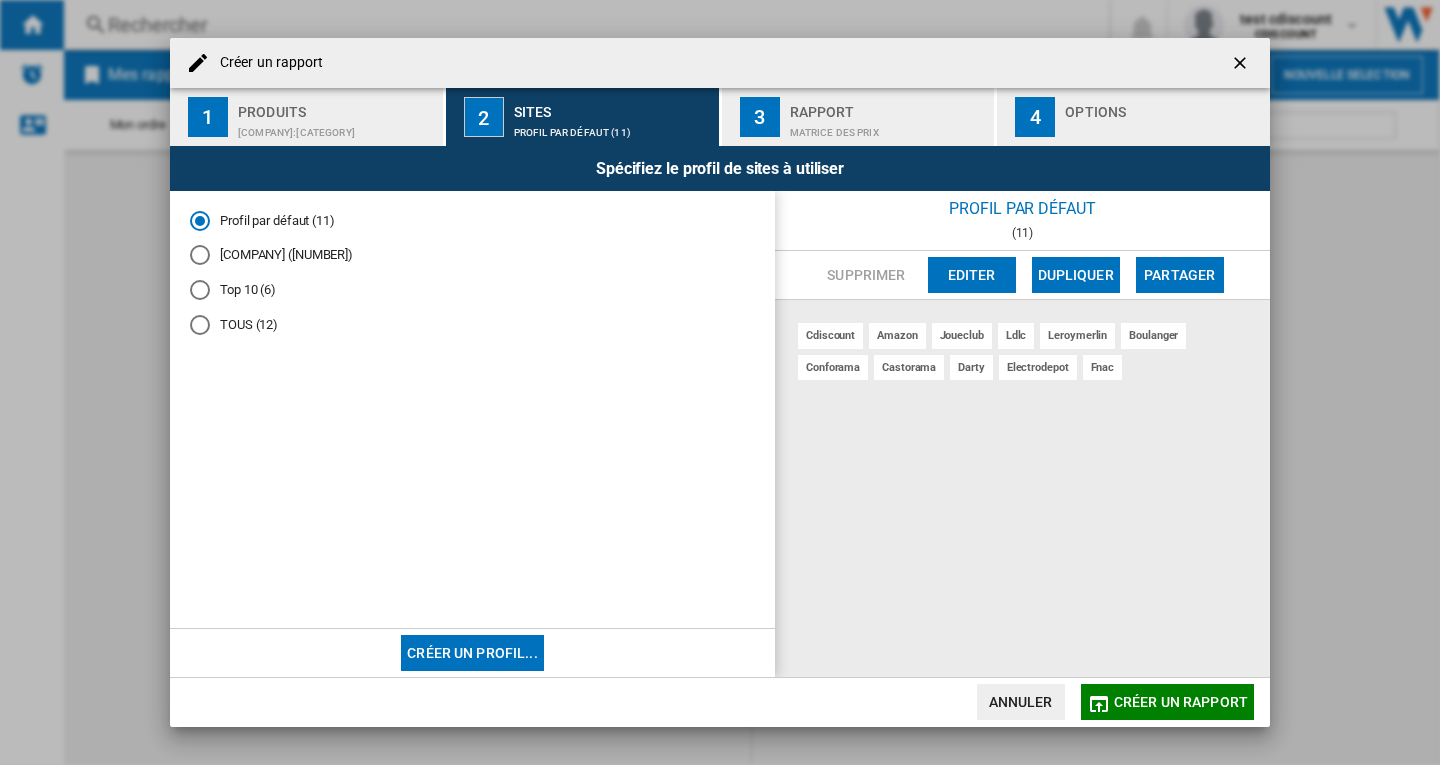 click on "[COMPANY]:[CATEGORY]" at bounding box center (336, 127) 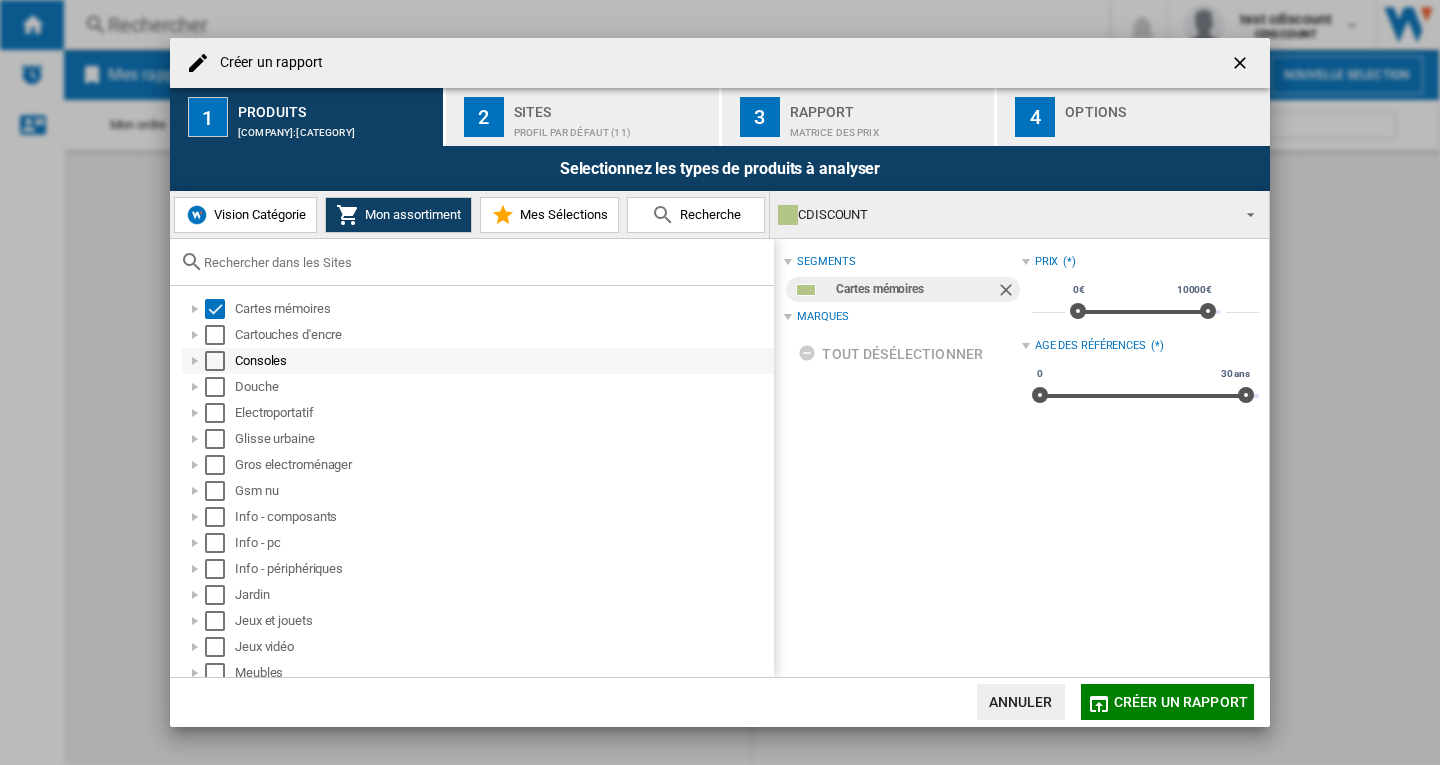 drag, startPoint x: 210, startPoint y: 333, endPoint x: 213, endPoint y: 354, distance: 21.213203 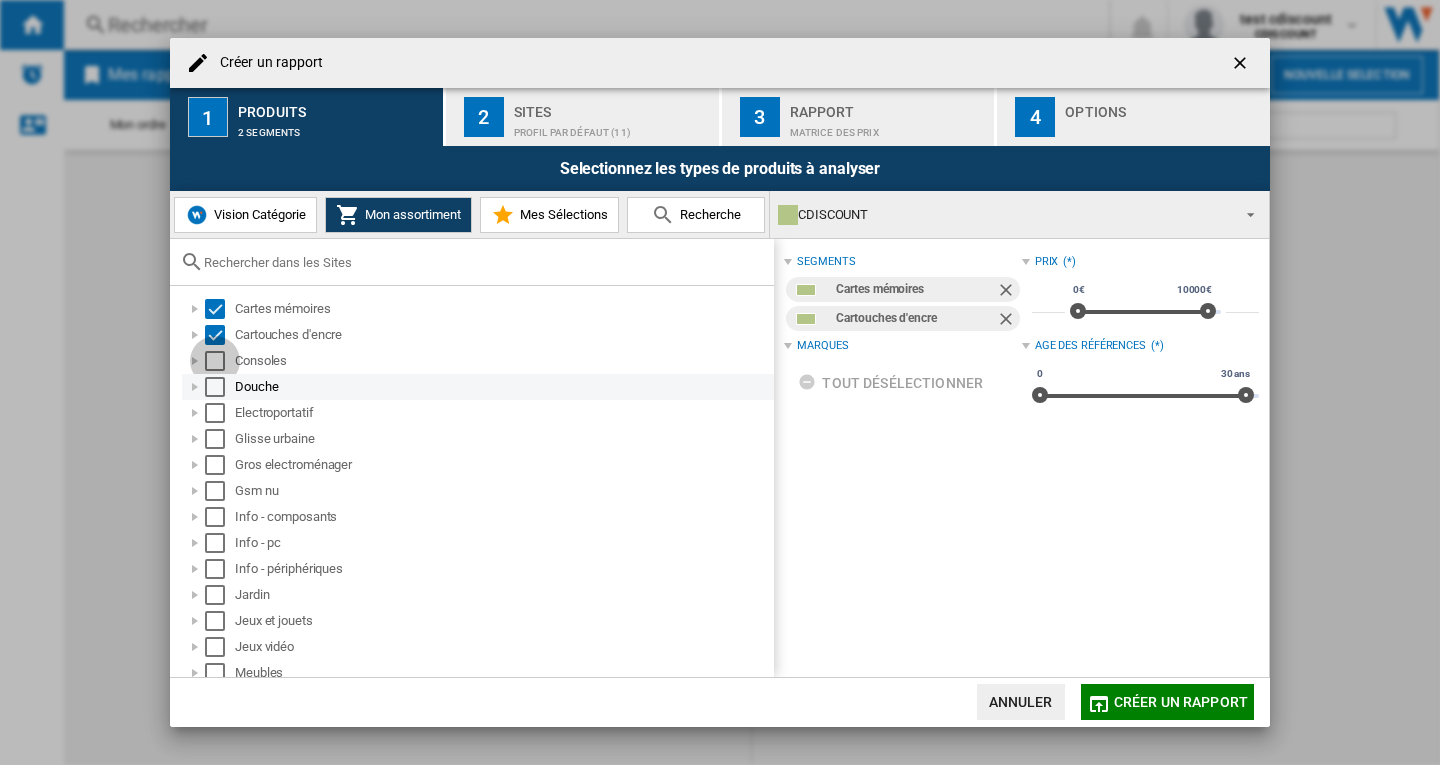 drag, startPoint x: 213, startPoint y: 355, endPoint x: 216, endPoint y: 384, distance: 29.15476 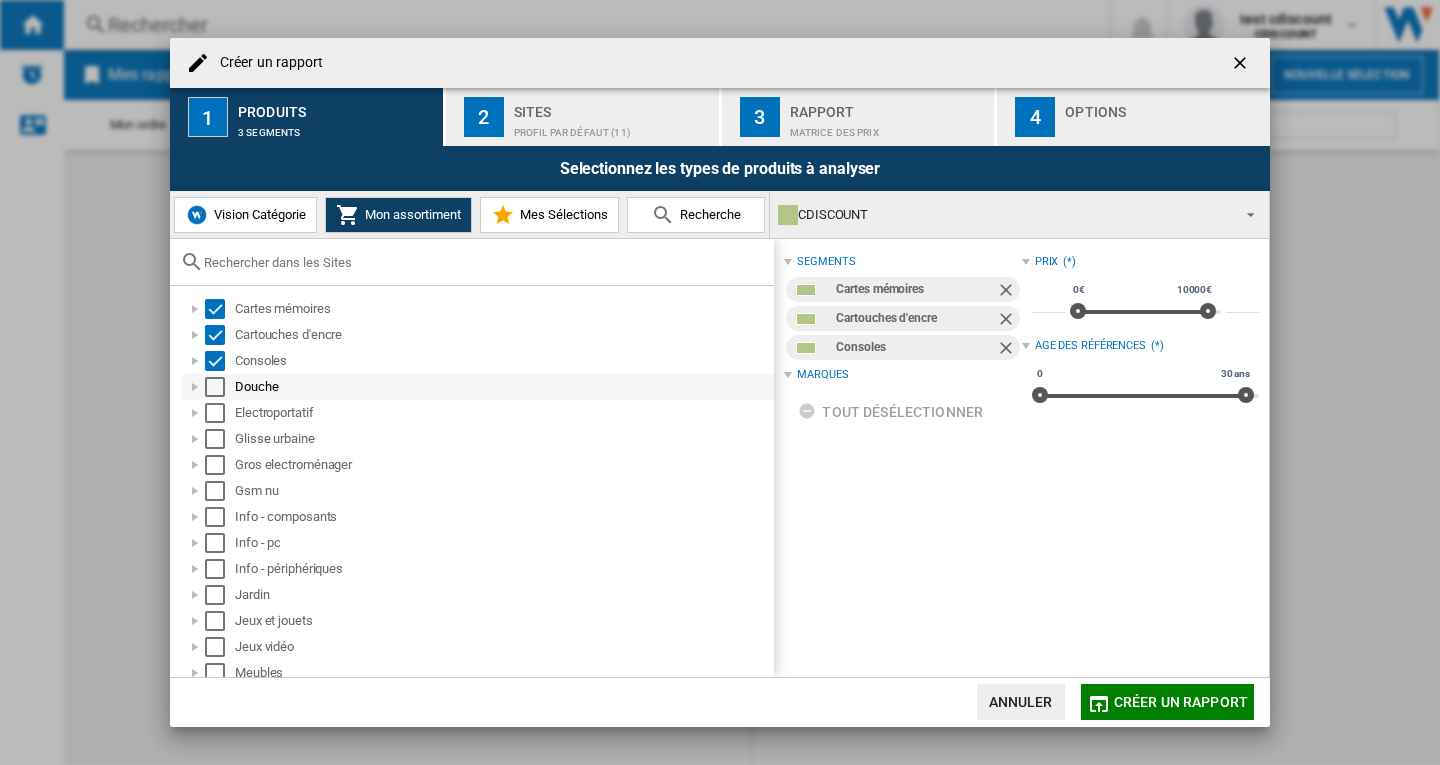 click at bounding box center [215, 387] 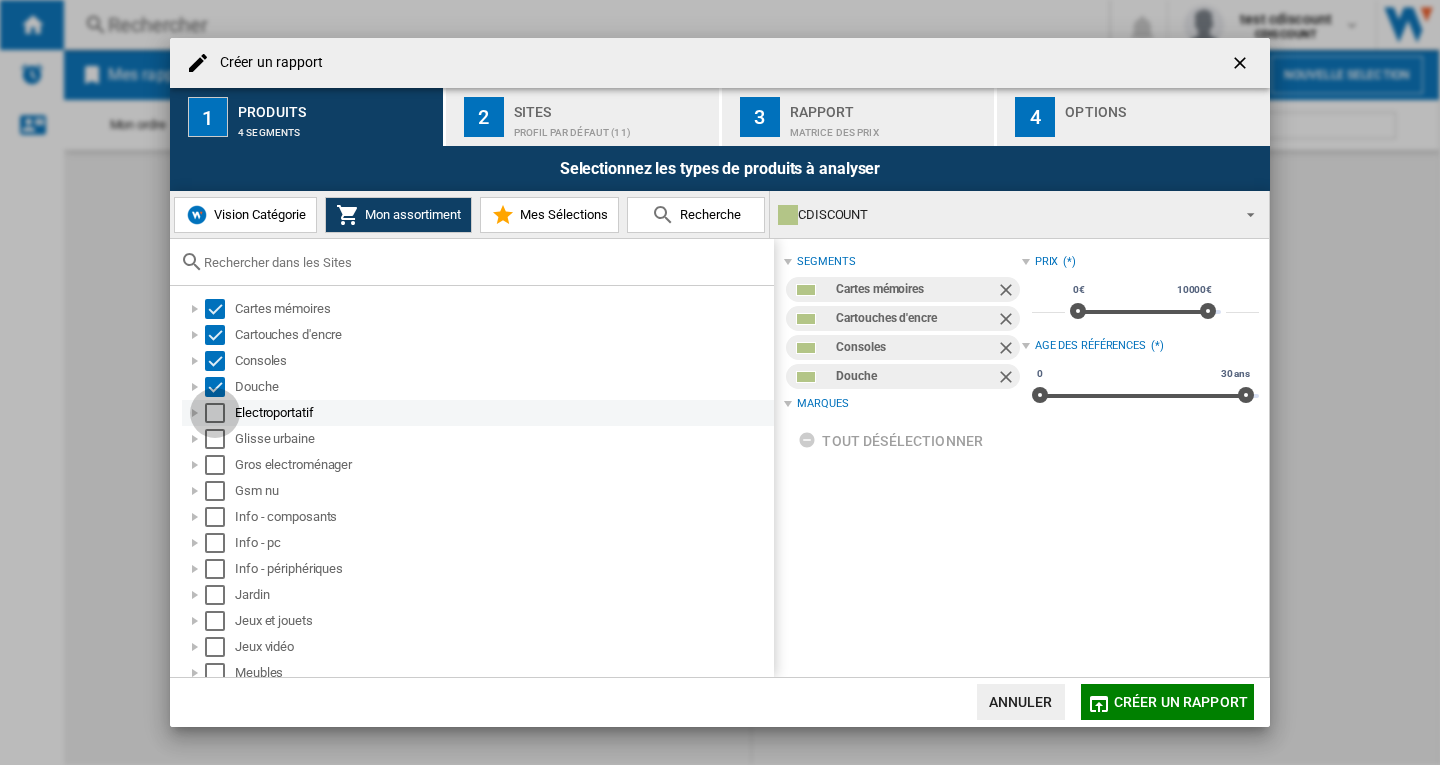 click at bounding box center [215, 413] 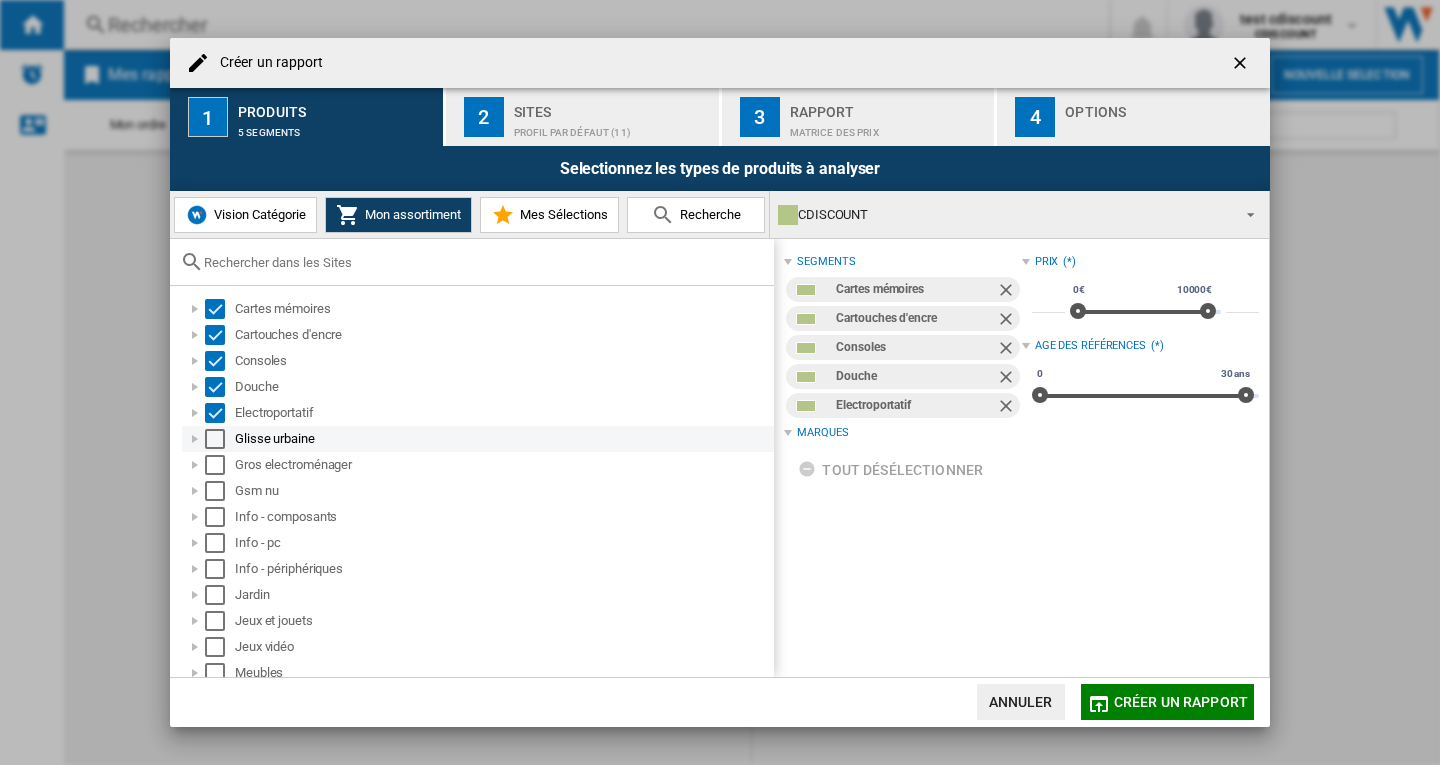 click at bounding box center [215, 439] 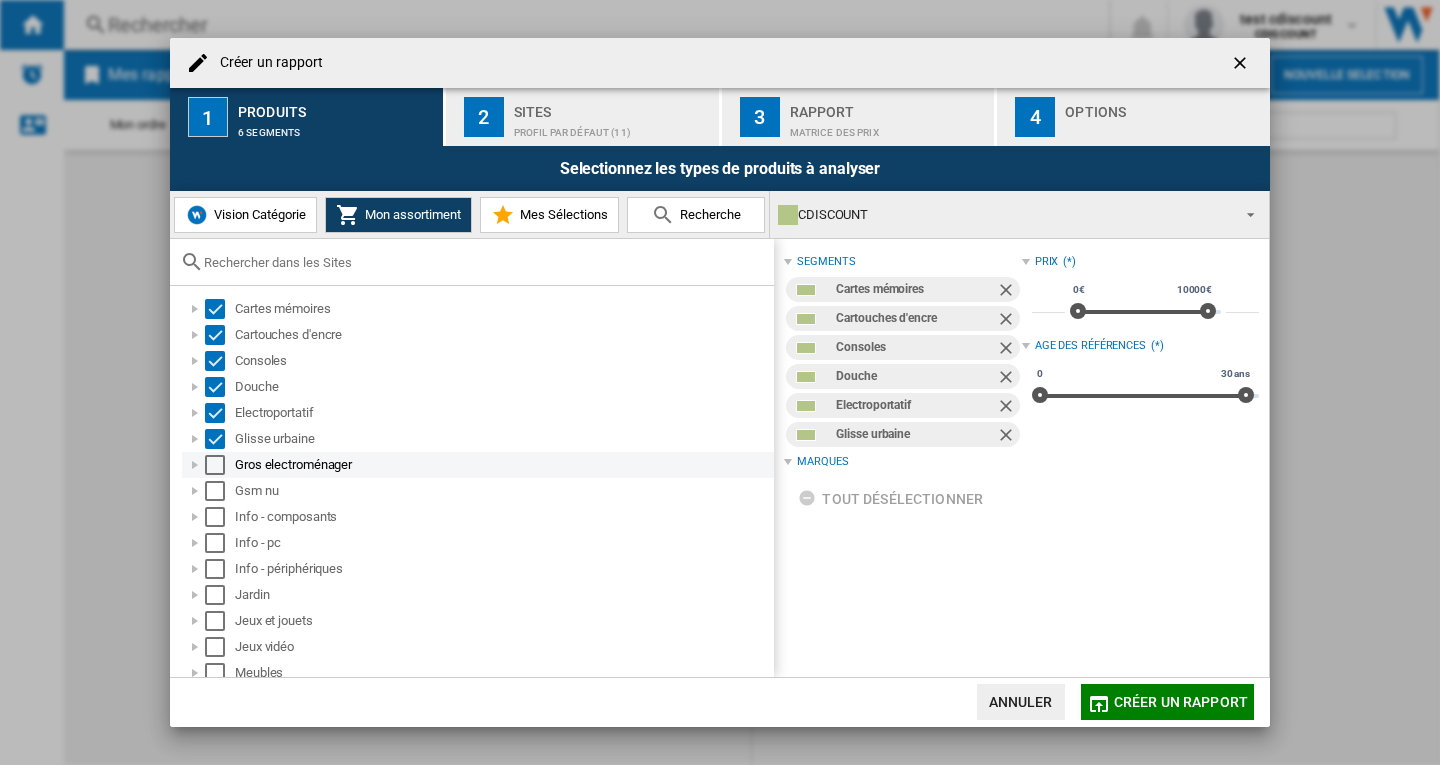 click at bounding box center [215, 465] 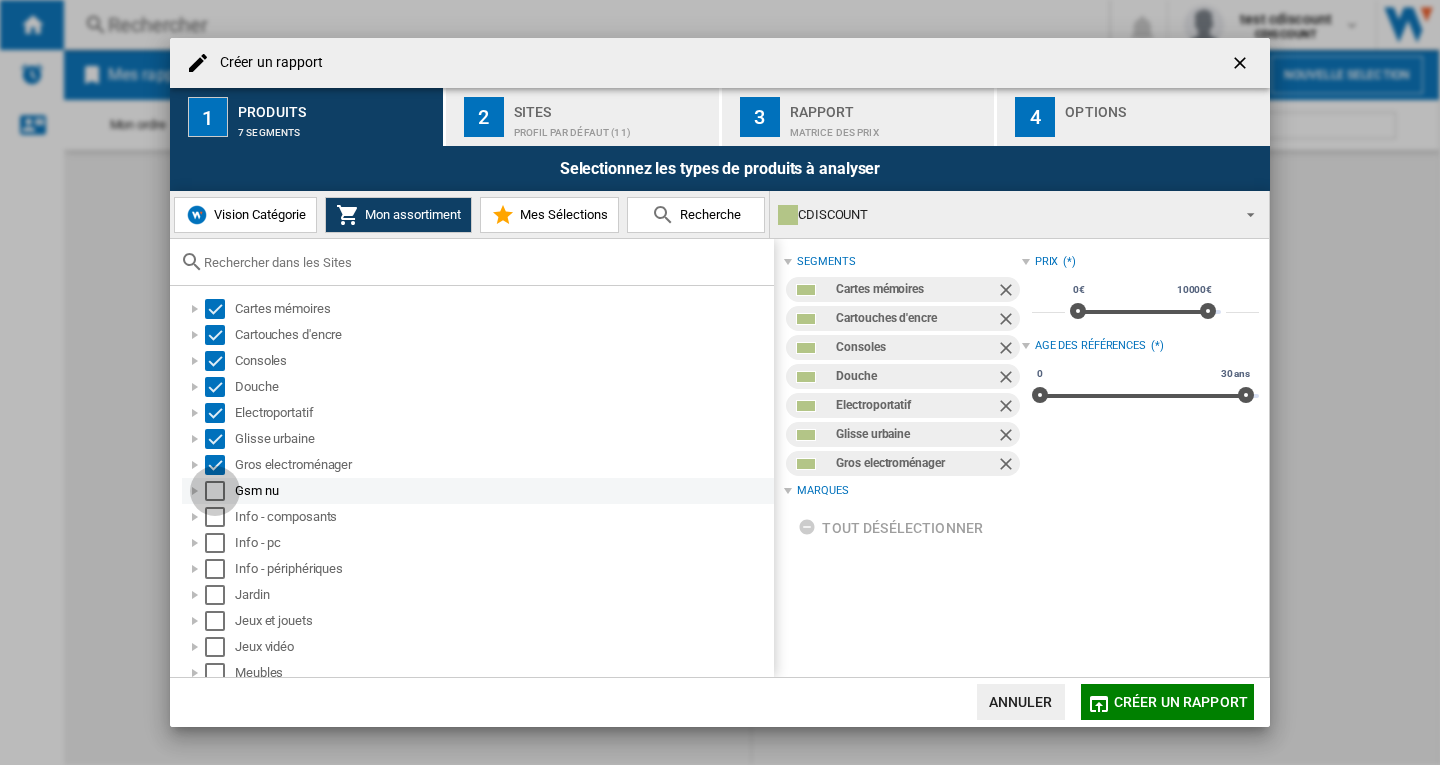 click at bounding box center (215, 491) 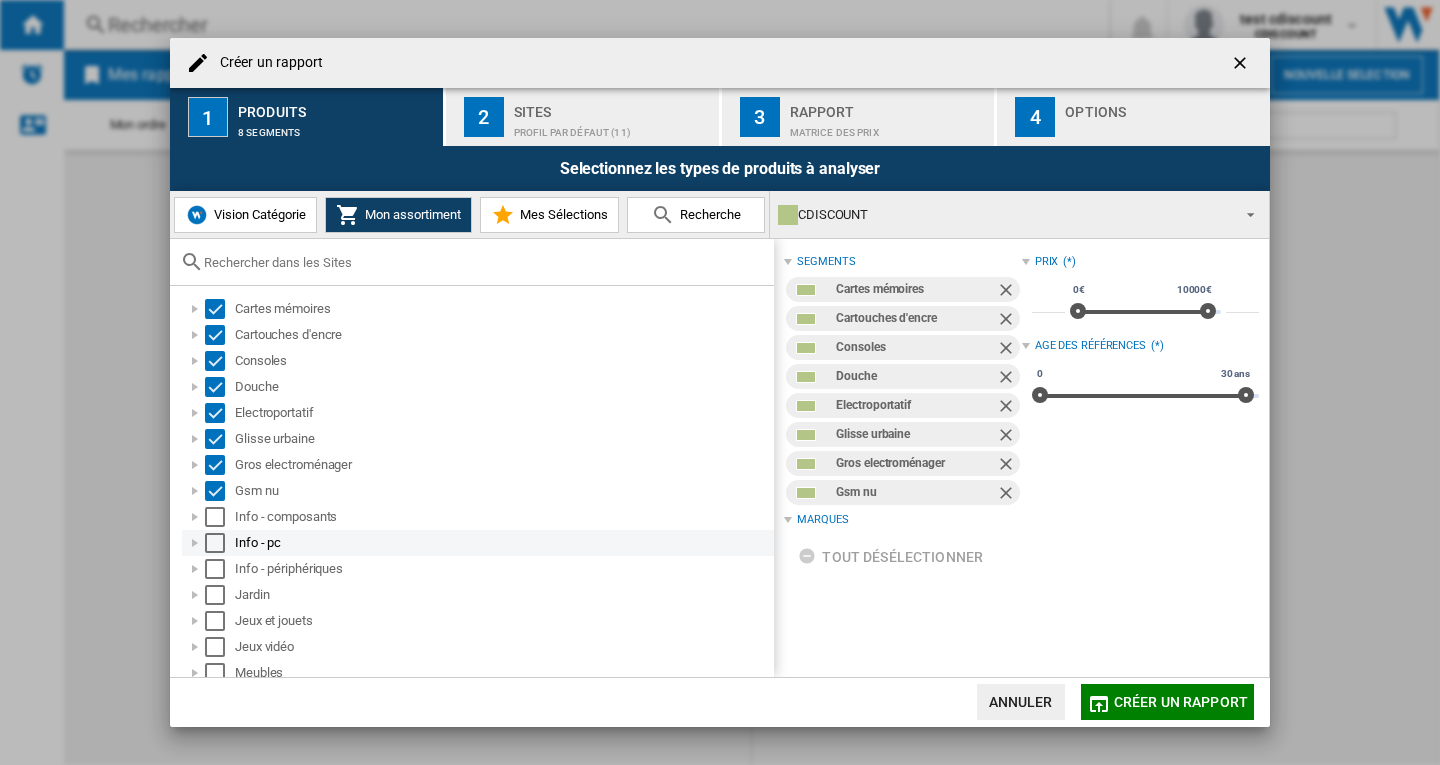 drag, startPoint x: 214, startPoint y: 515, endPoint x: 217, endPoint y: 533, distance: 18.248287 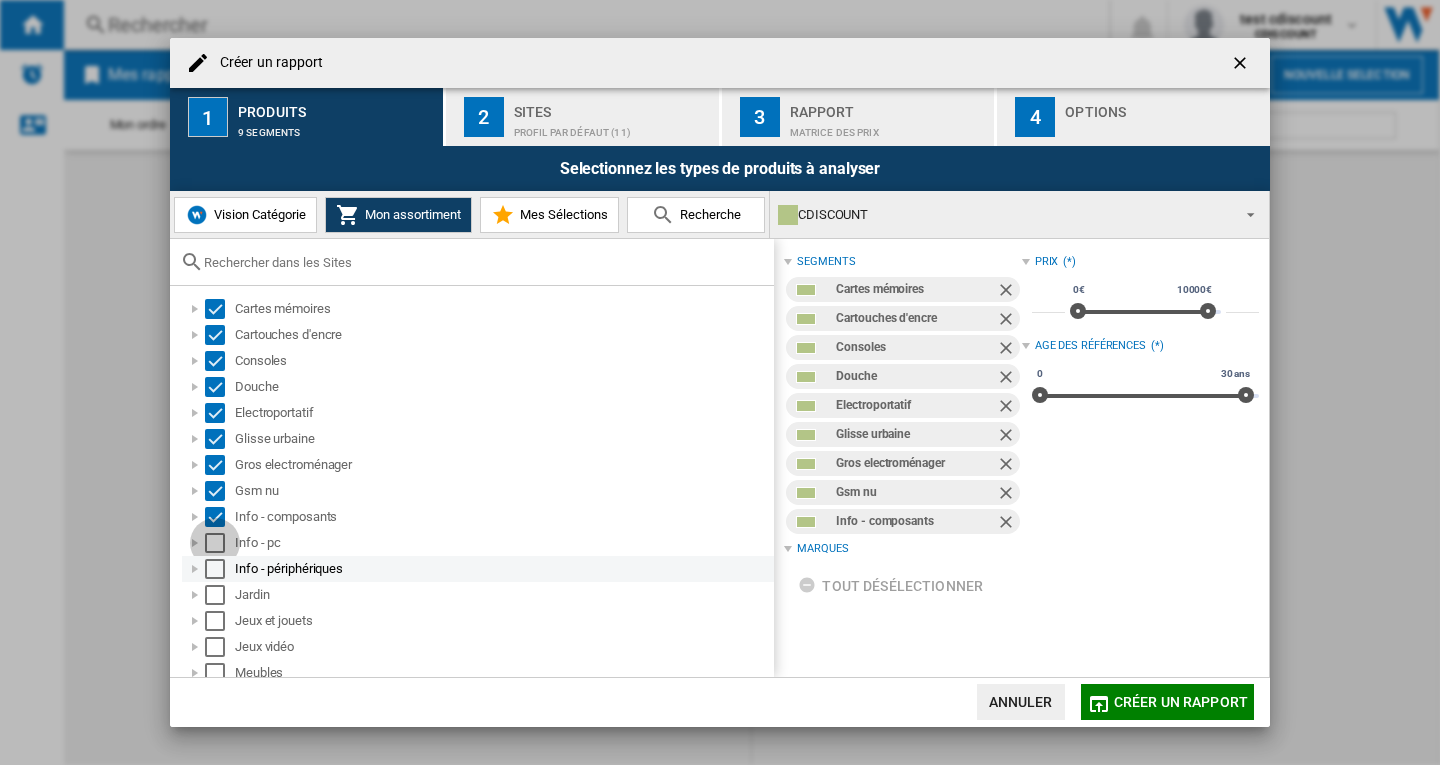 drag, startPoint x: 217, startPoint y: 539, endPoint x: 215, endPoint y: 570, distance: 31.06445 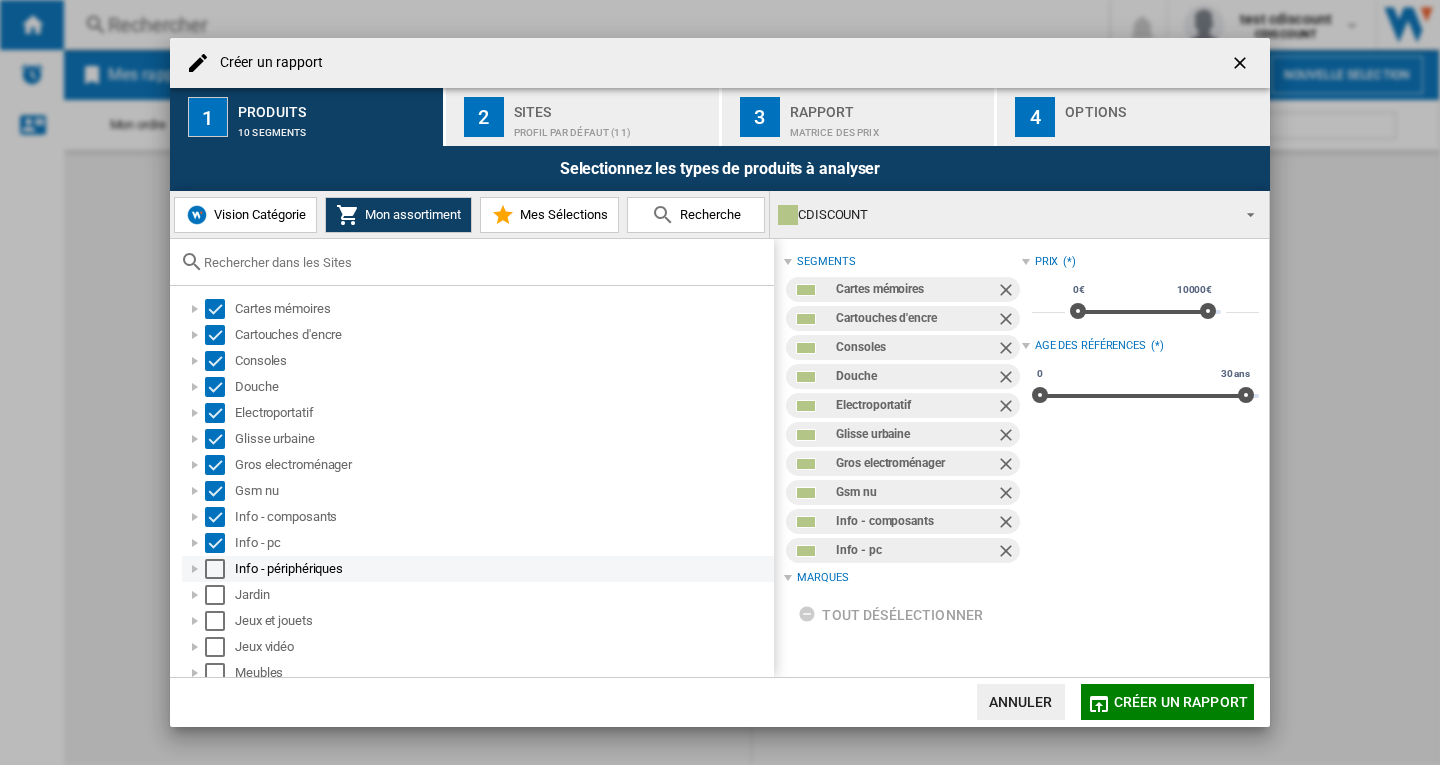 click at bounding box center [215, 569] 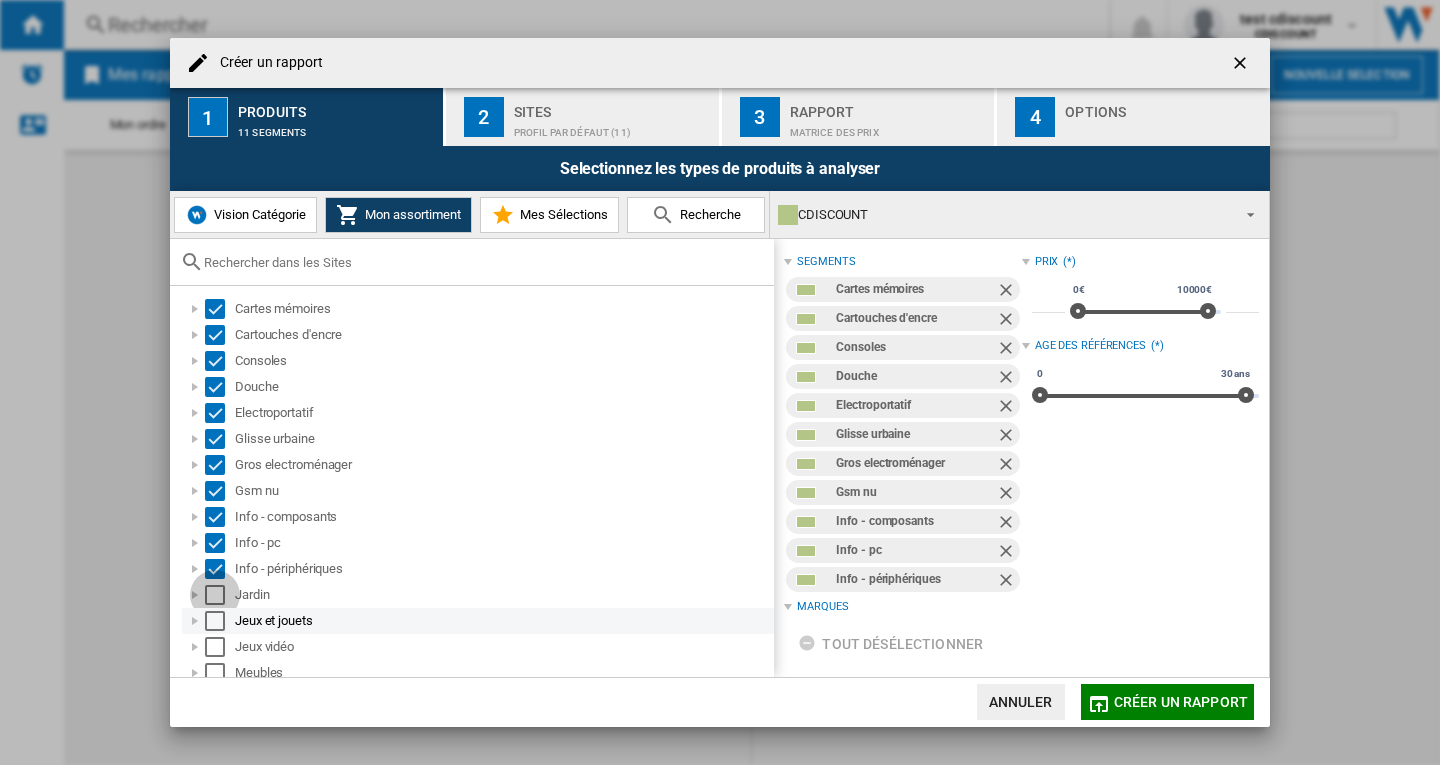 drag, startPoint x: 216, startPoint y: 600, endPoint x: 216, endPoint y: 620, distance: 20 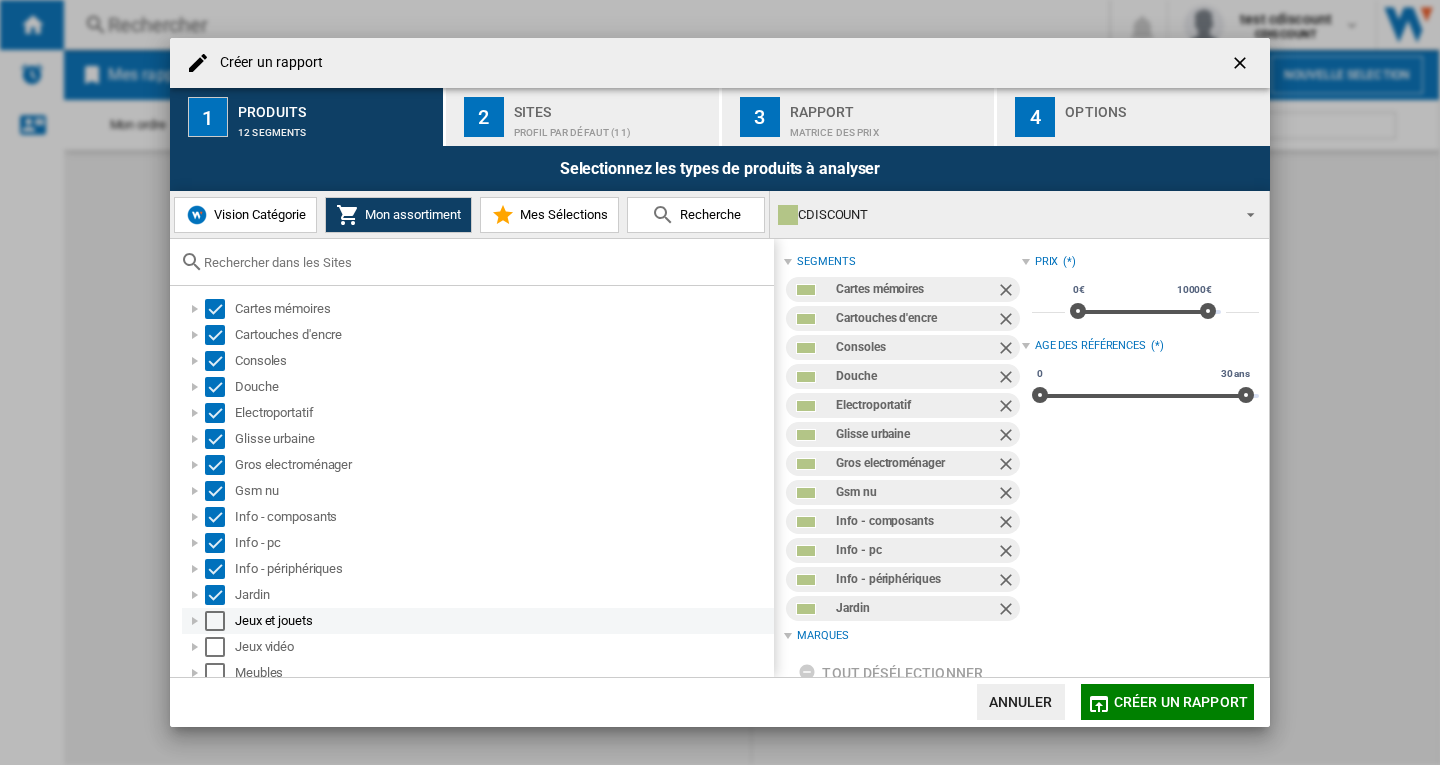 click at bounding box center (215, 621) 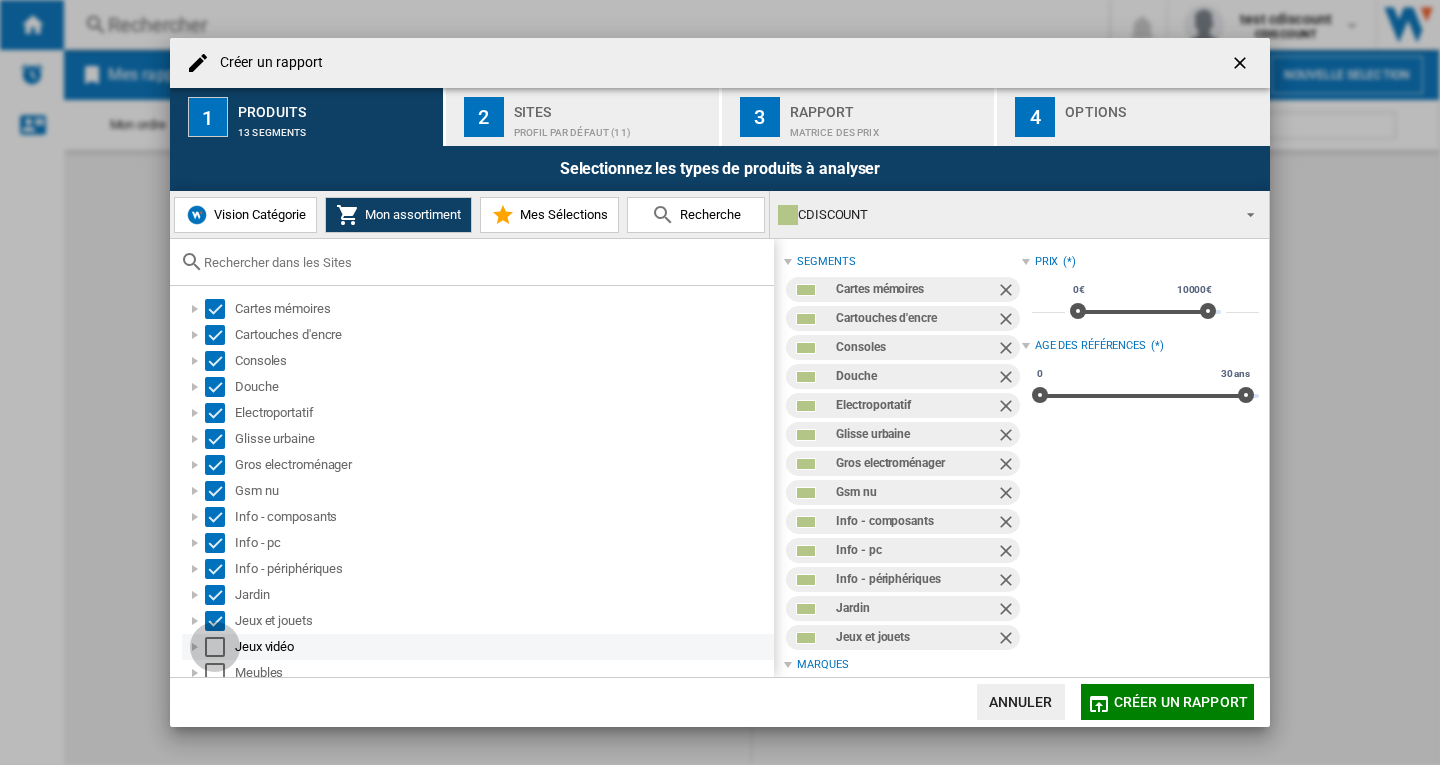 click at bounding box center [215, 647] 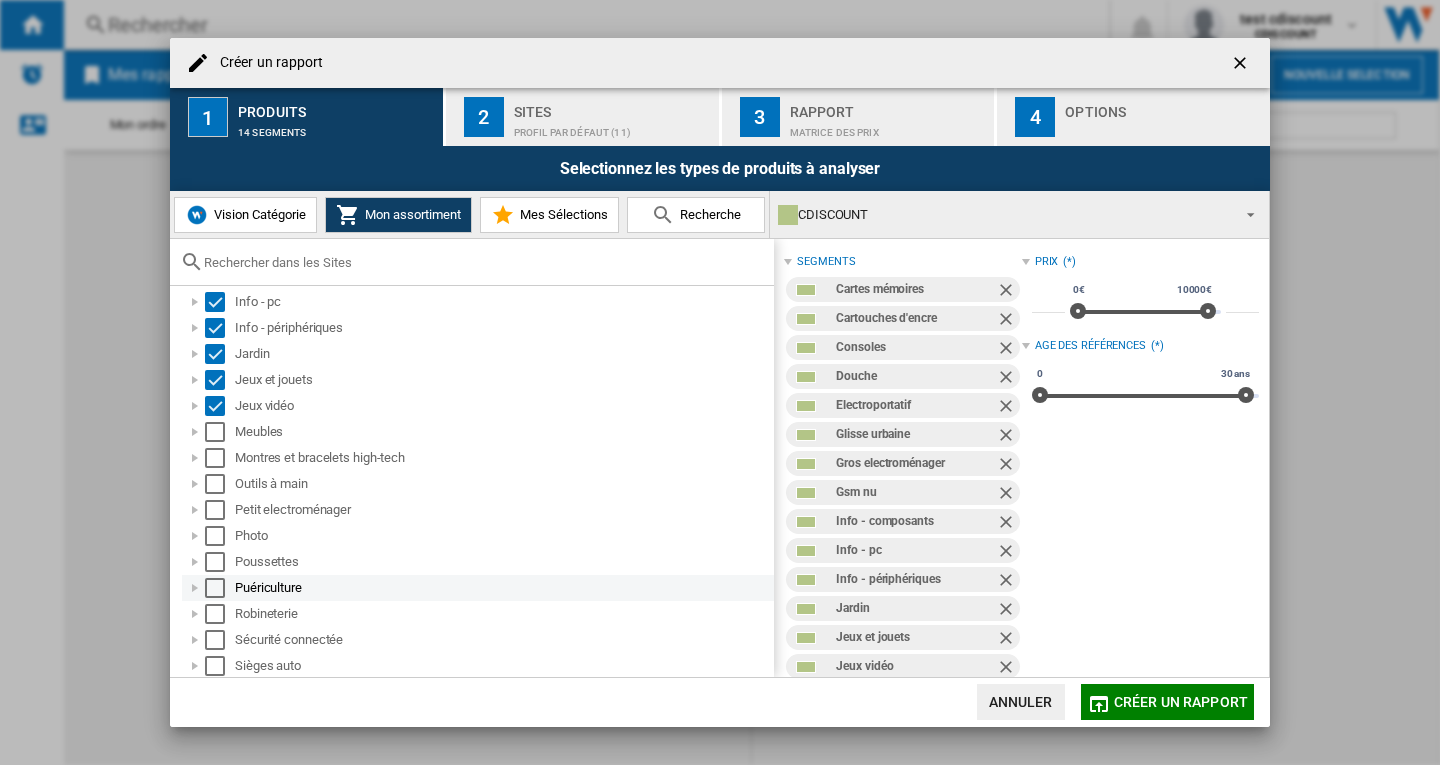 scroll, scrollTop: 259, scrollLeft: 0, axis: vertical 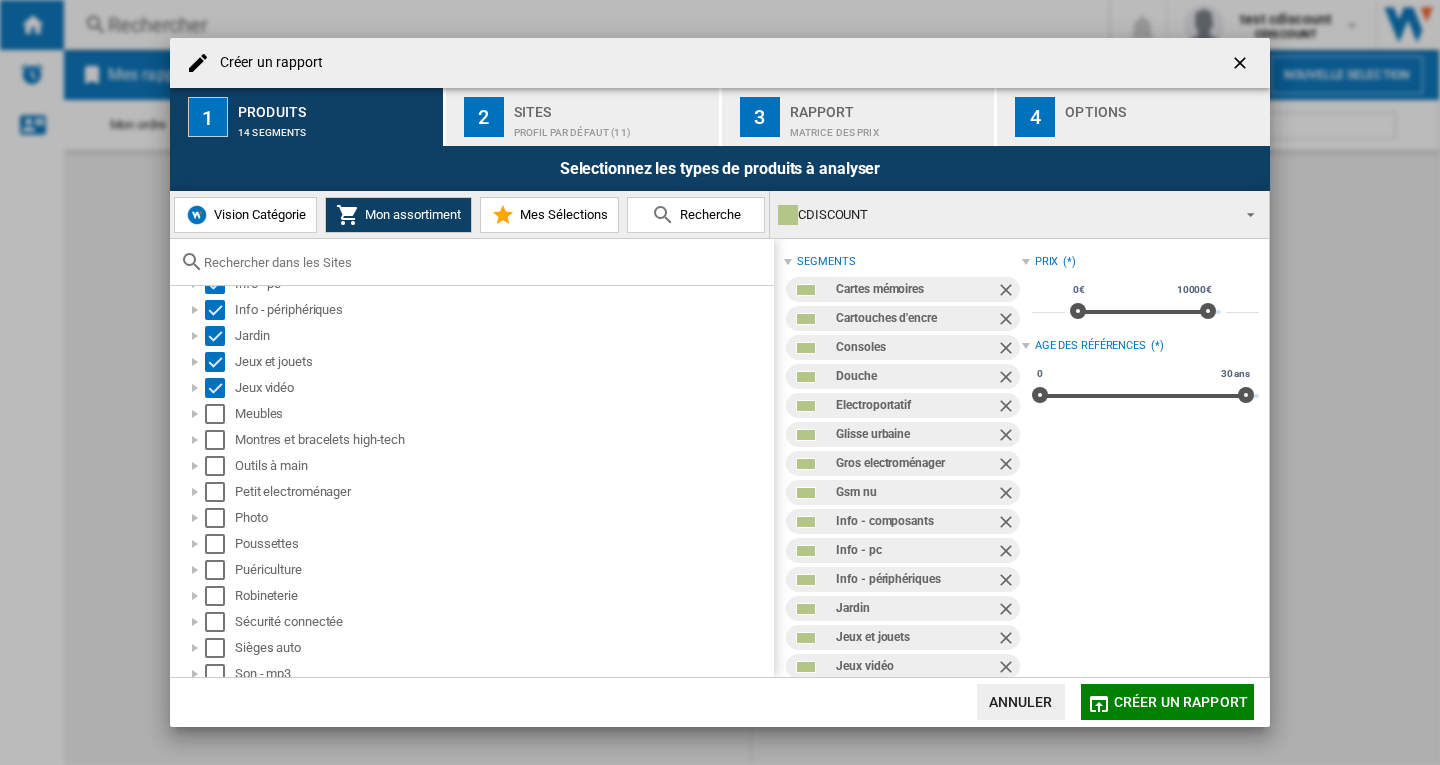 click on "Vision Catégorie" at bounding box center (257, 214) 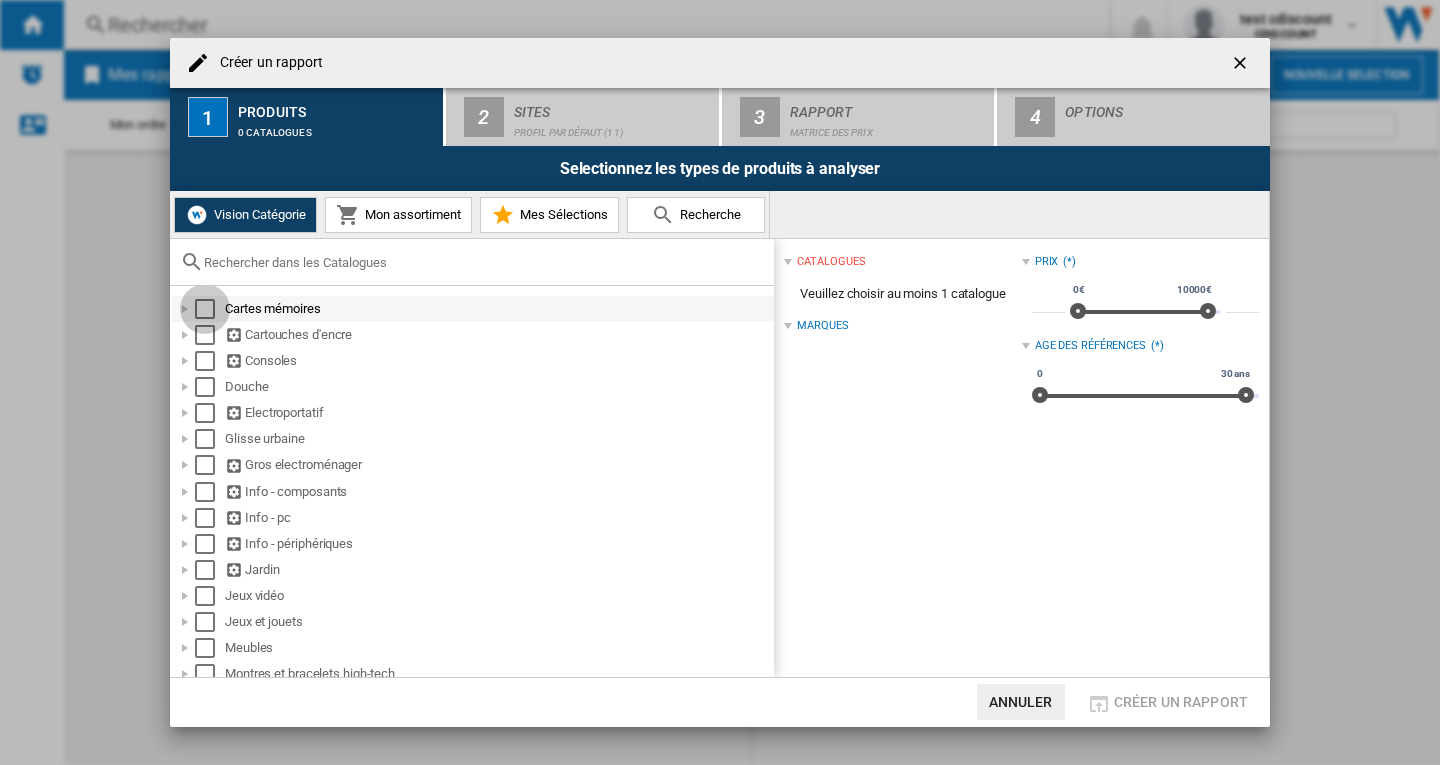 click at bounding box center [205, 309] 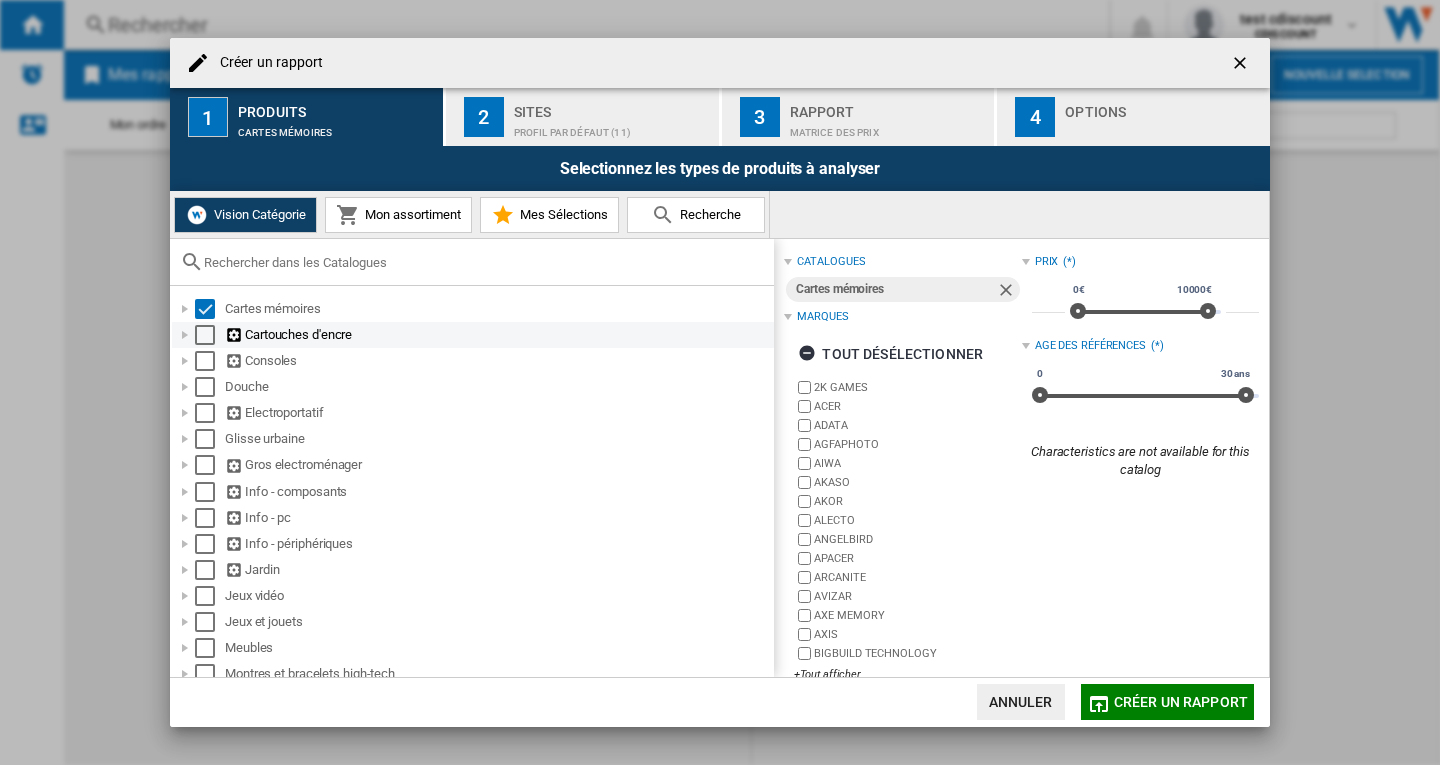 click at bounding box center [205, 335] 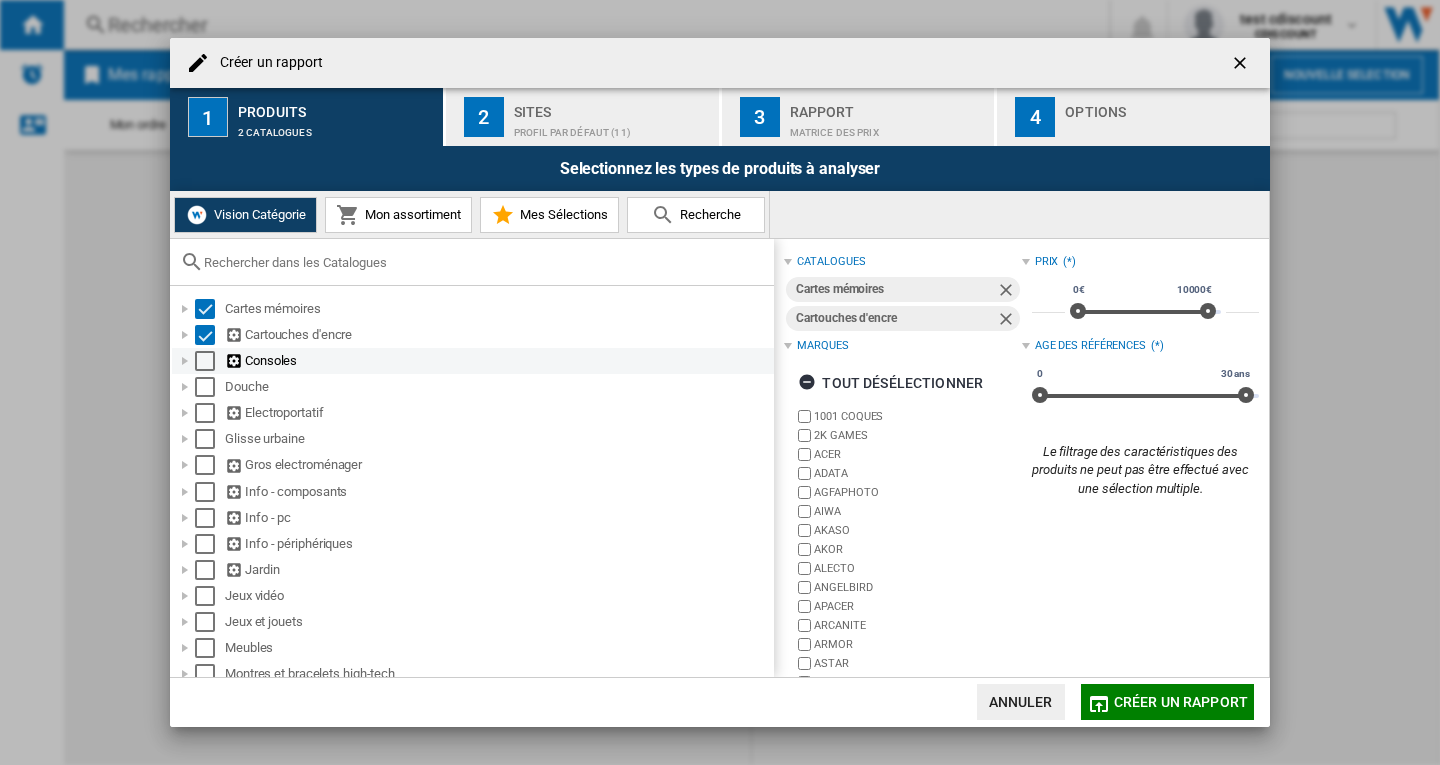 drag, startPoint x: 201, startPoint y: 359, endPoint x: 205, endPoint y: 369, distance: 10.770329 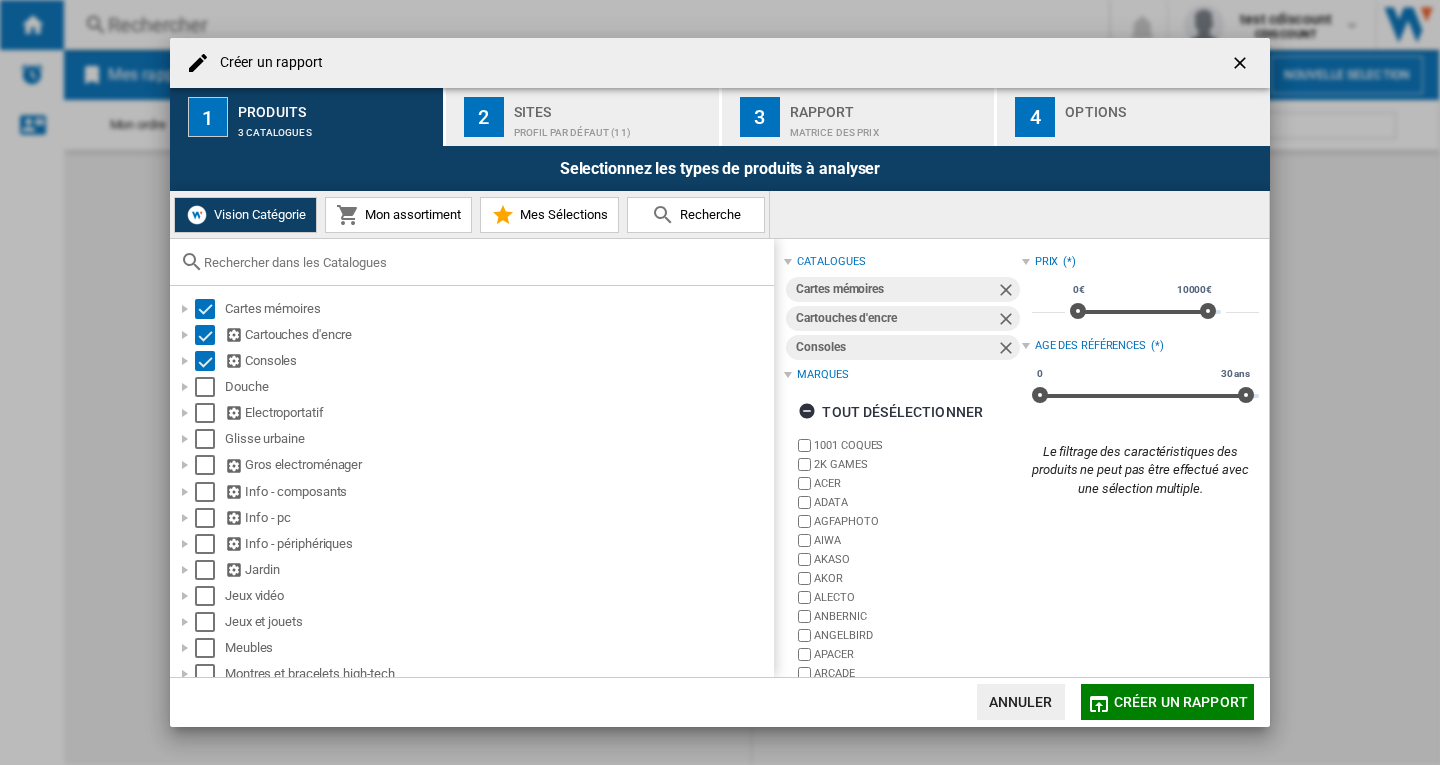 click on "Mon assortiment" at bounding box center (410, 214) 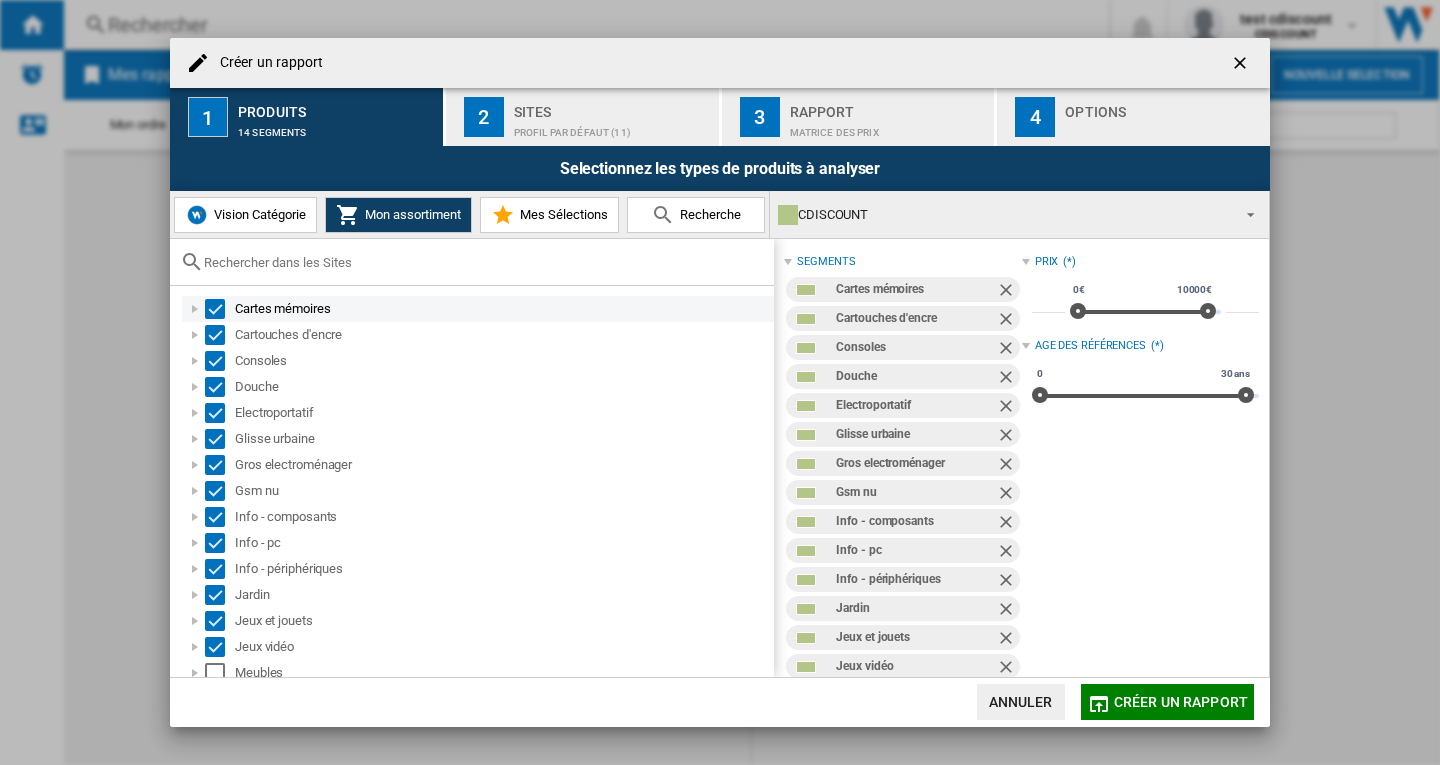 click at bounding box center [215, 309] 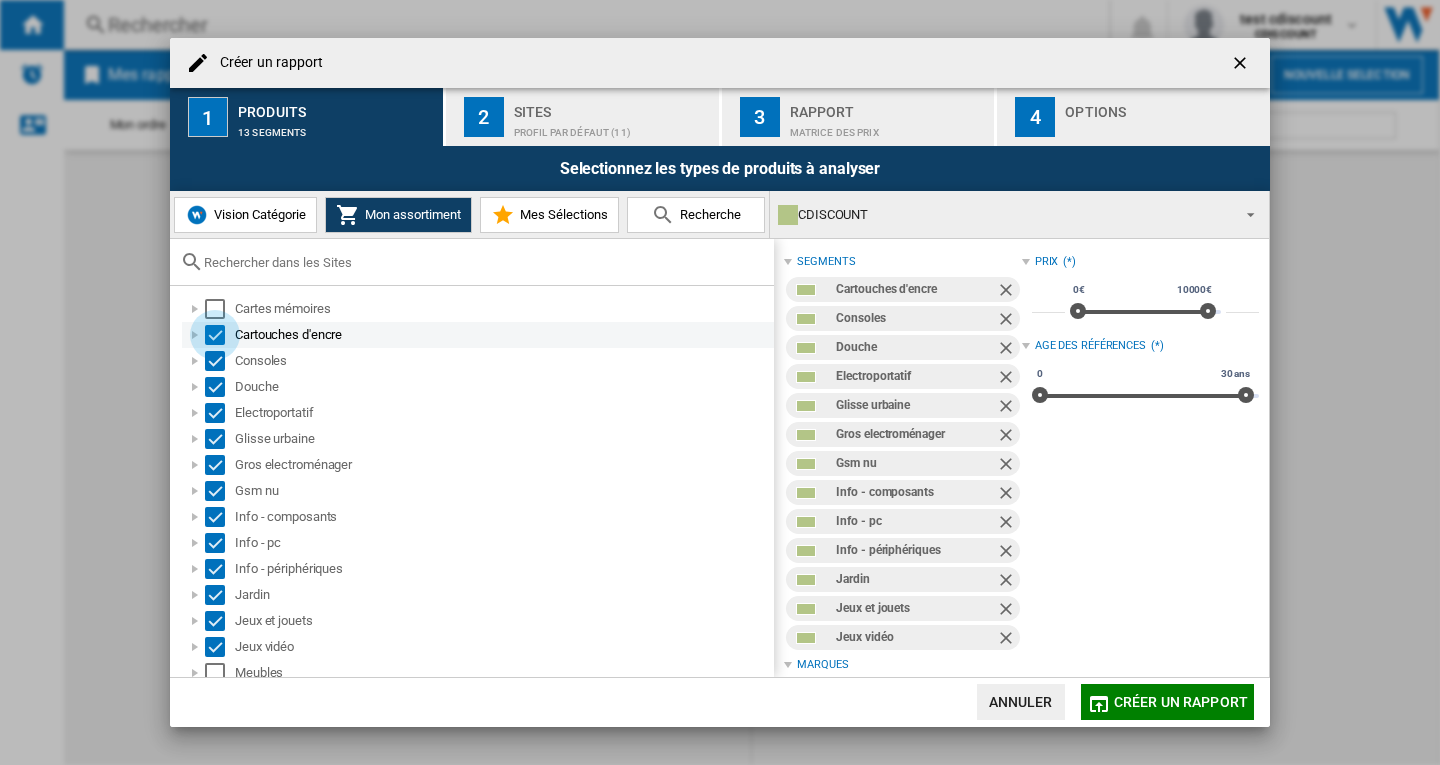 click at bounding box center [215, 335] 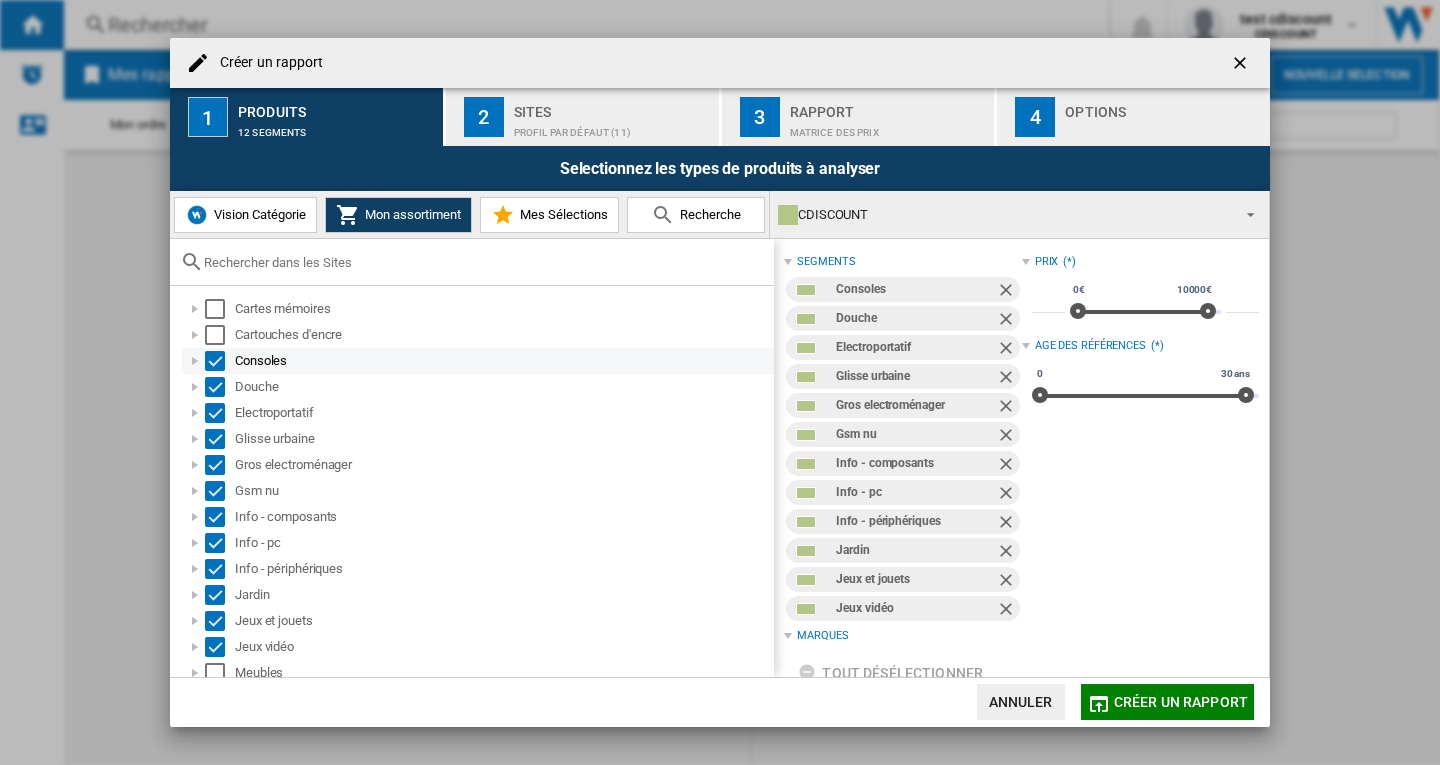 click at bounding box center [215, 361] 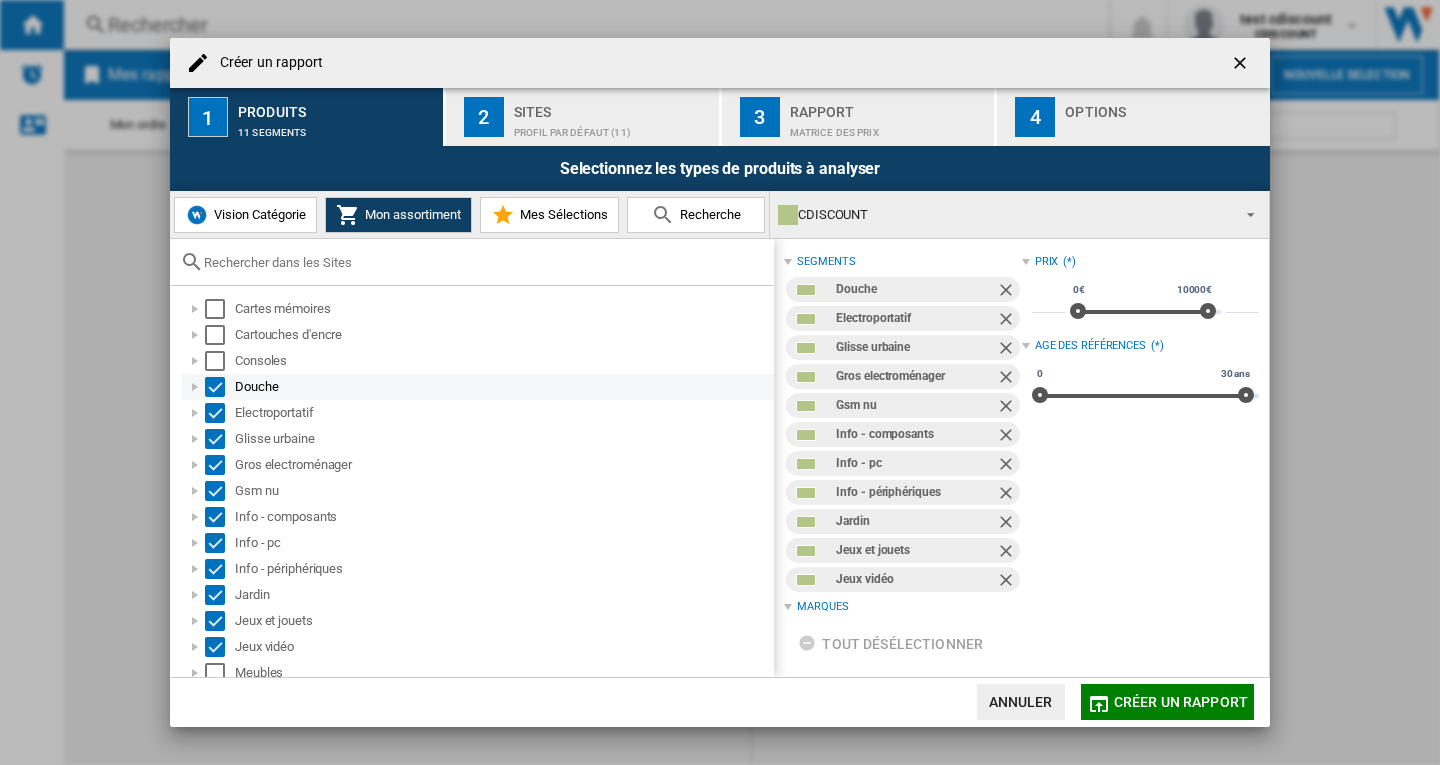 click on "Douche" at bounding box center [478, 387] 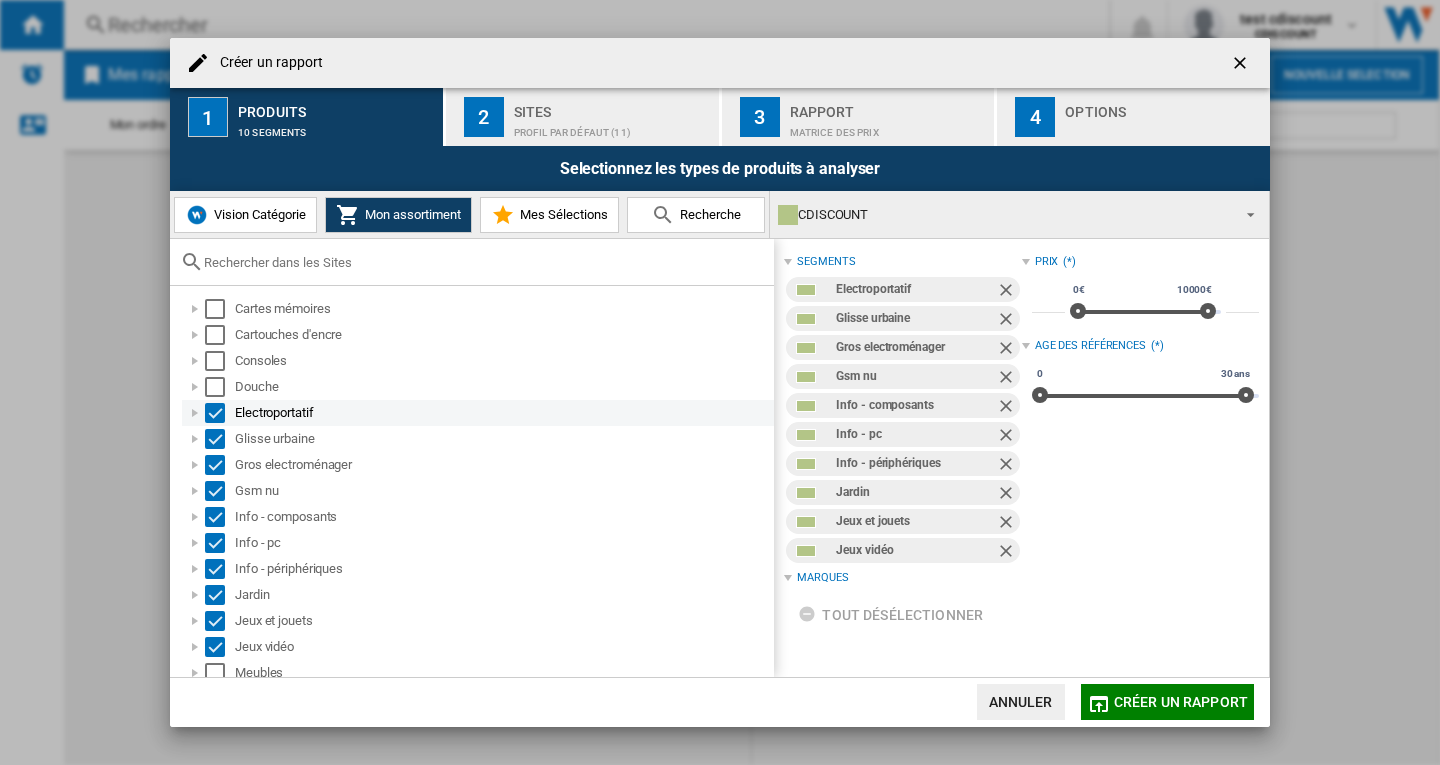 drag, startPoint x: 216, startPoint y: 415, endPoint x: 215, endPoint y: 448, distance: 33.01515 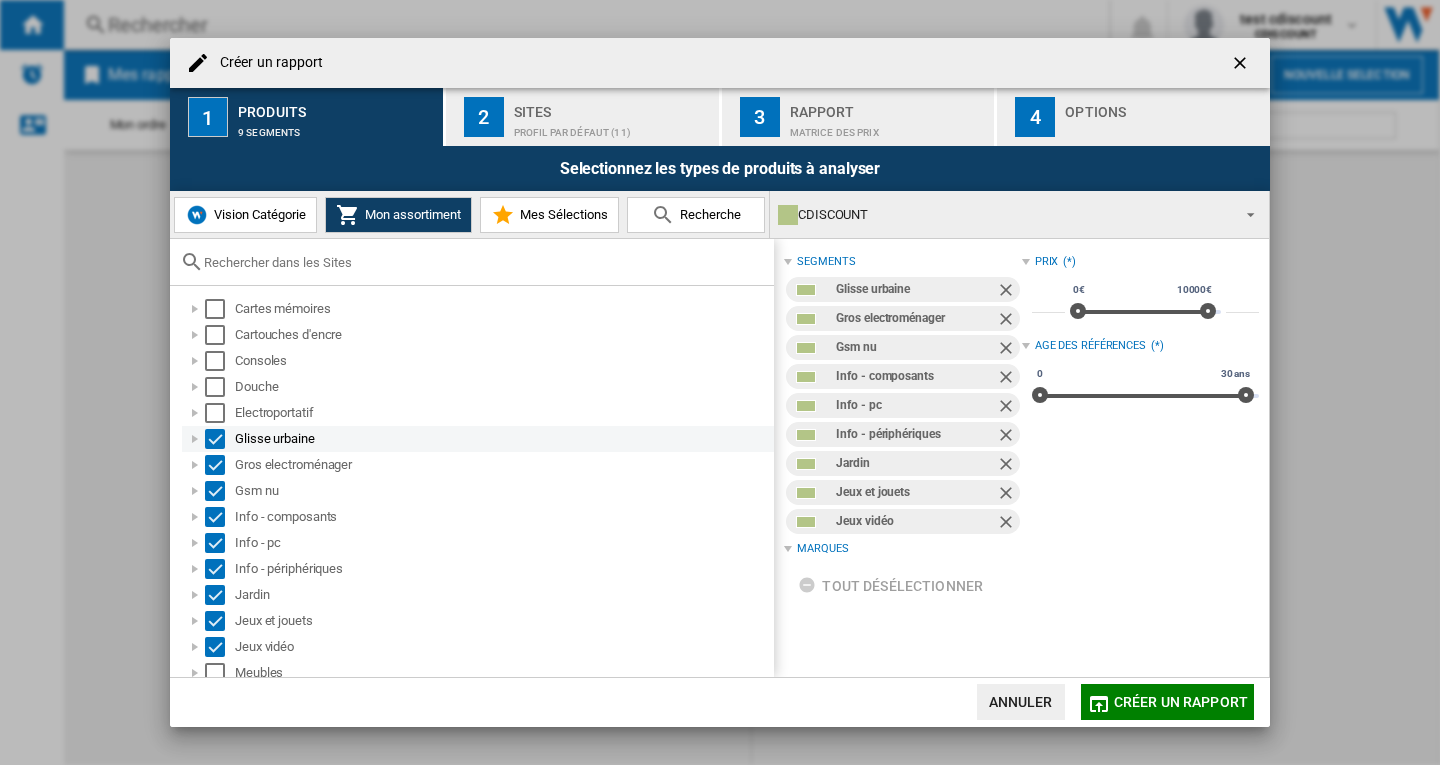click at bounding box center (215, 439) 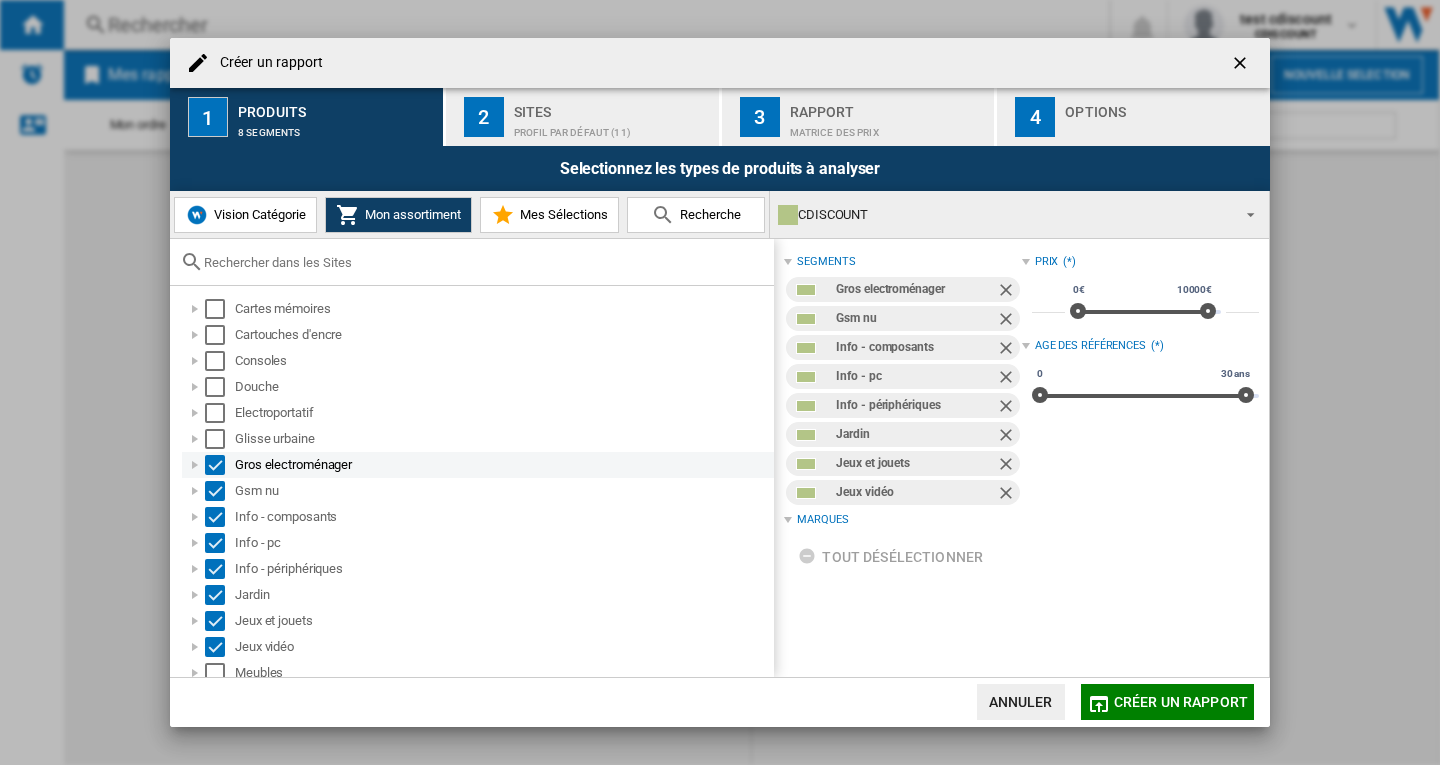 click at bounding box center [215, 465] 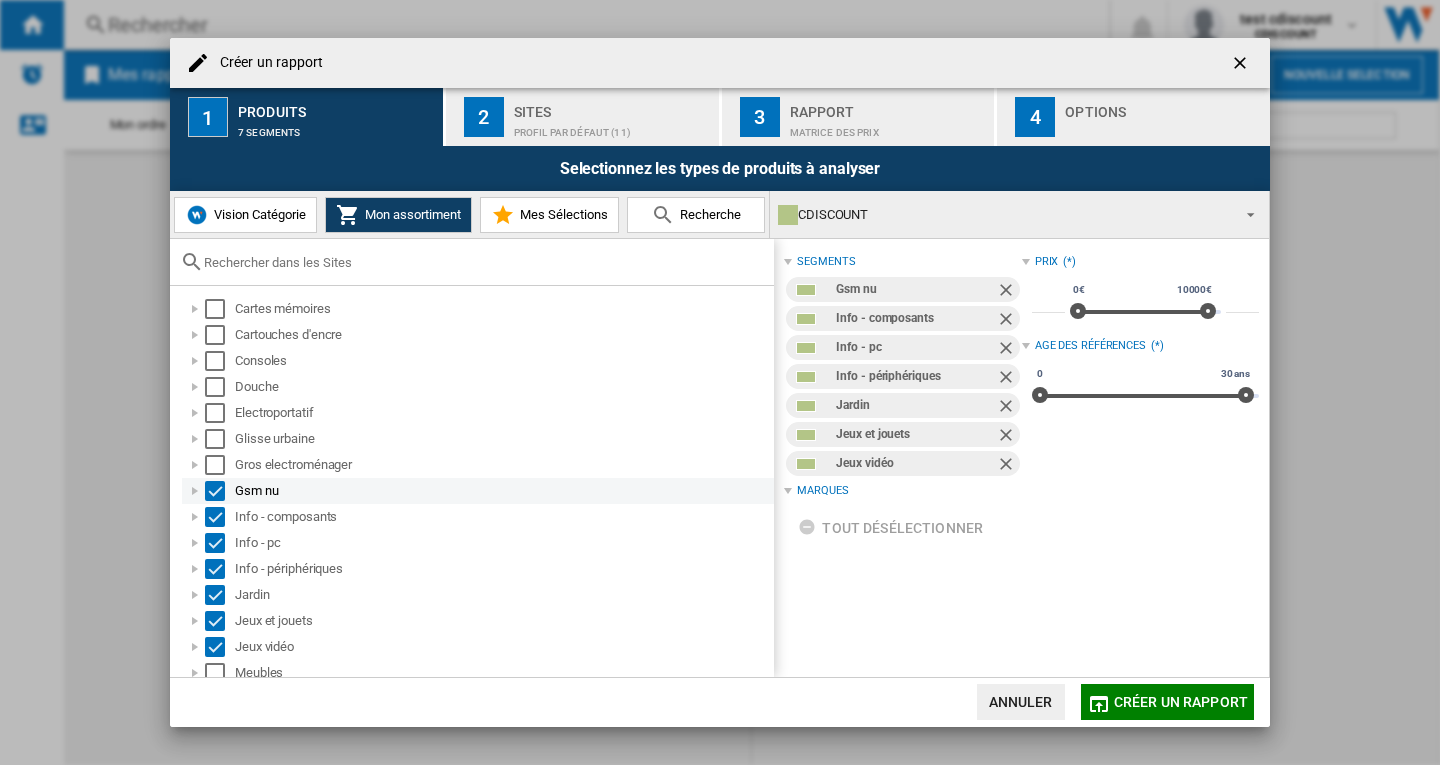 click at bounding box center (215, 491) 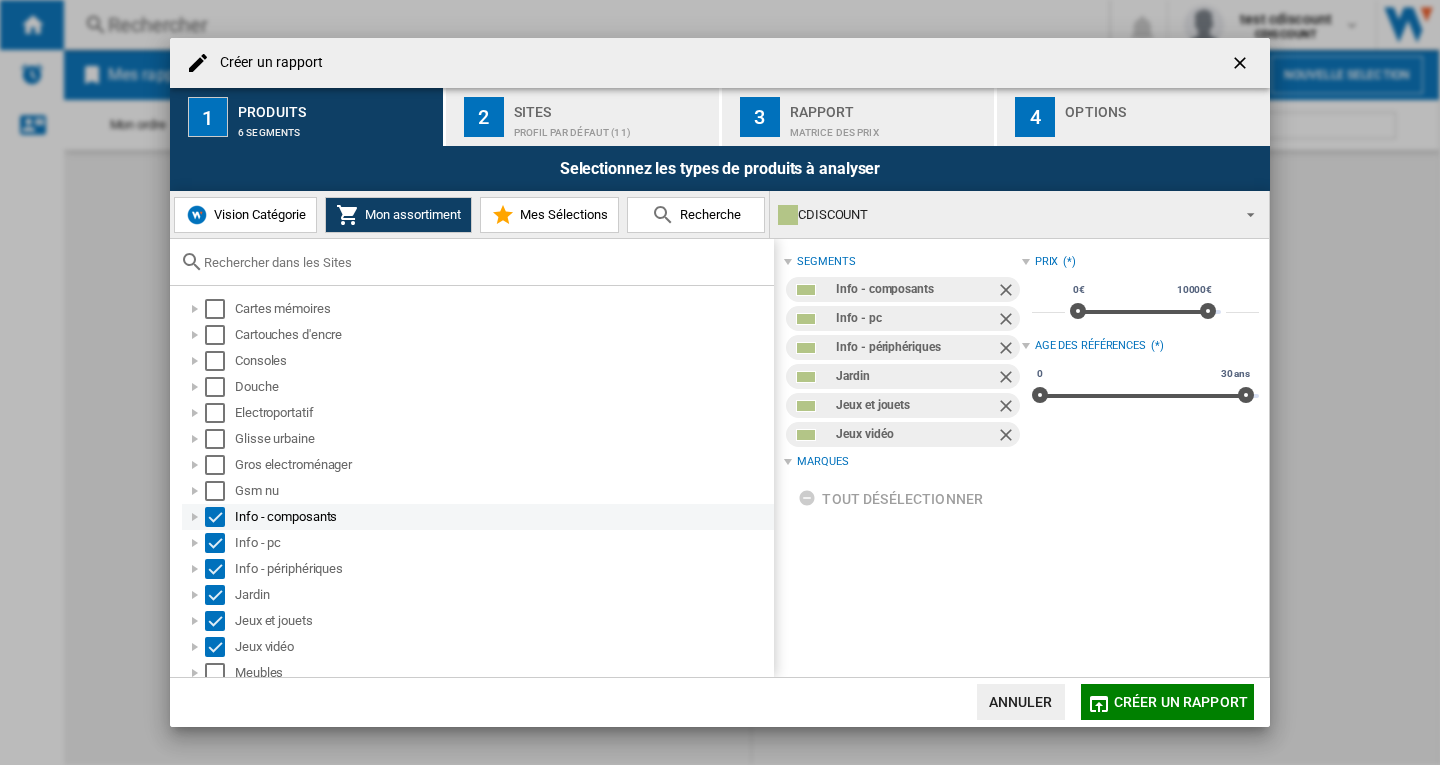 click at bounding box center [215, 517] 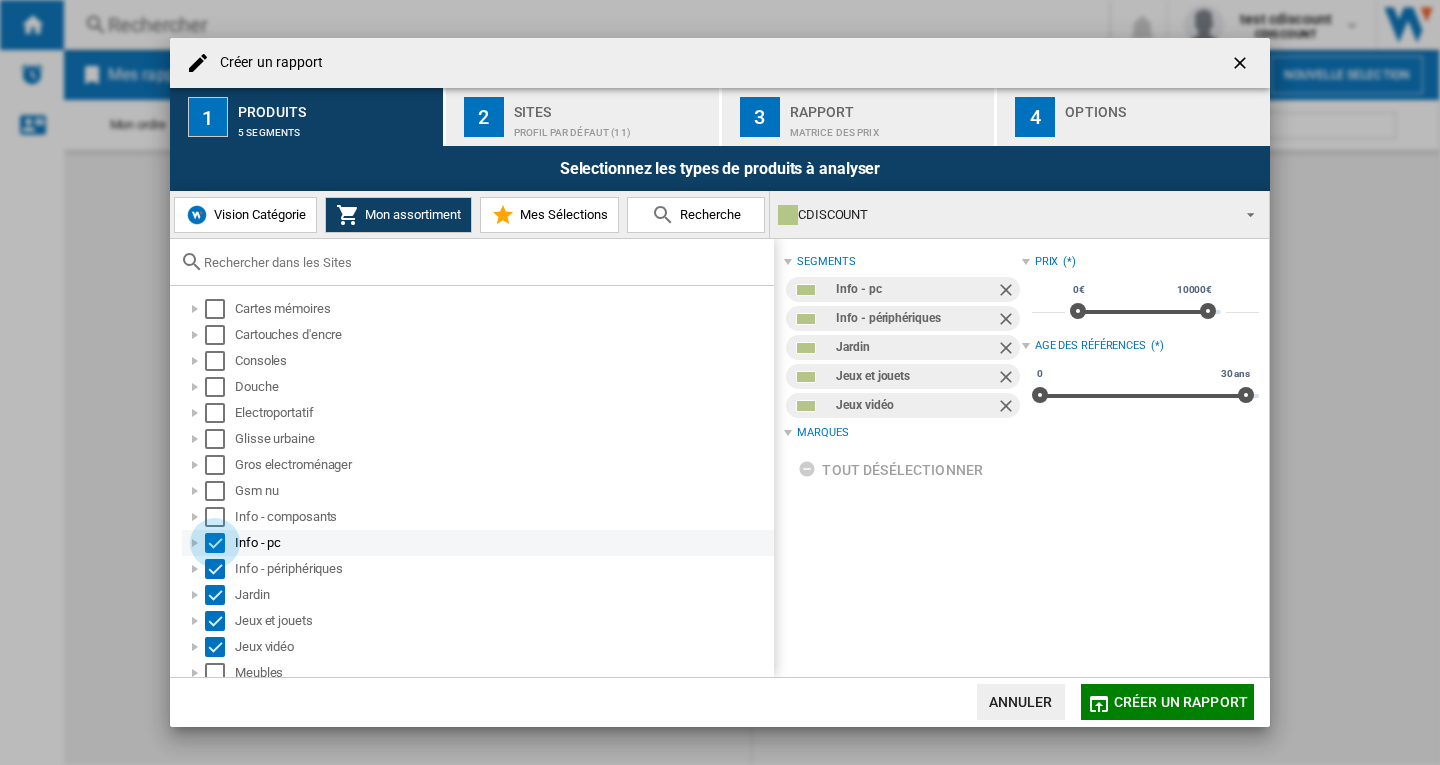 click at bounding box center (215, 543) 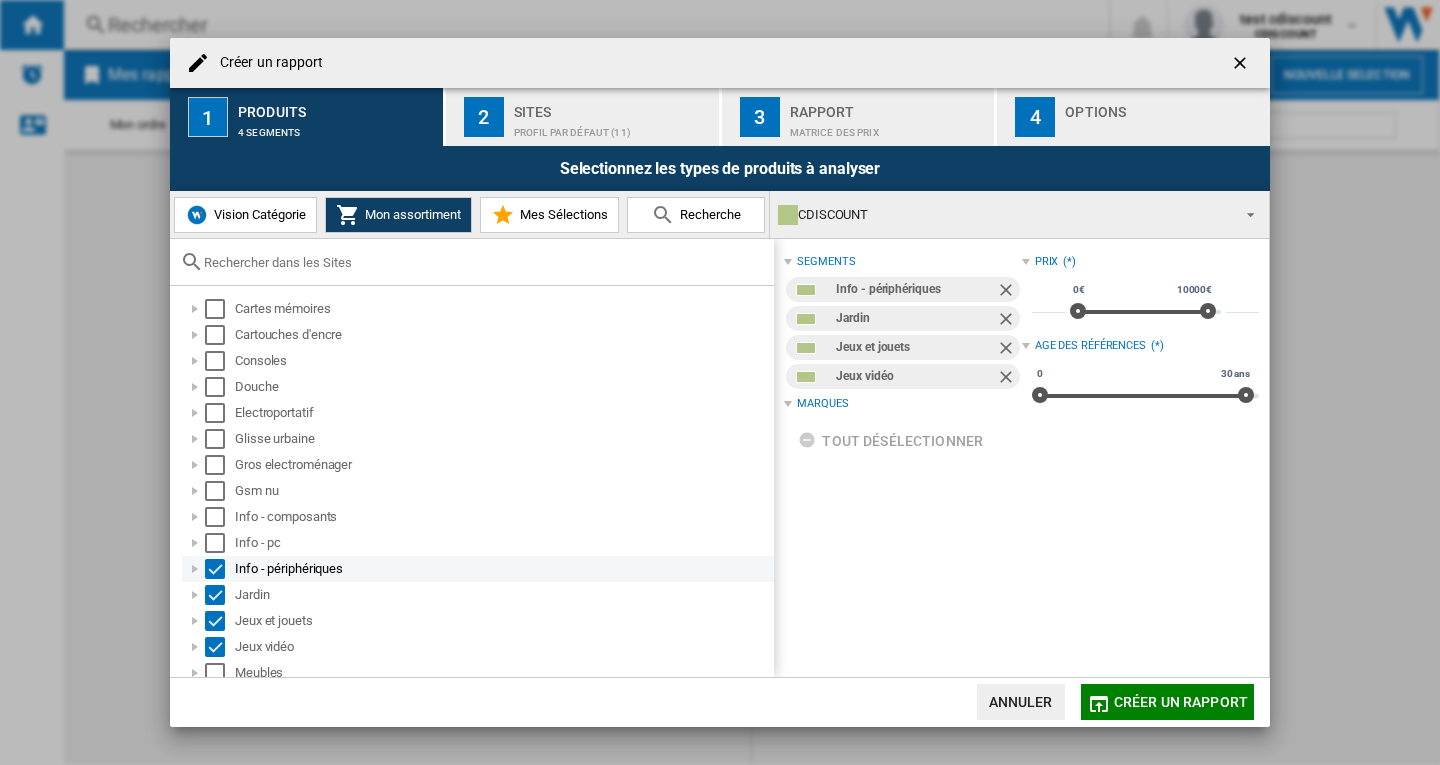 drag, startPoint x: 214, startPoint y: 559, endPoint x: 214, endPoint y: 575, distance: 16 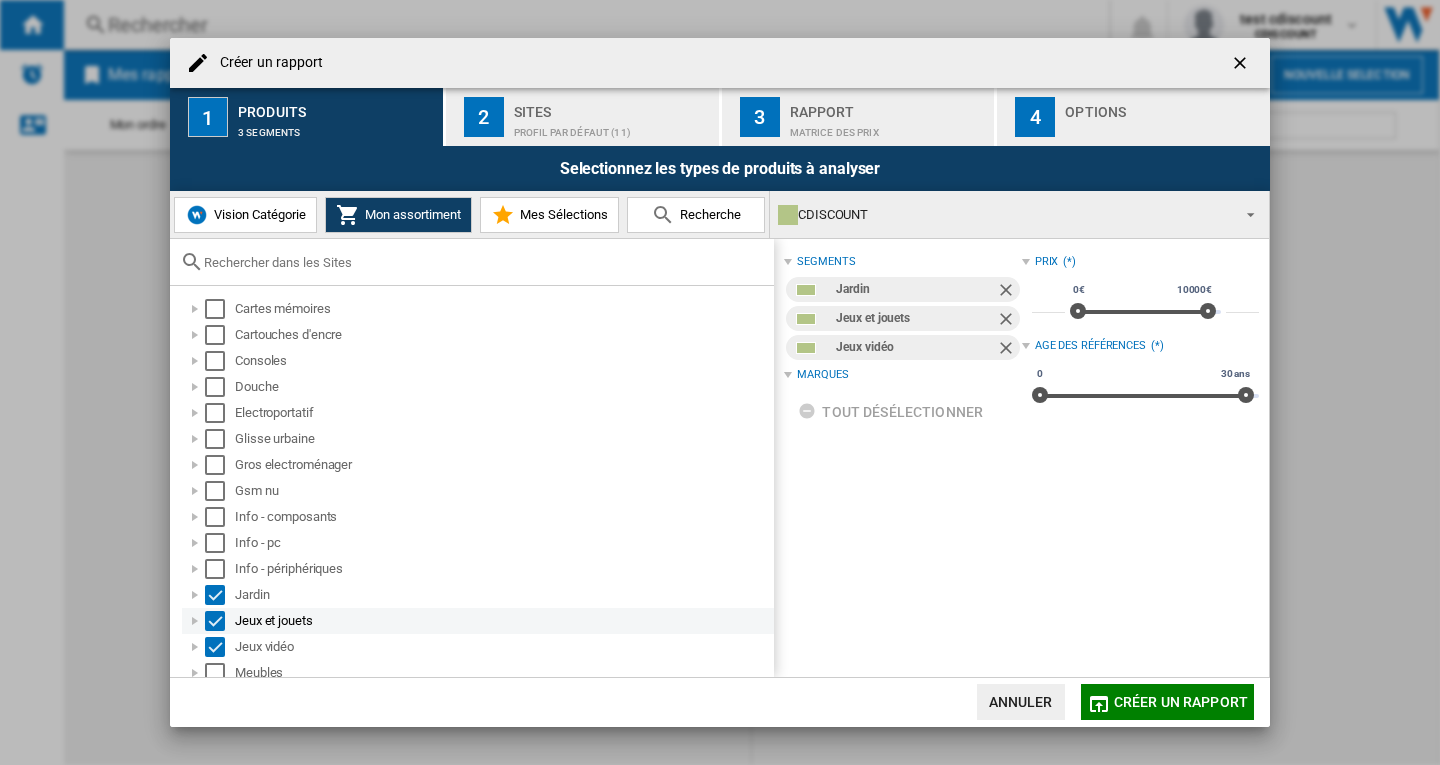 drag, startPoint x: 214, startPoint y: 597, endPoint x: 212, endPoint y: 621, distance: 24.083189 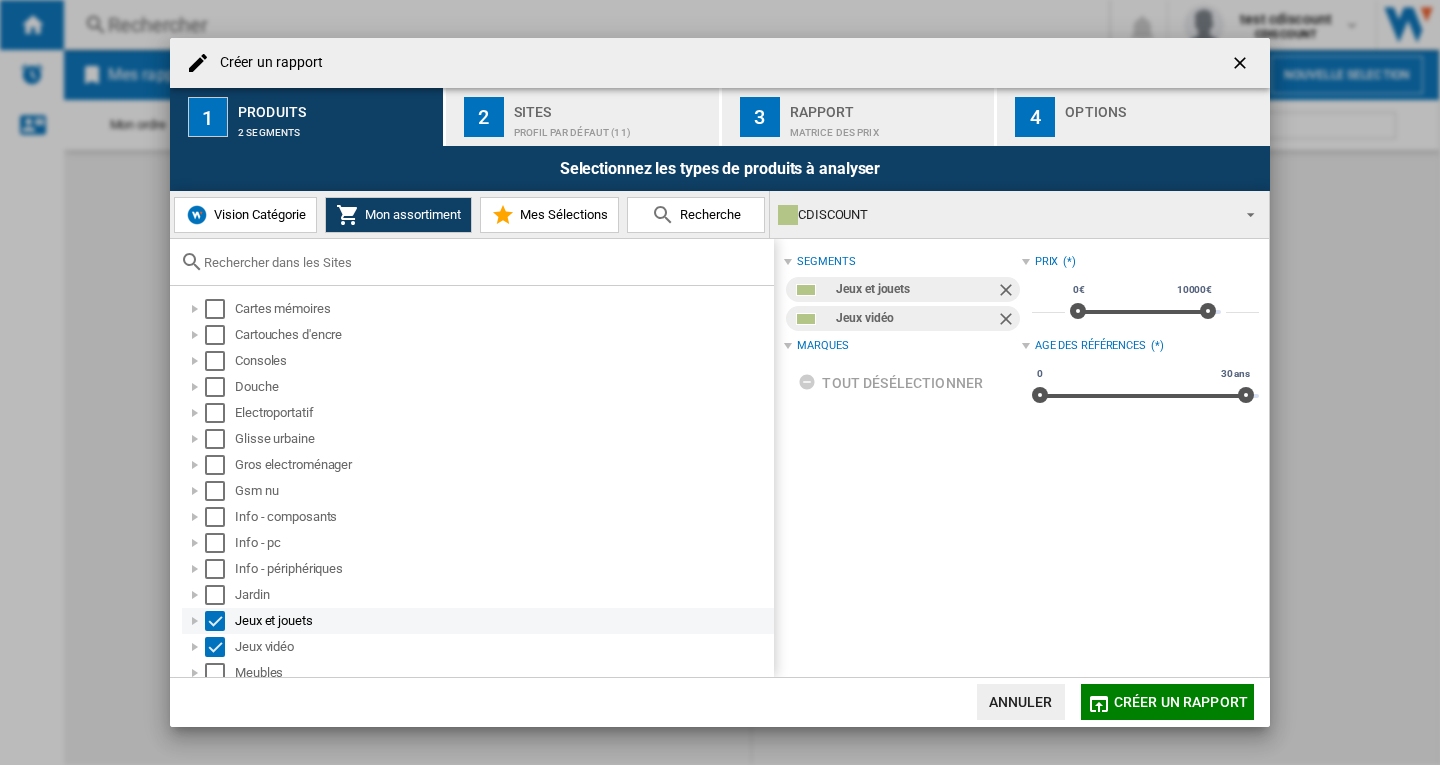 click at bounding box center (215, 621) 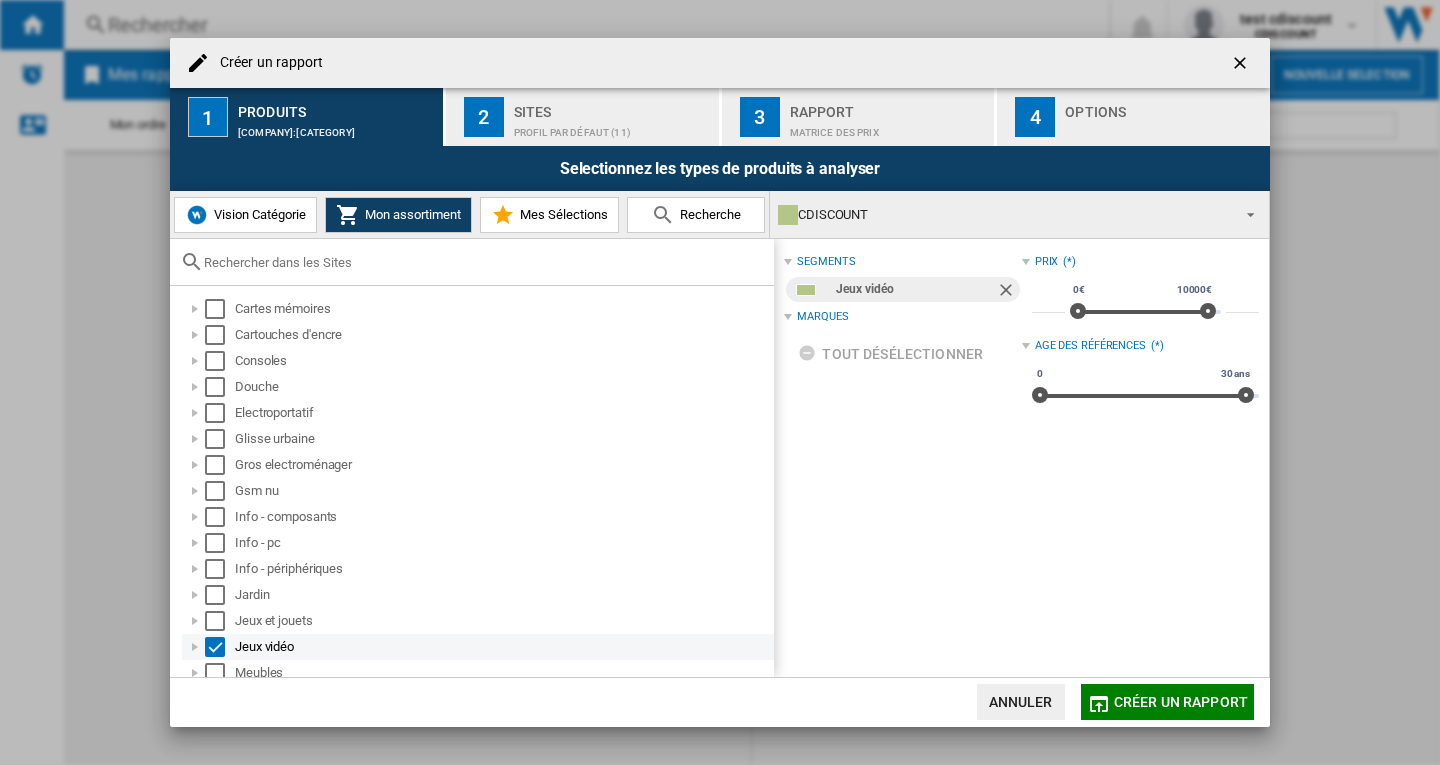 click at bounding box center [215, 647] 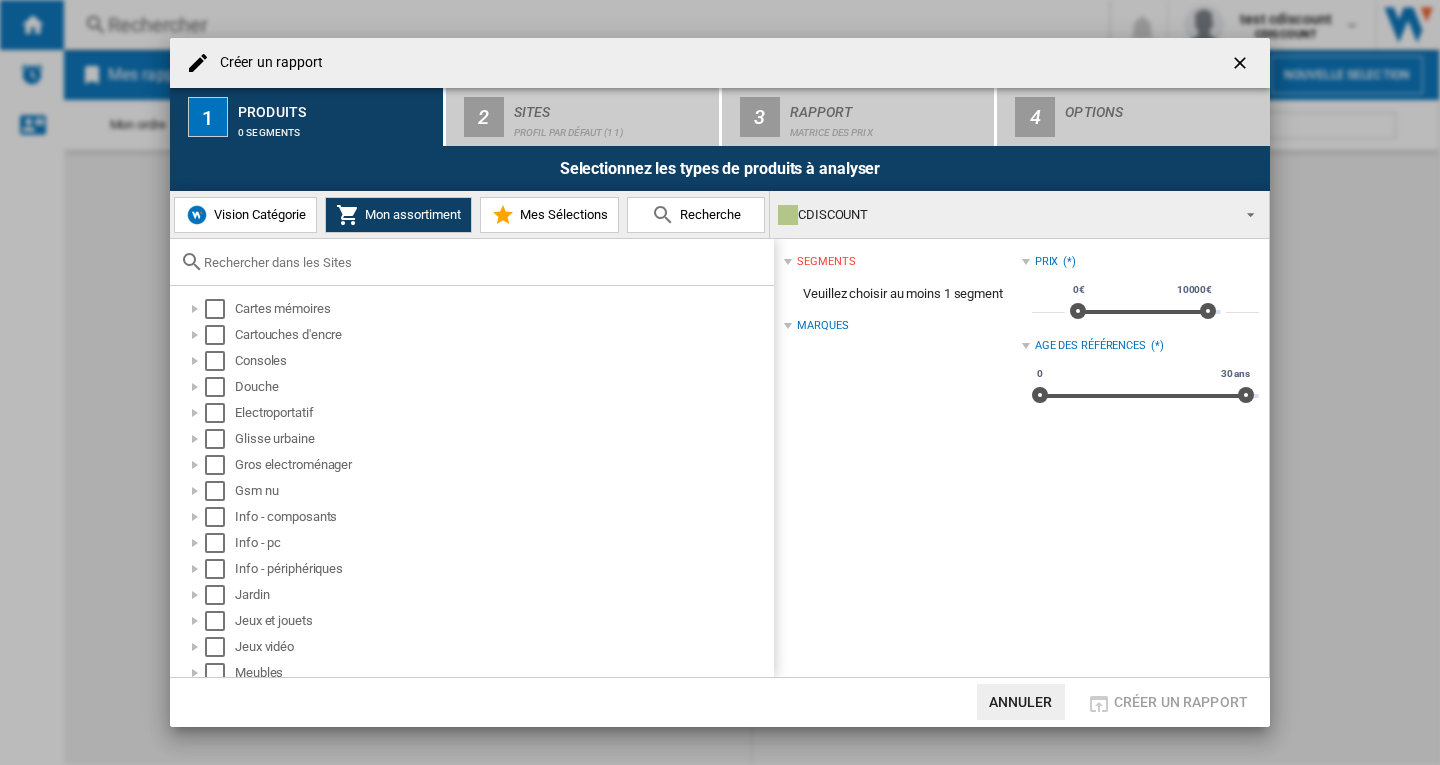 click on "Vision Catégorie" at bounding box center [245, 215] 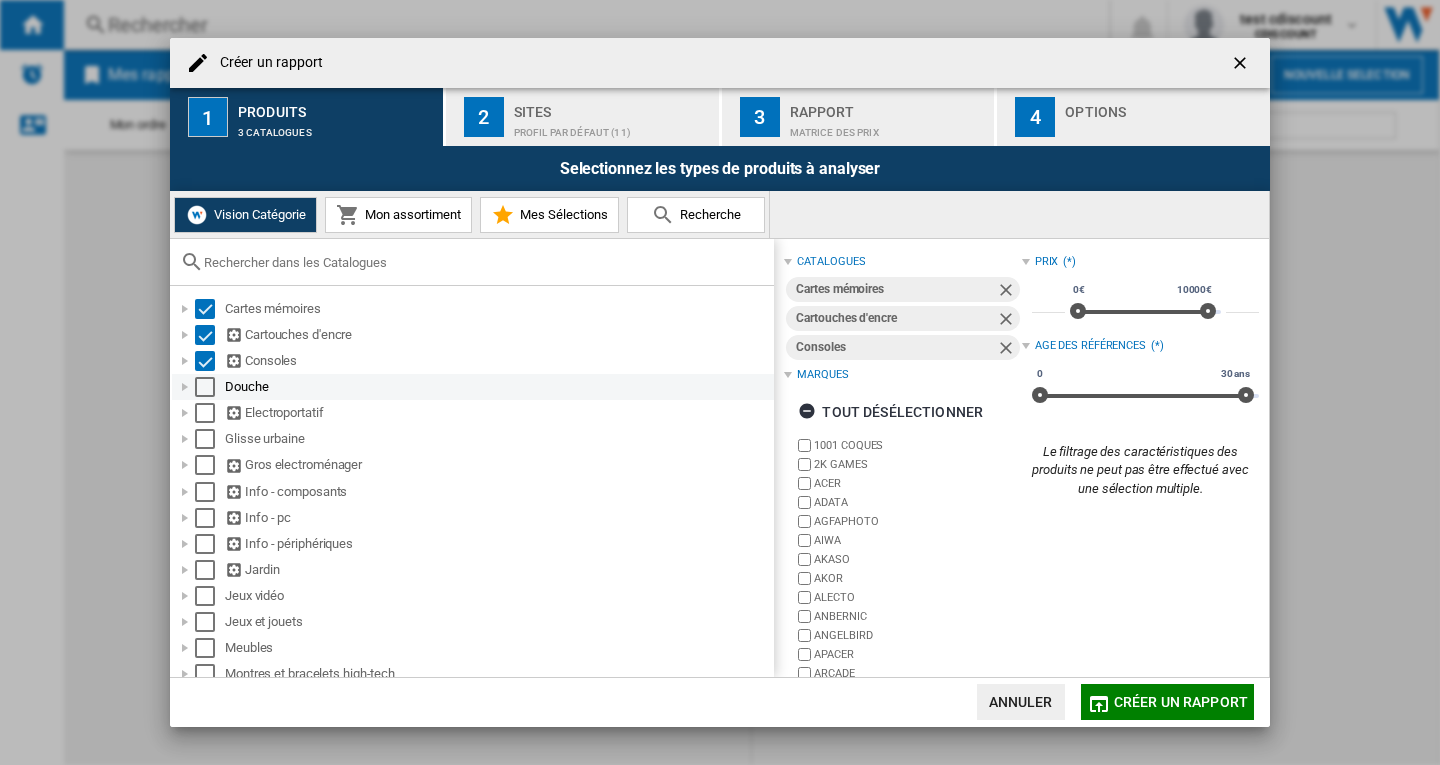 click at bounding box center (205, 387) 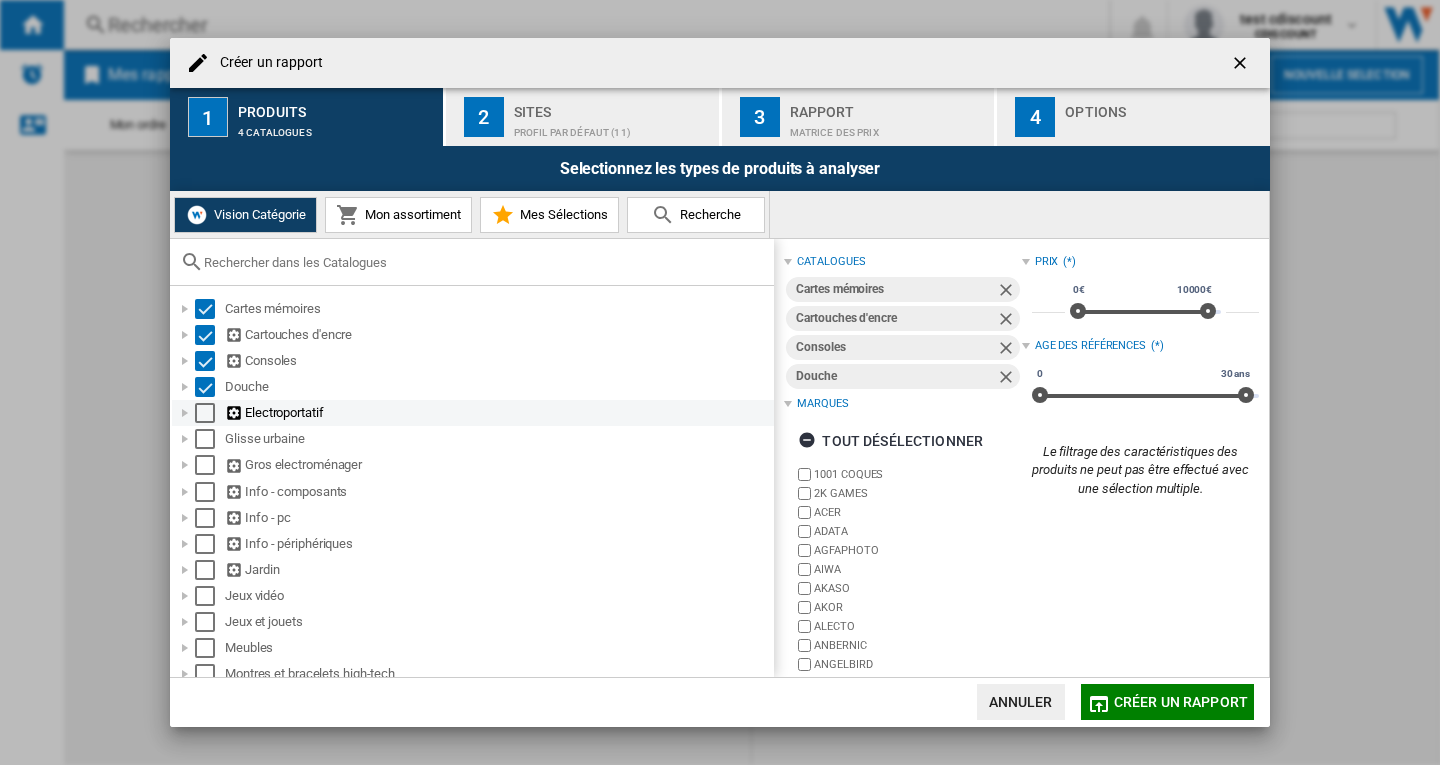 drag, startPoint x: 206, startPoint y: 410, endPoint x: 204, endPoint y: 445, distance: 35.057095 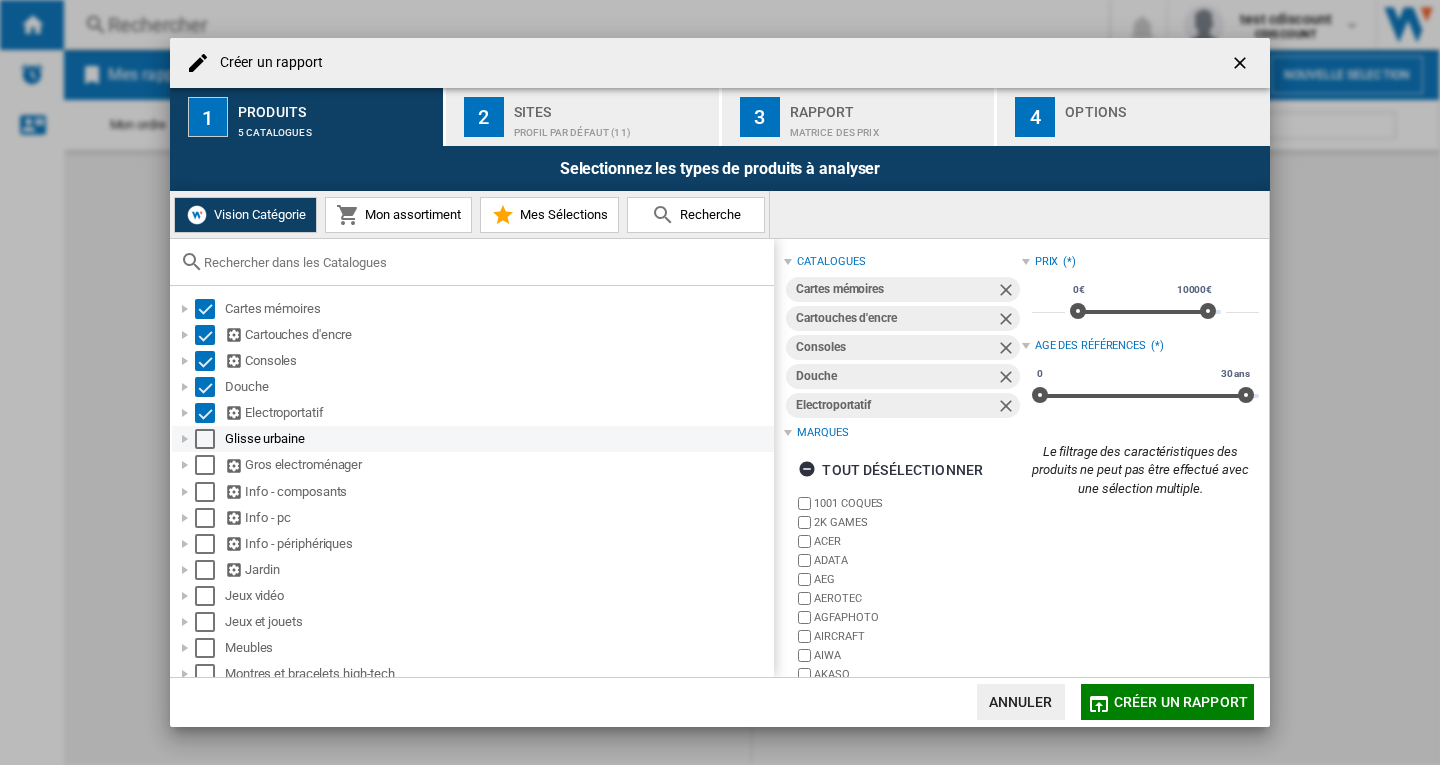 click at bounding box center (205, 439) 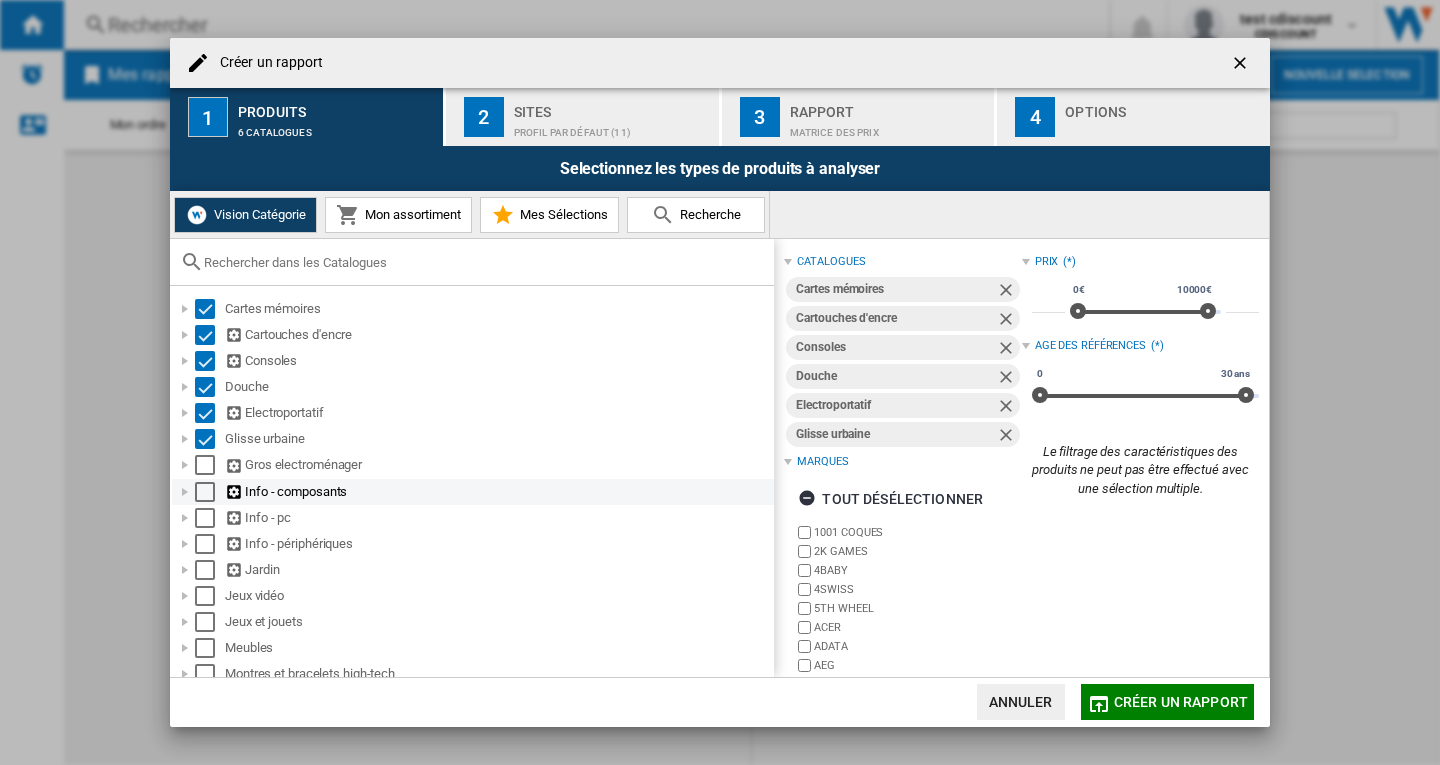 drag, startPoint x: 206, startPoint y: 463, endPoint x: 204, endPoint y: 493, distance: 30.066593 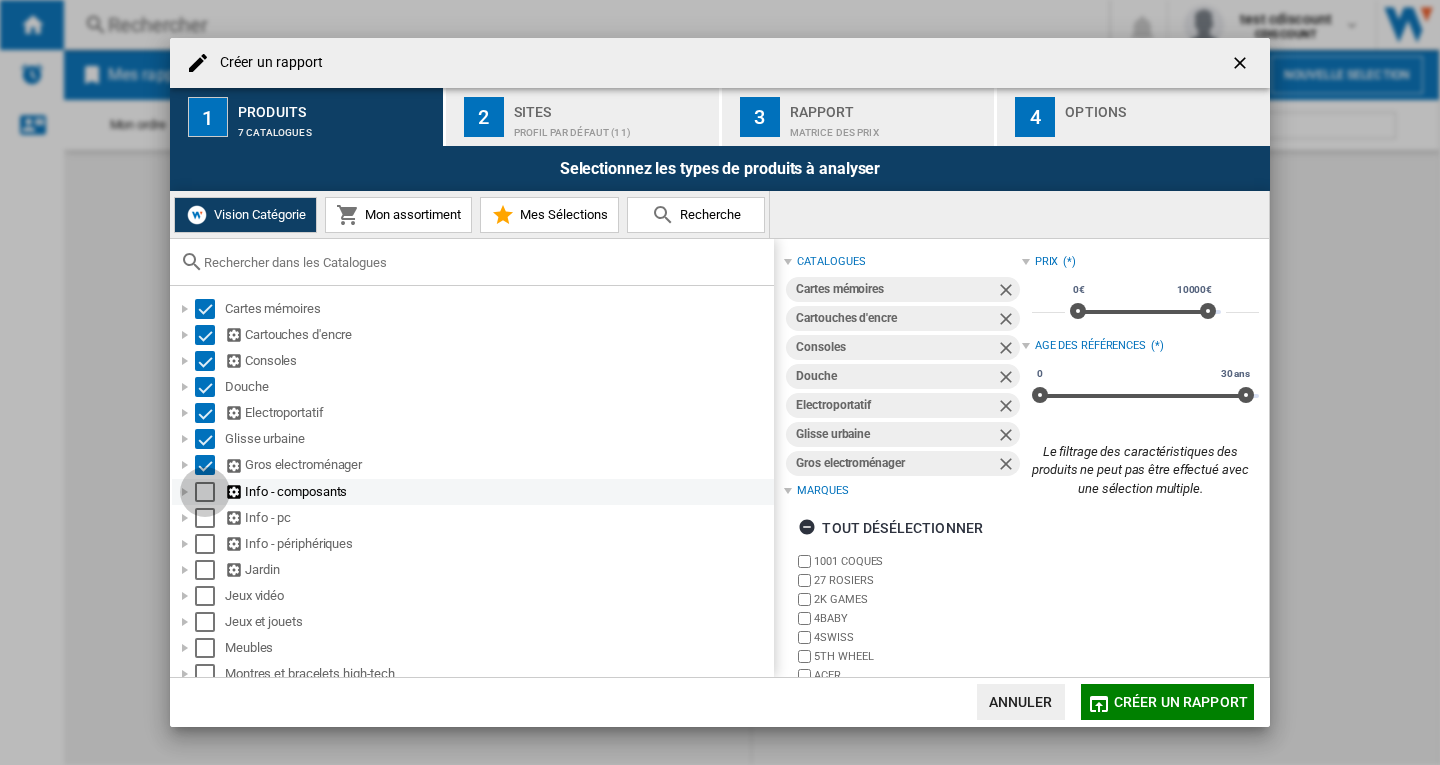 click at bounding box center [205, 492] 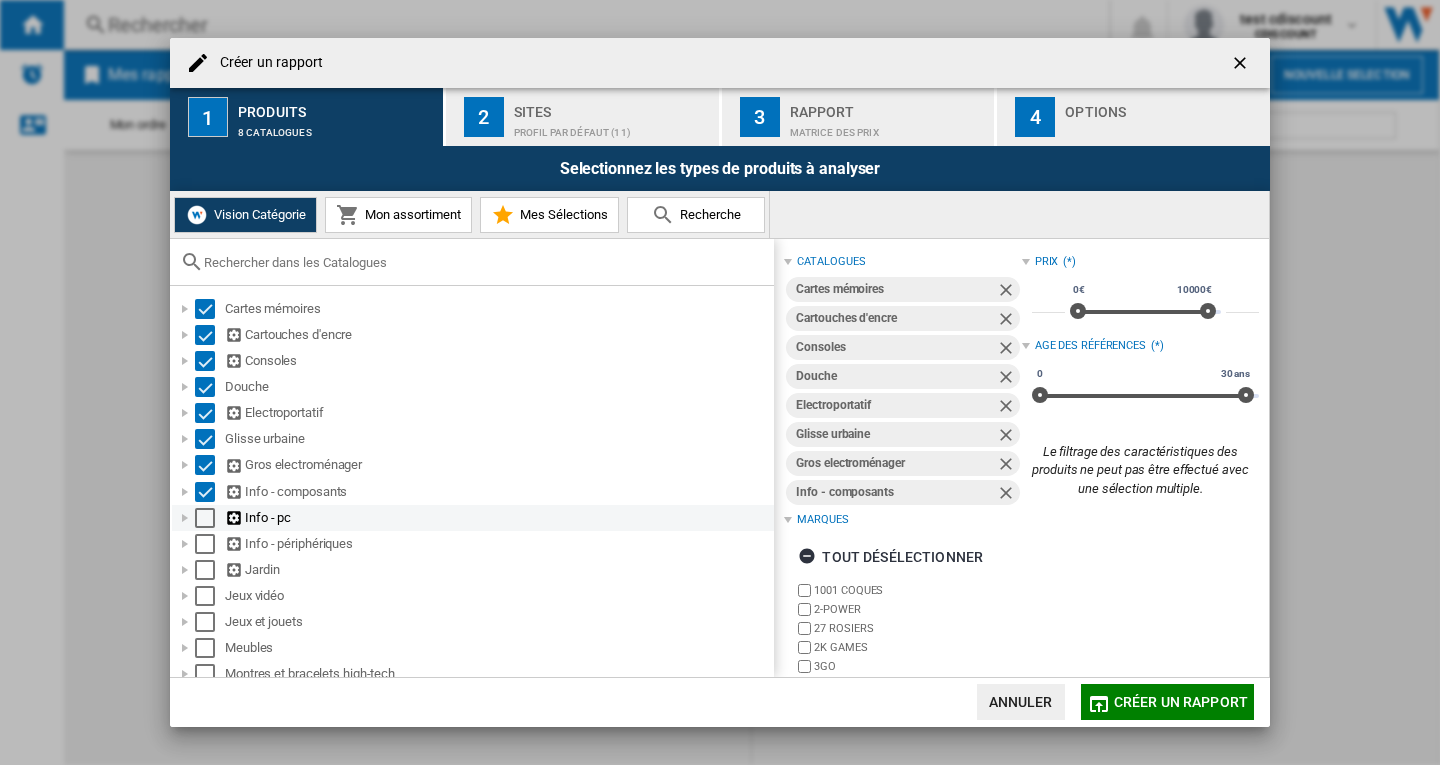 click at bounding box center (205, 518) 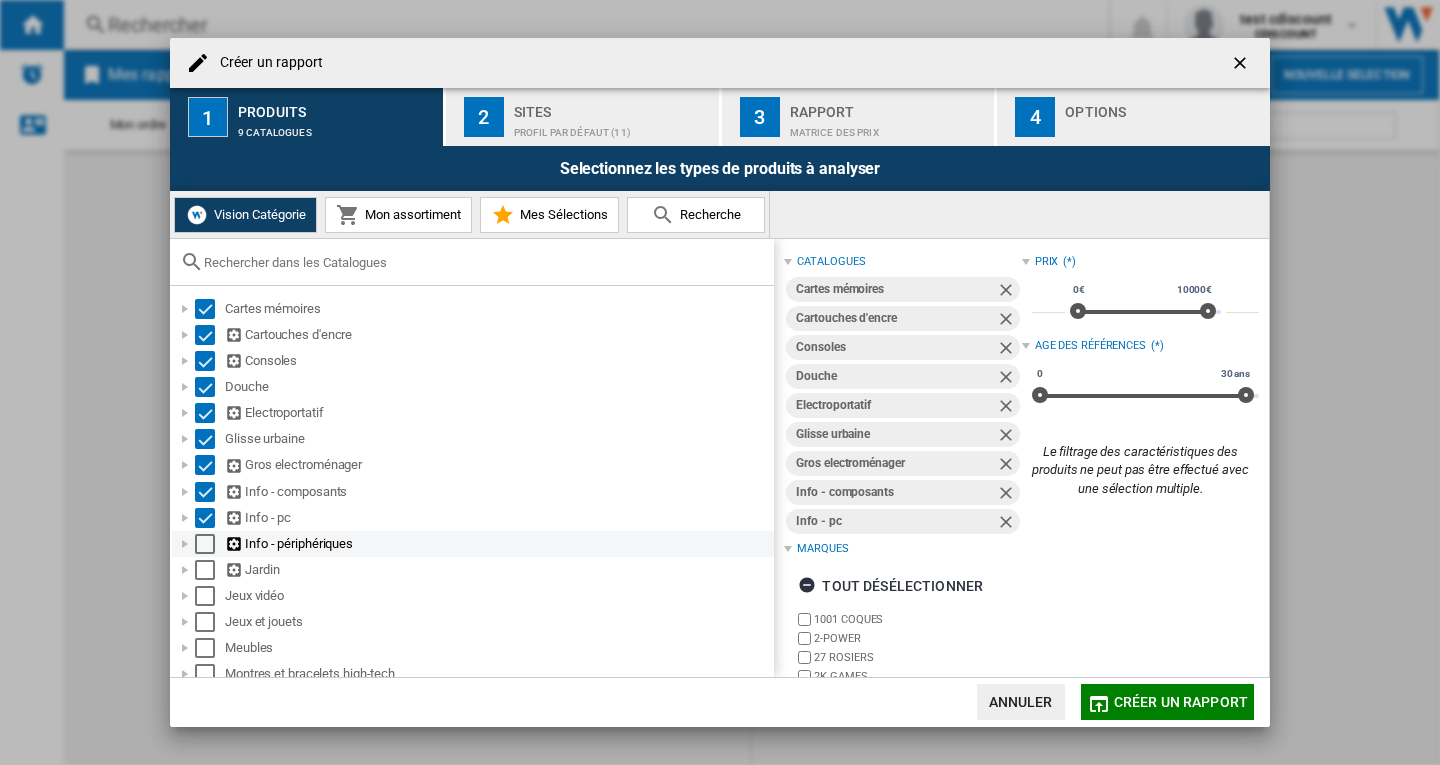 click at bounding box center (205, 544) 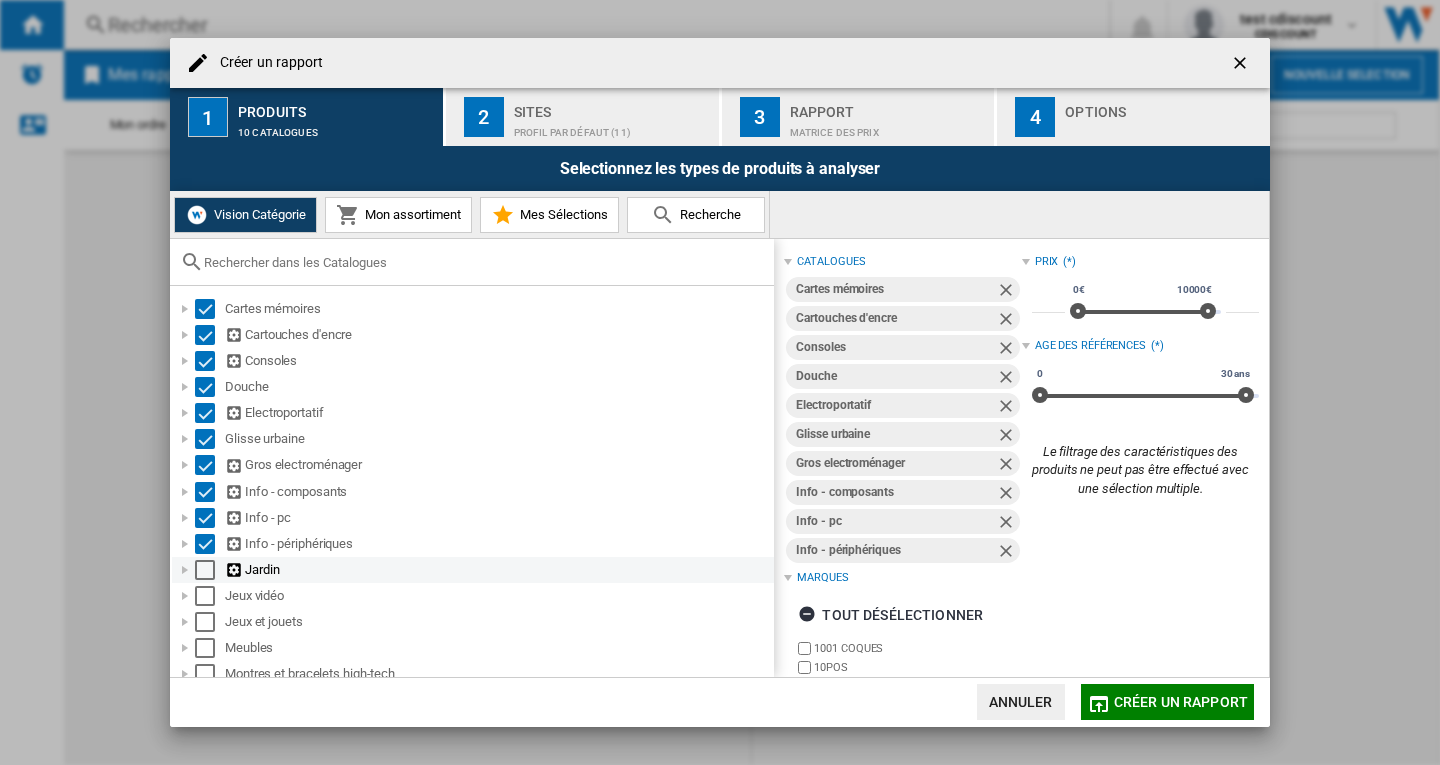 click at bounding box center [205, 570] 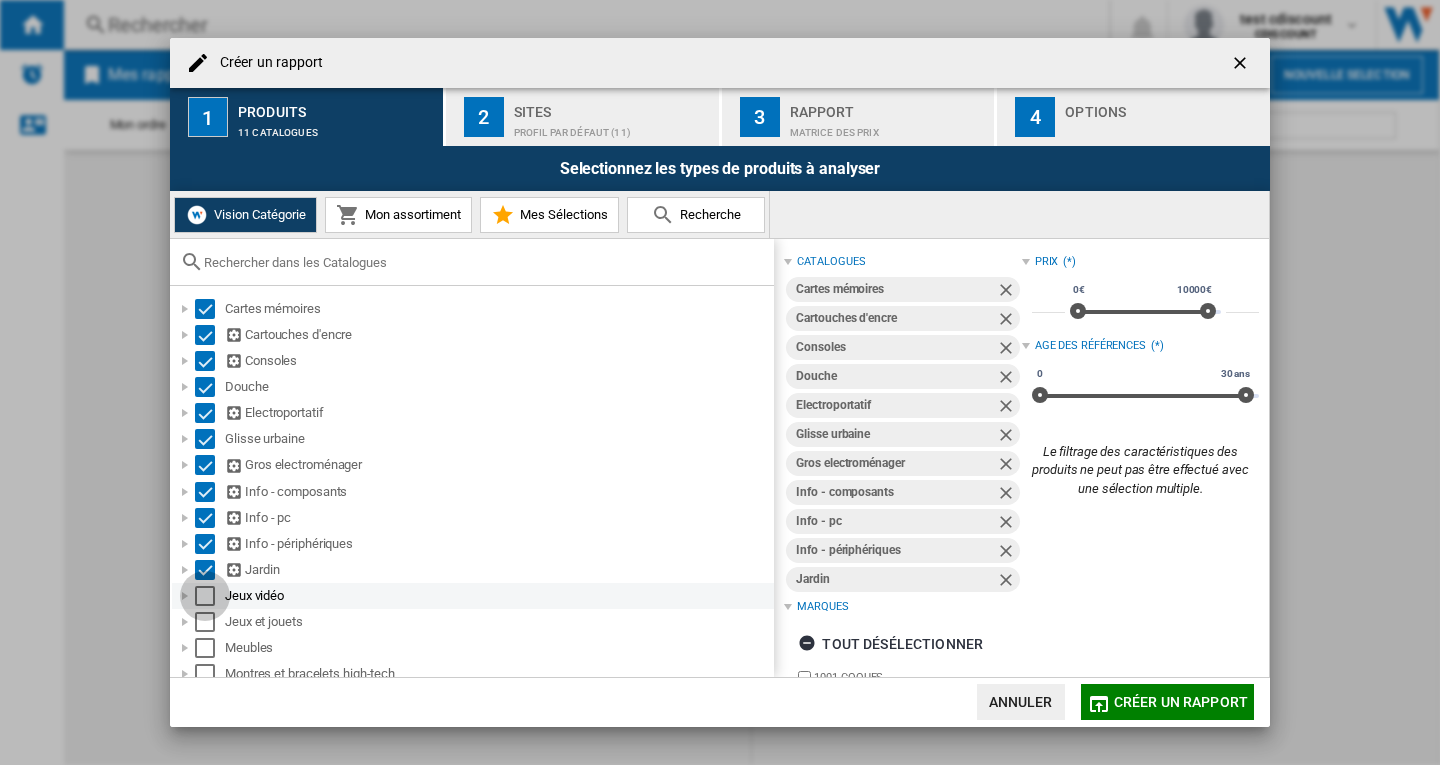 click at bounding box center (205, 596) 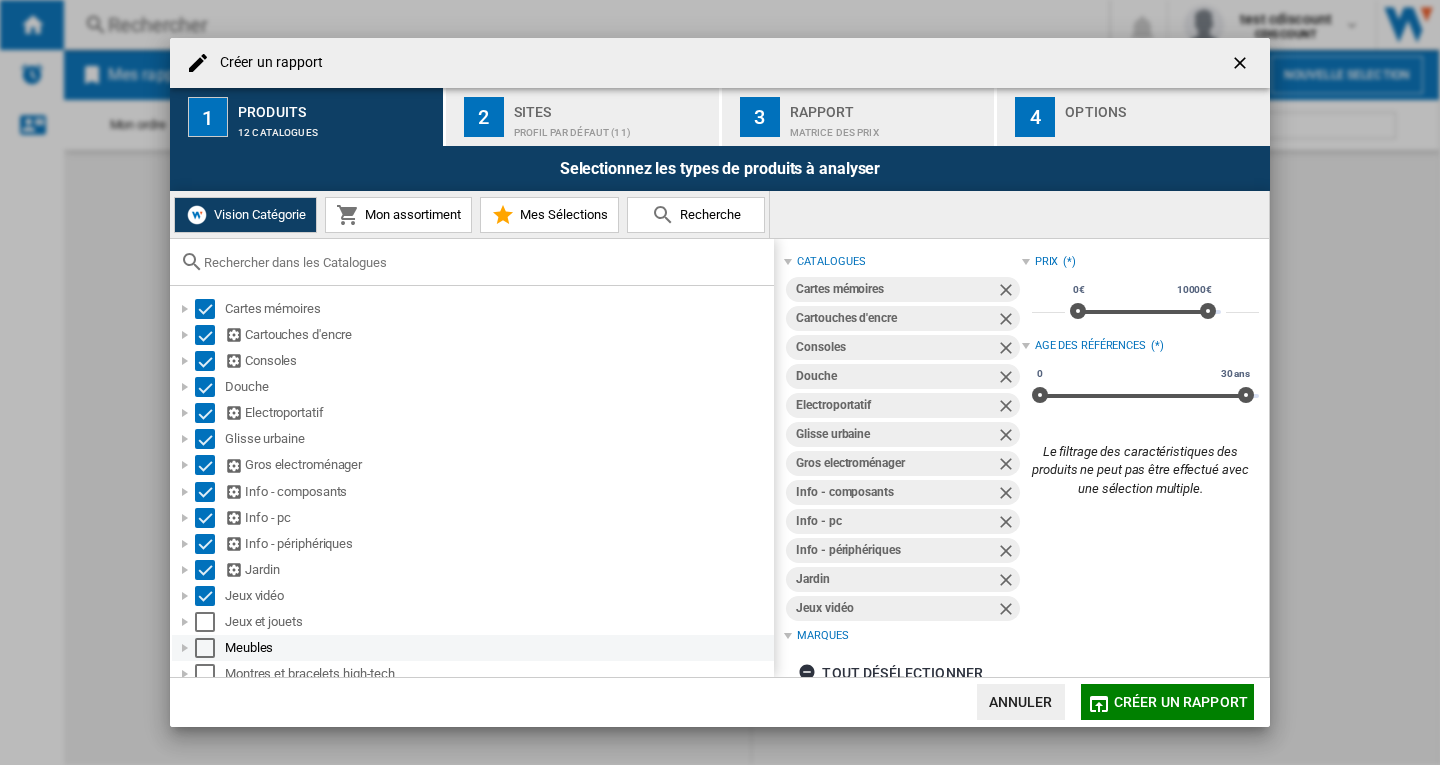 click at bounding box center [205, 622] 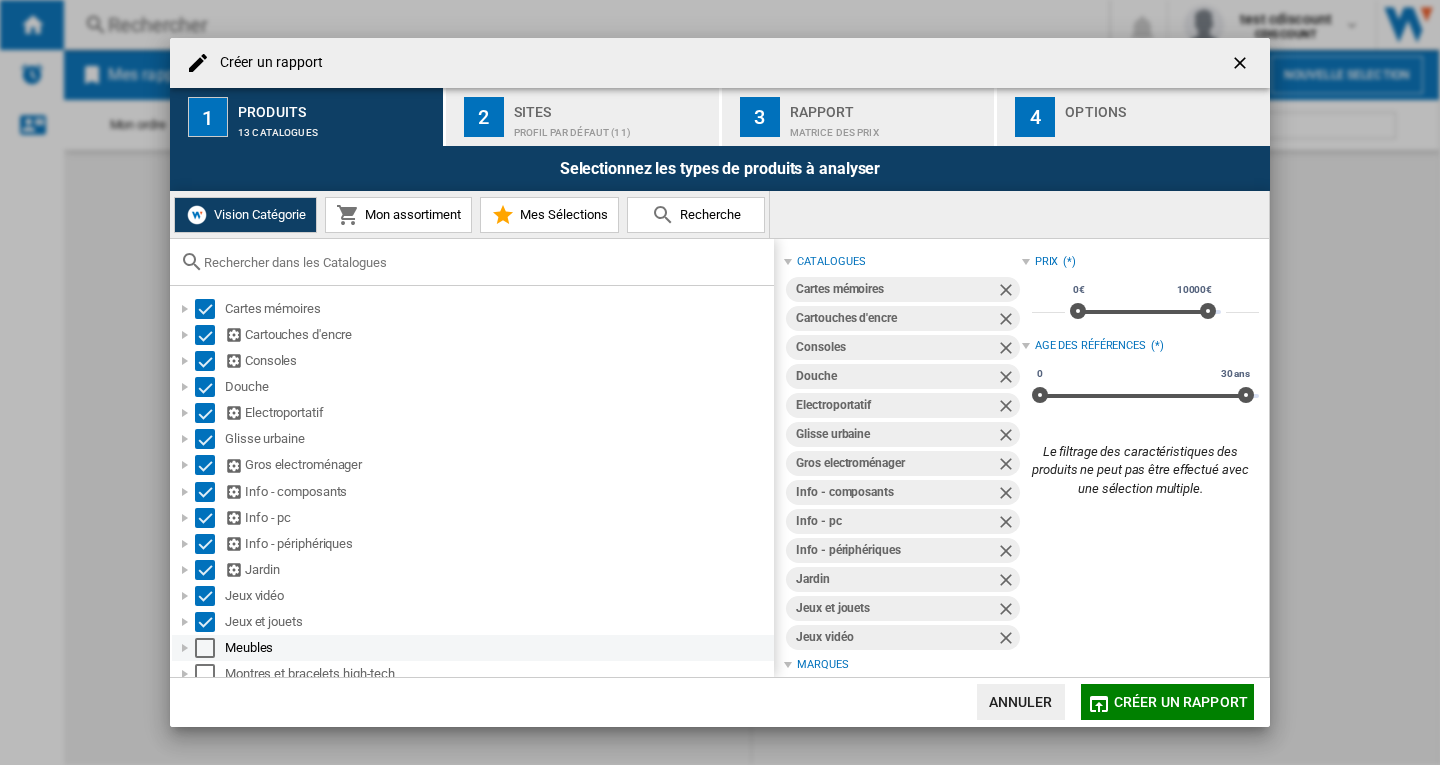 click at bounding box center [205, 648] 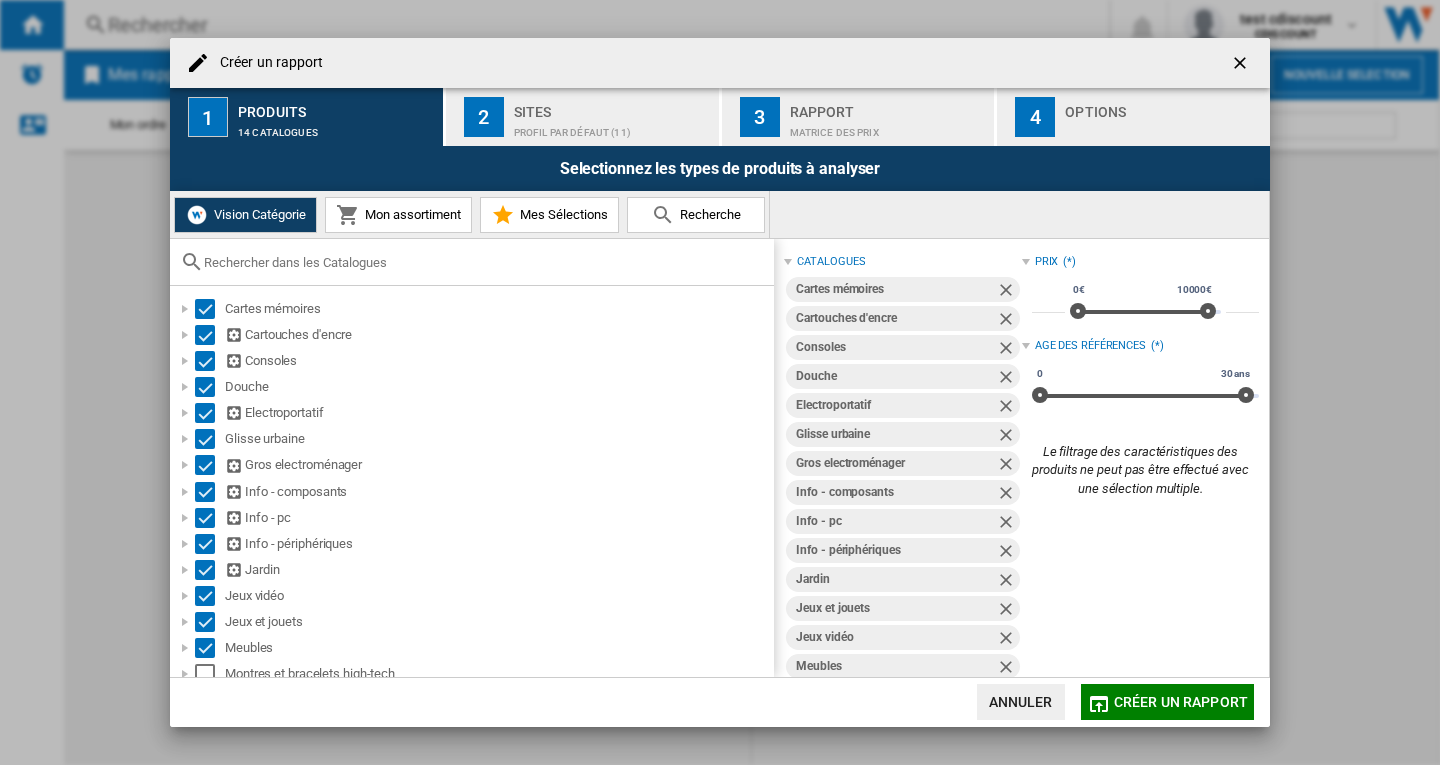 click on "Profil par défaut (11)" at bounding box center [612, 127] 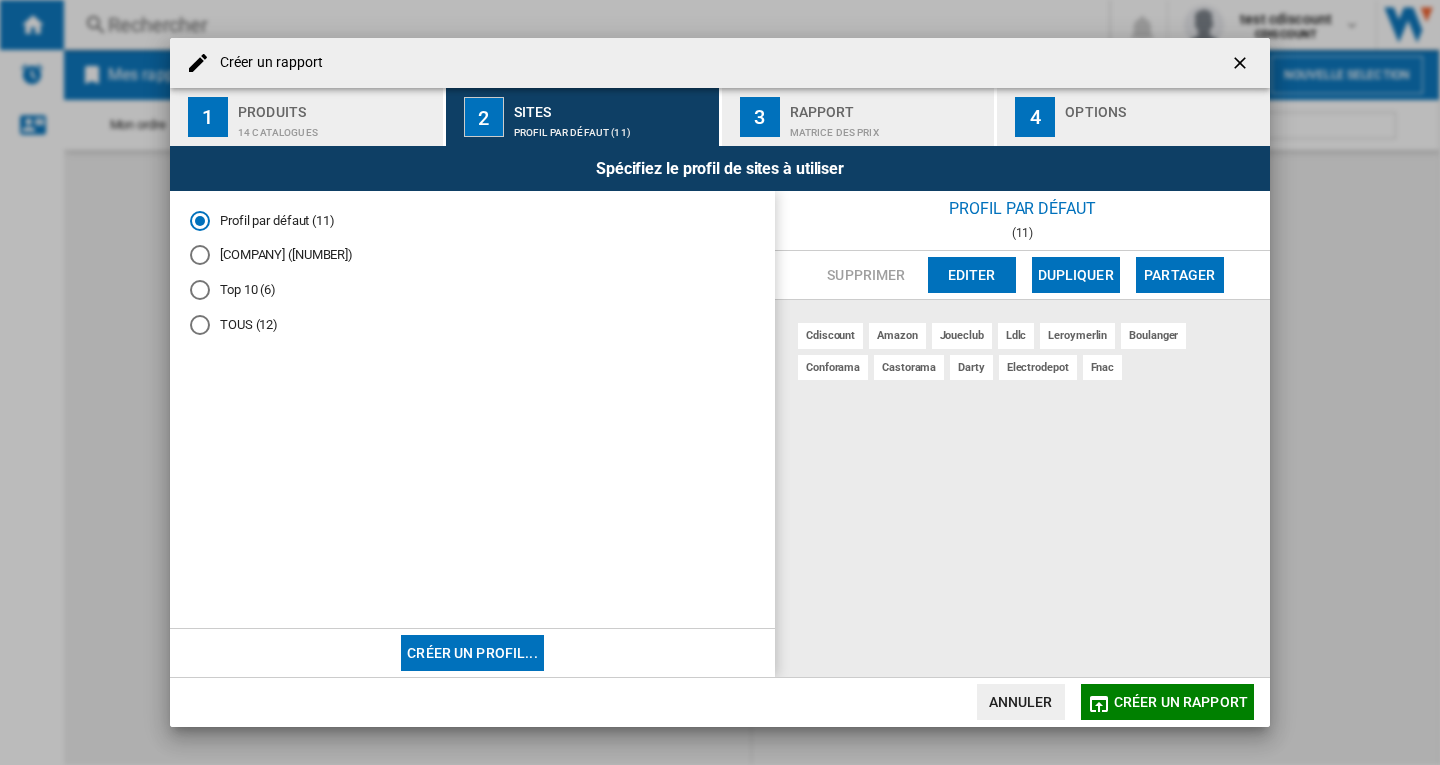 click on "Créer un profil..." at bounding box center [472, 653] 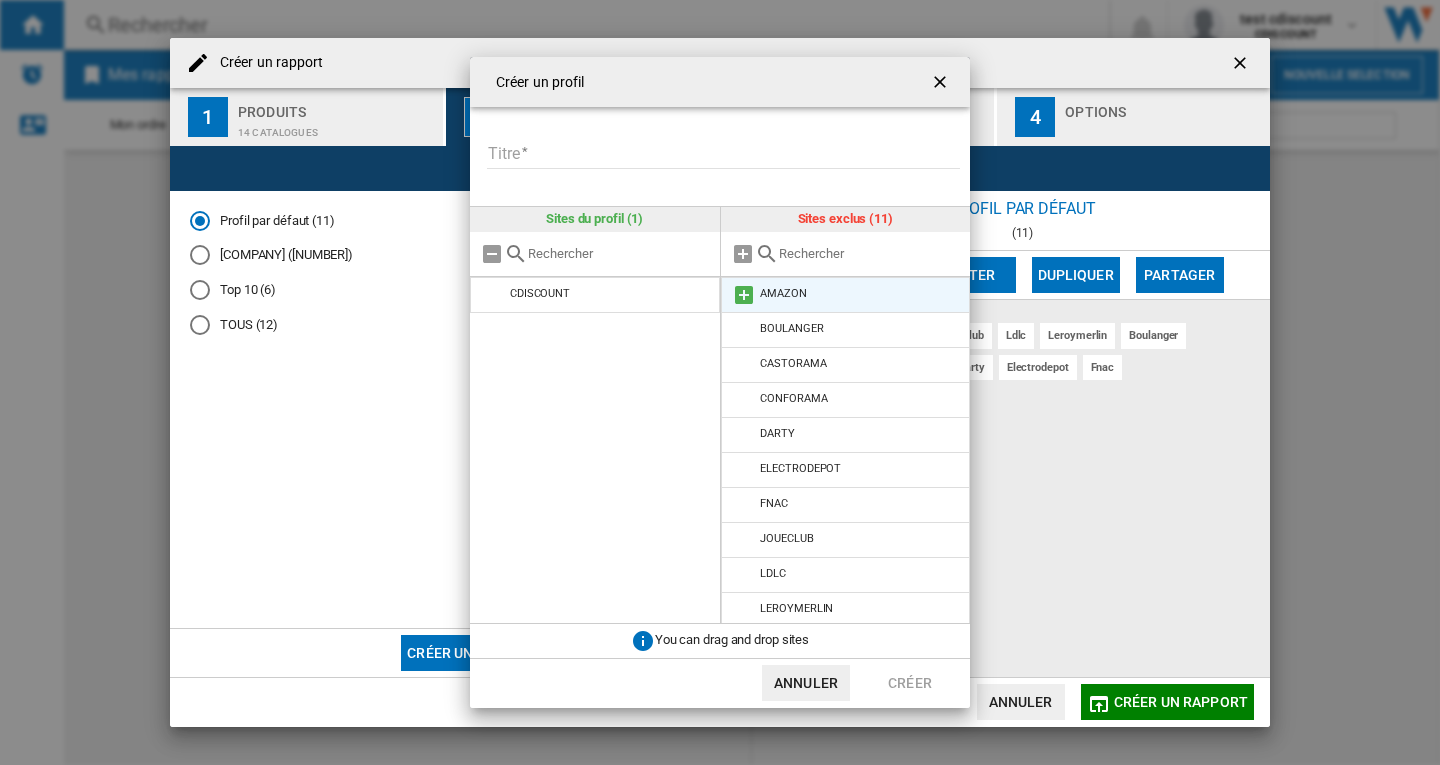click at bounding box center [744, 295] 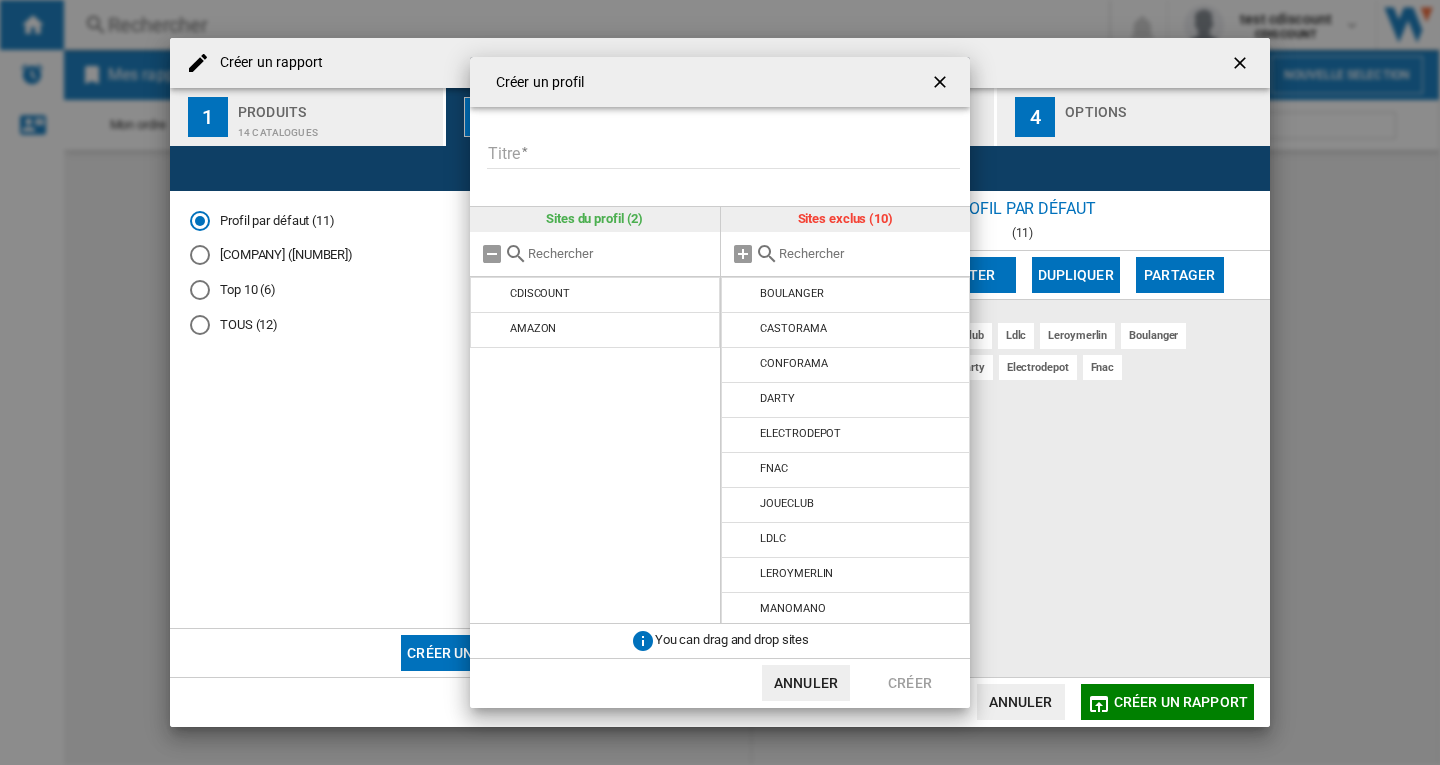 click at bounding box center [744, 295] 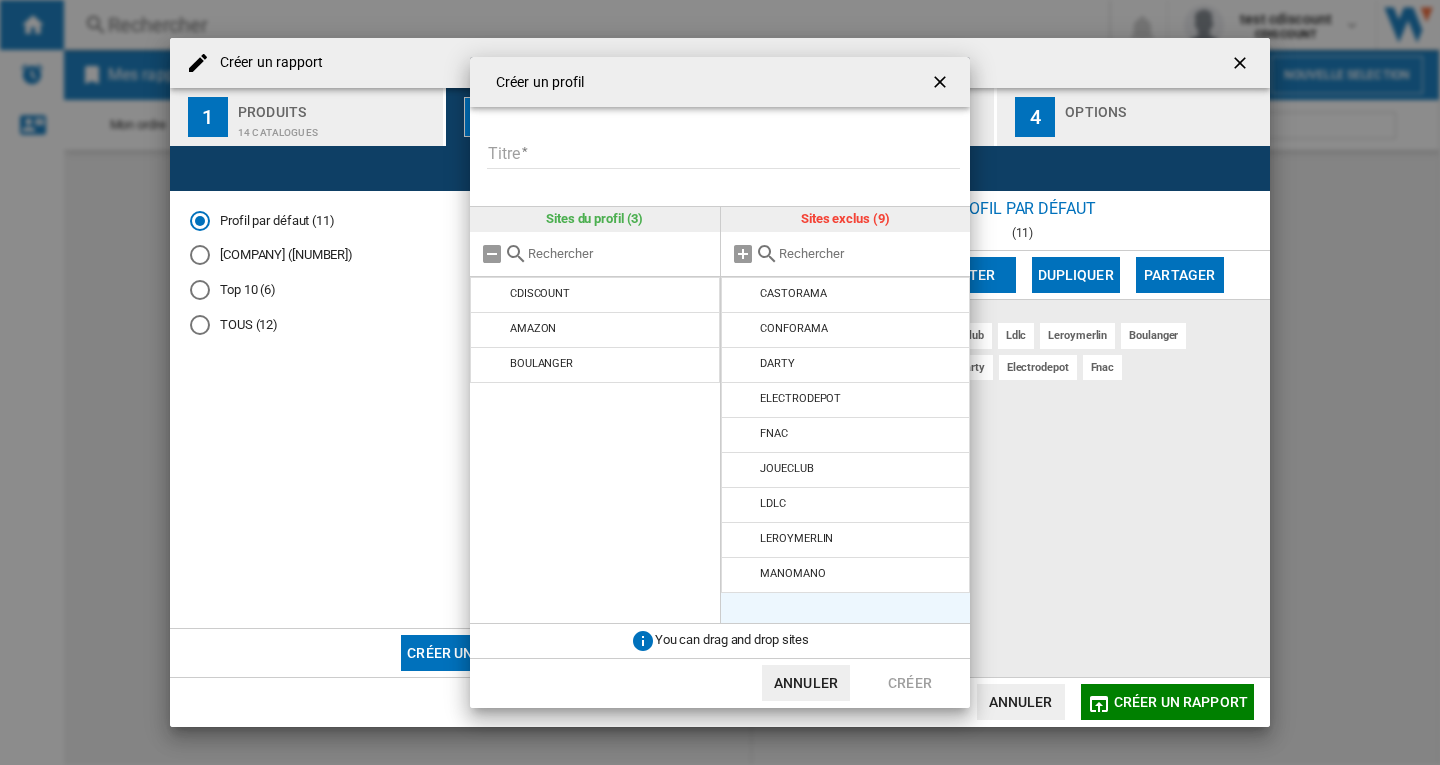 click at bounding box center [744, 295] 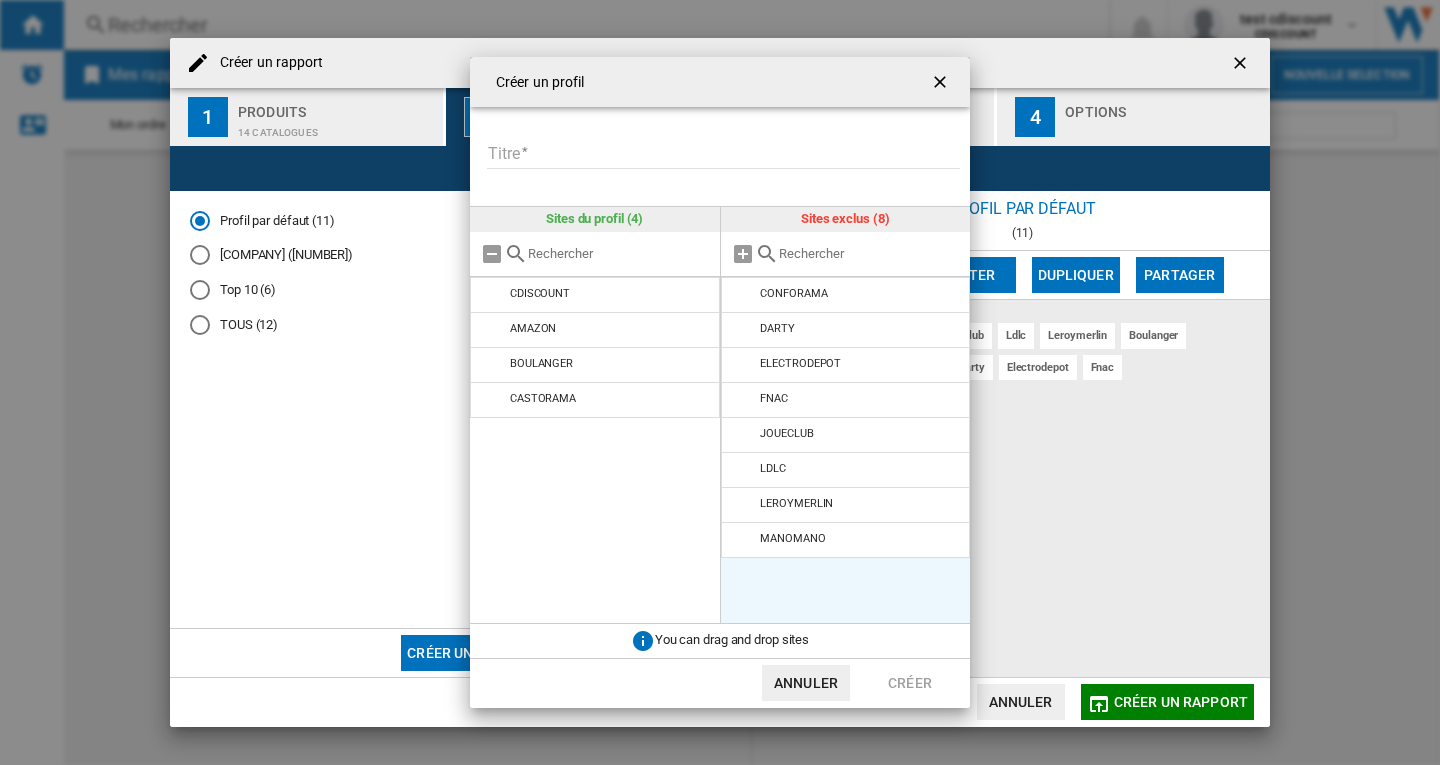 click at bounding box center (744, 295) 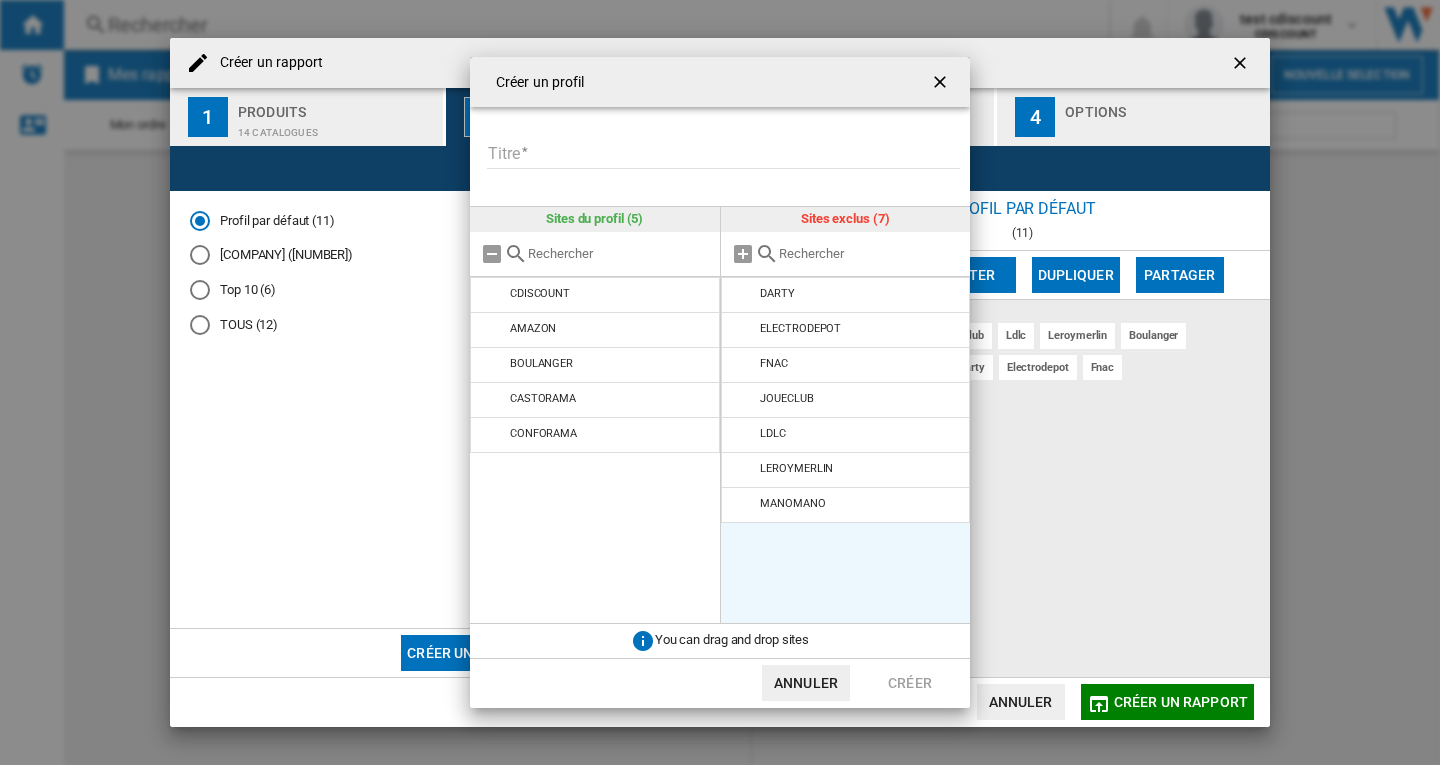 click at bounding box center (744, 295) 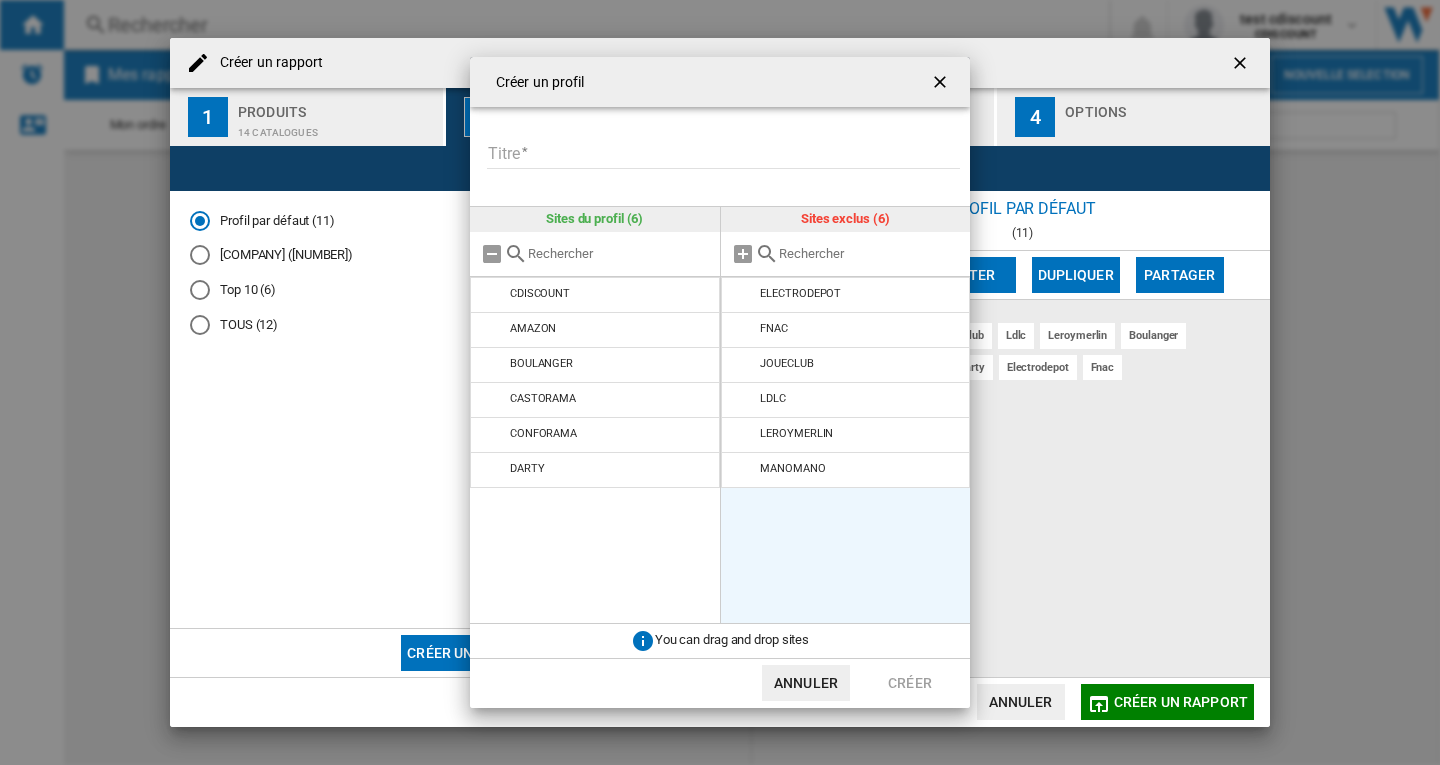 click on "Titre" at bounding box center [723, 154] 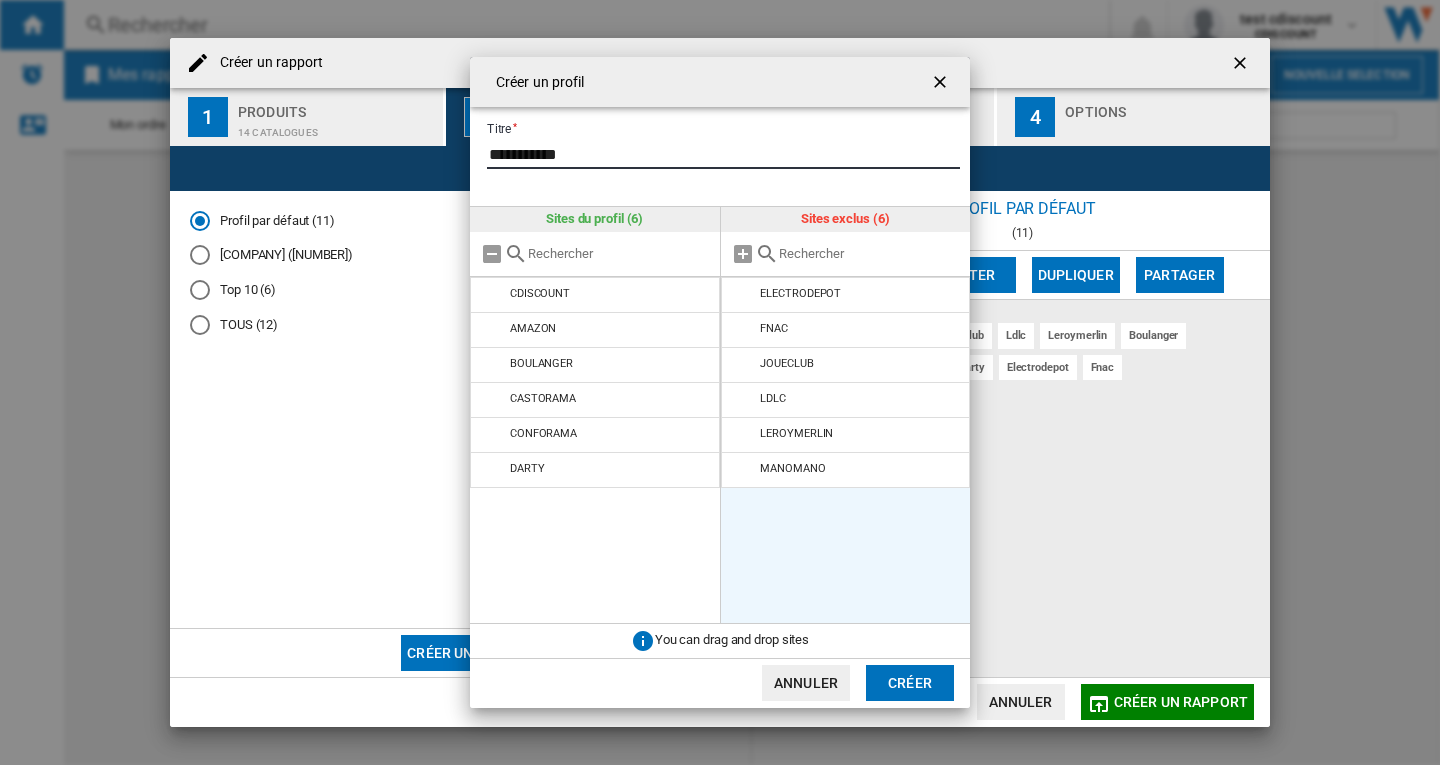 type on "**********" 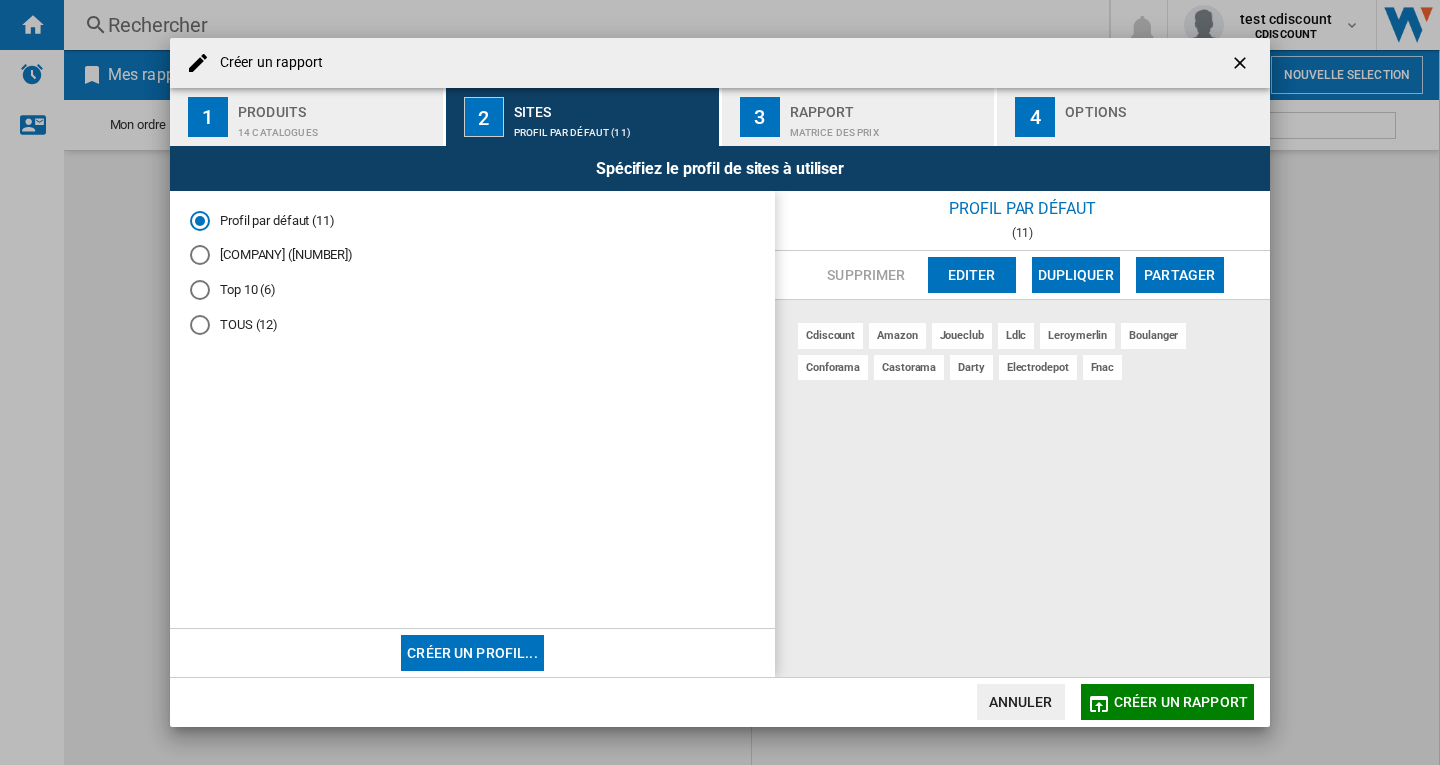 click at bounding box center (472, 479) 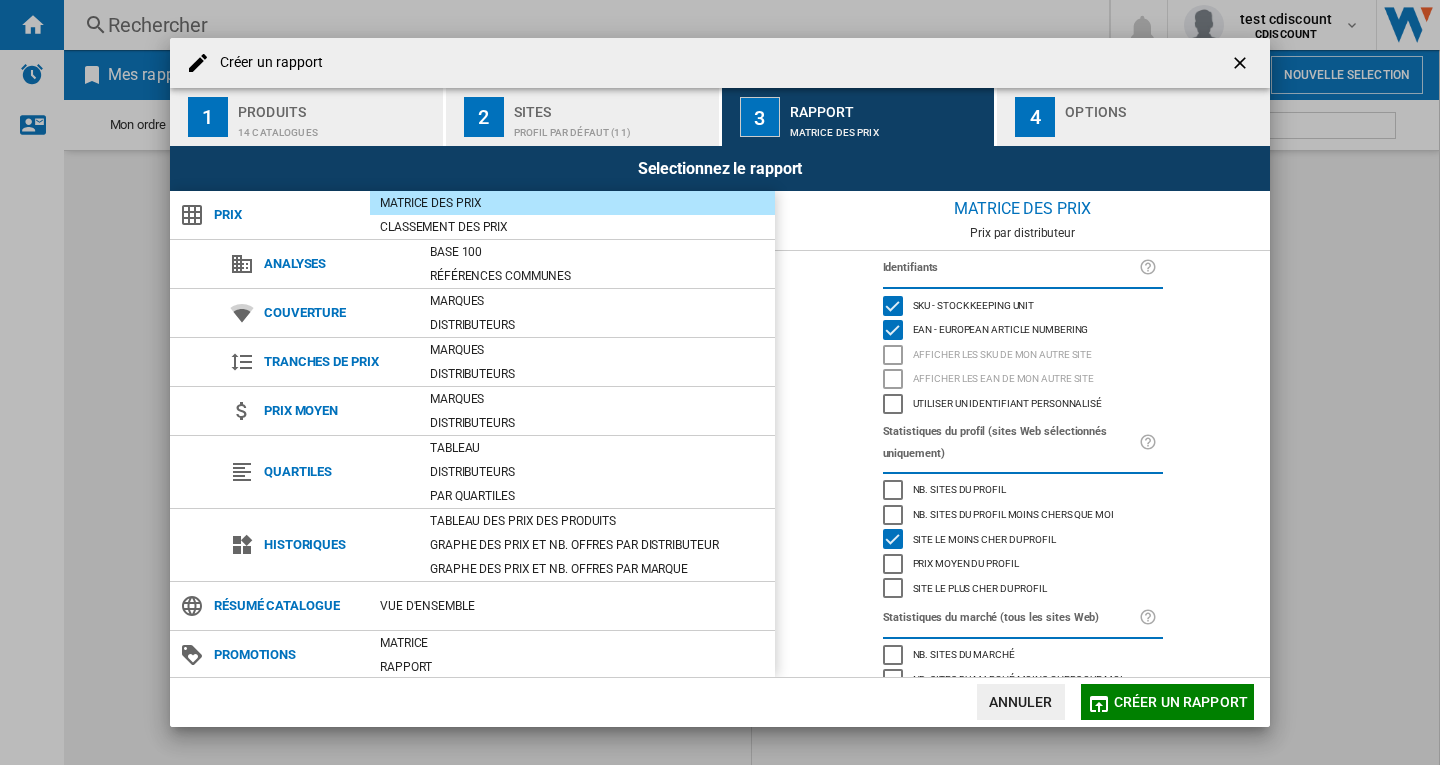 click on "Profil par défaut (11)" at bounding box center (612, 127) 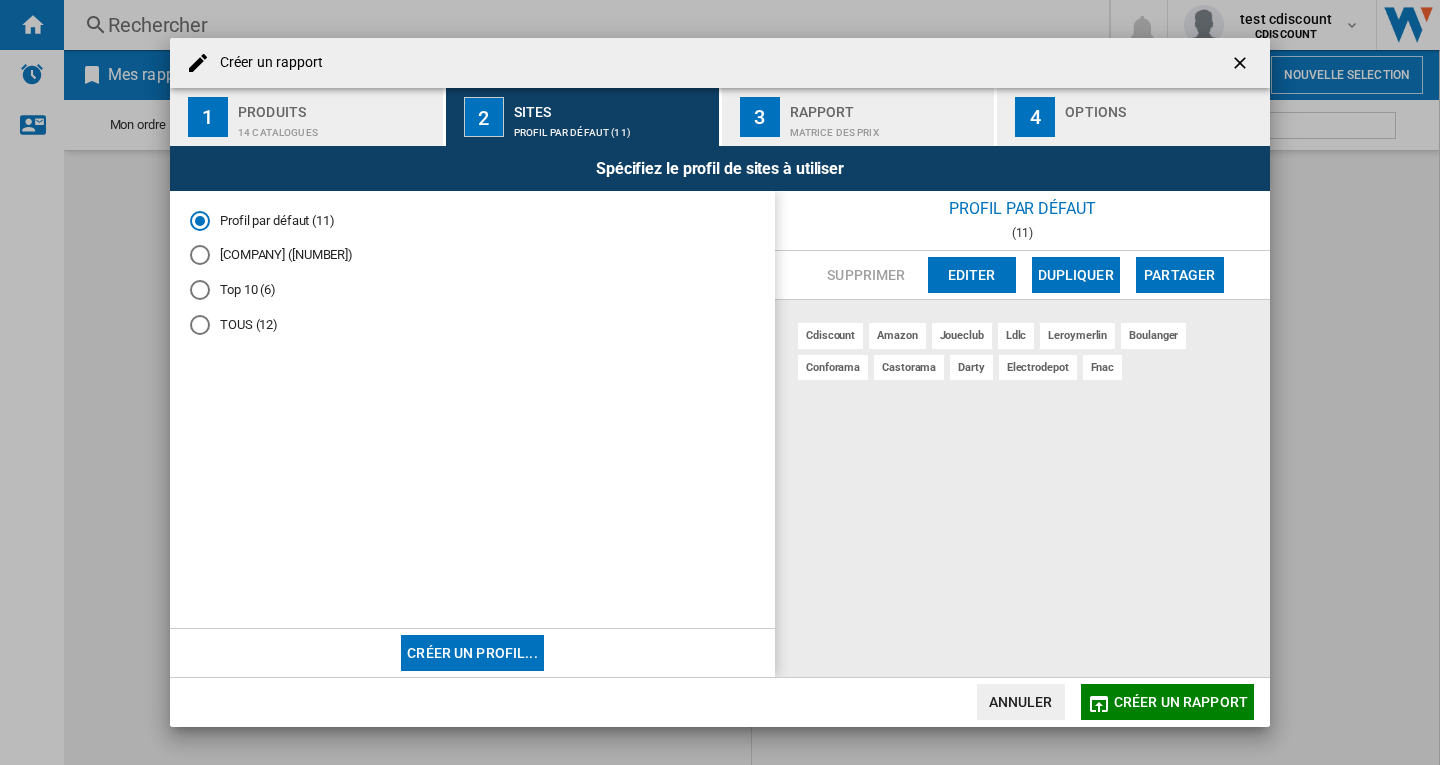 click on "14 catalogues" at bounding box center (336, 127) 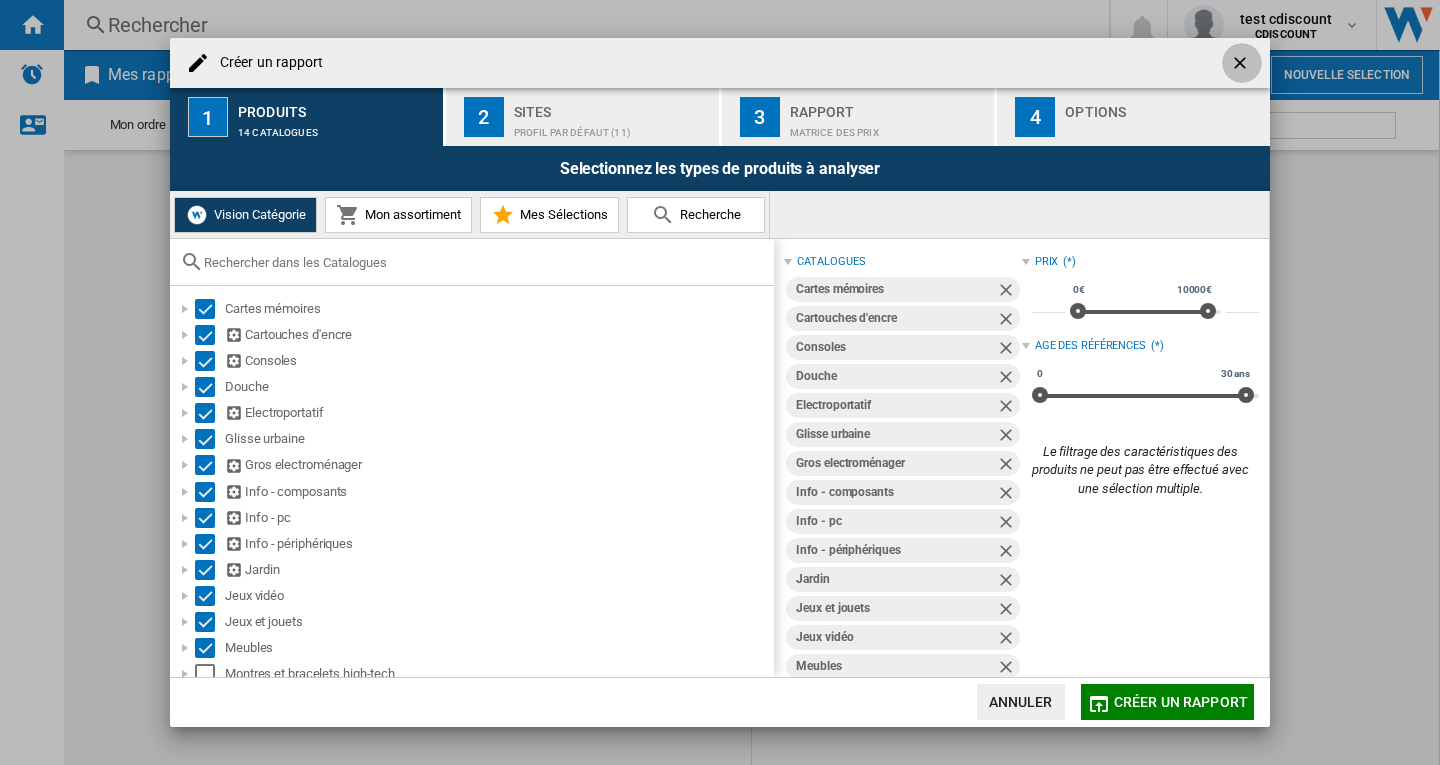 drag, startPoint x: 1237, startPoint y: 65, endPoint x: 1203, endPoint y: 140, distance: 82.346825 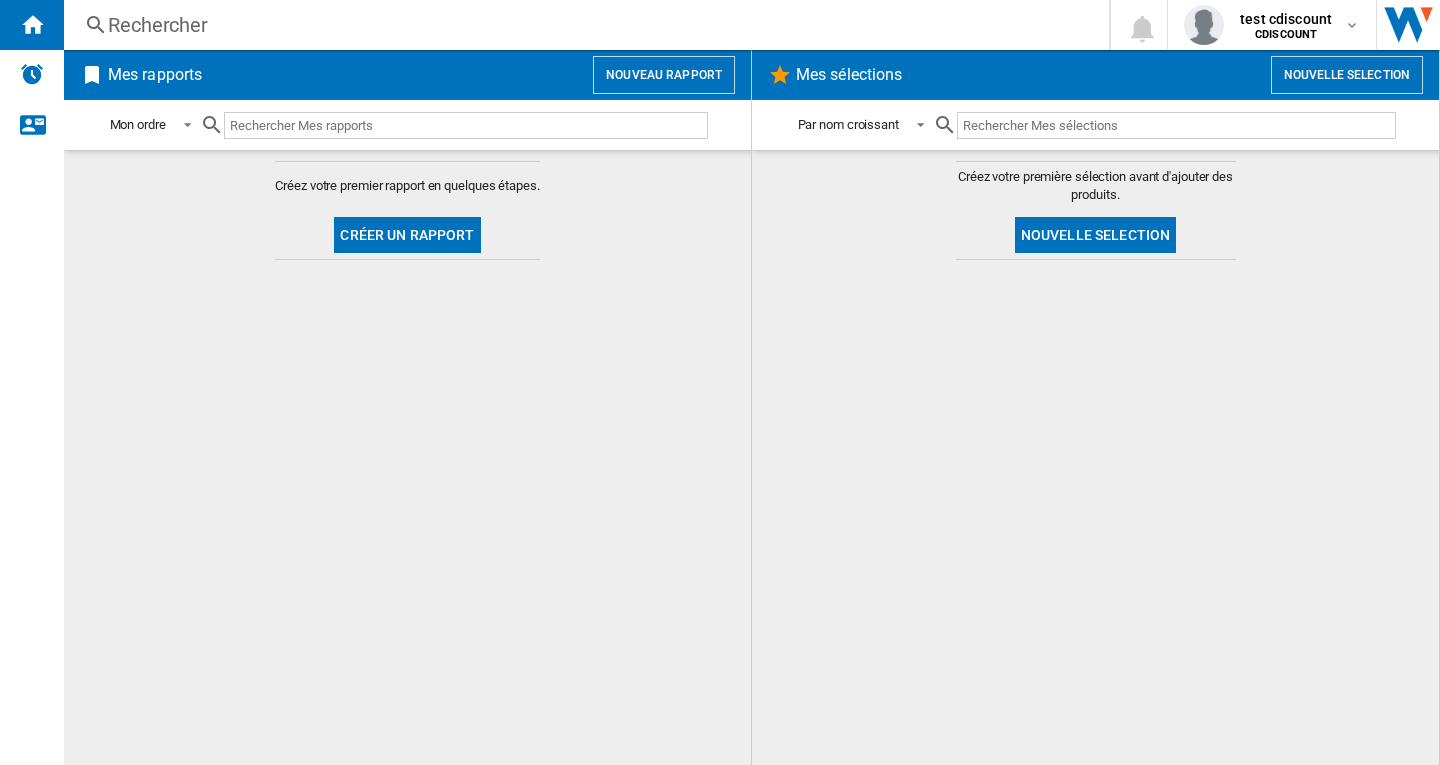 click on "Nouveau rapport" at bounding box center [664, 75] 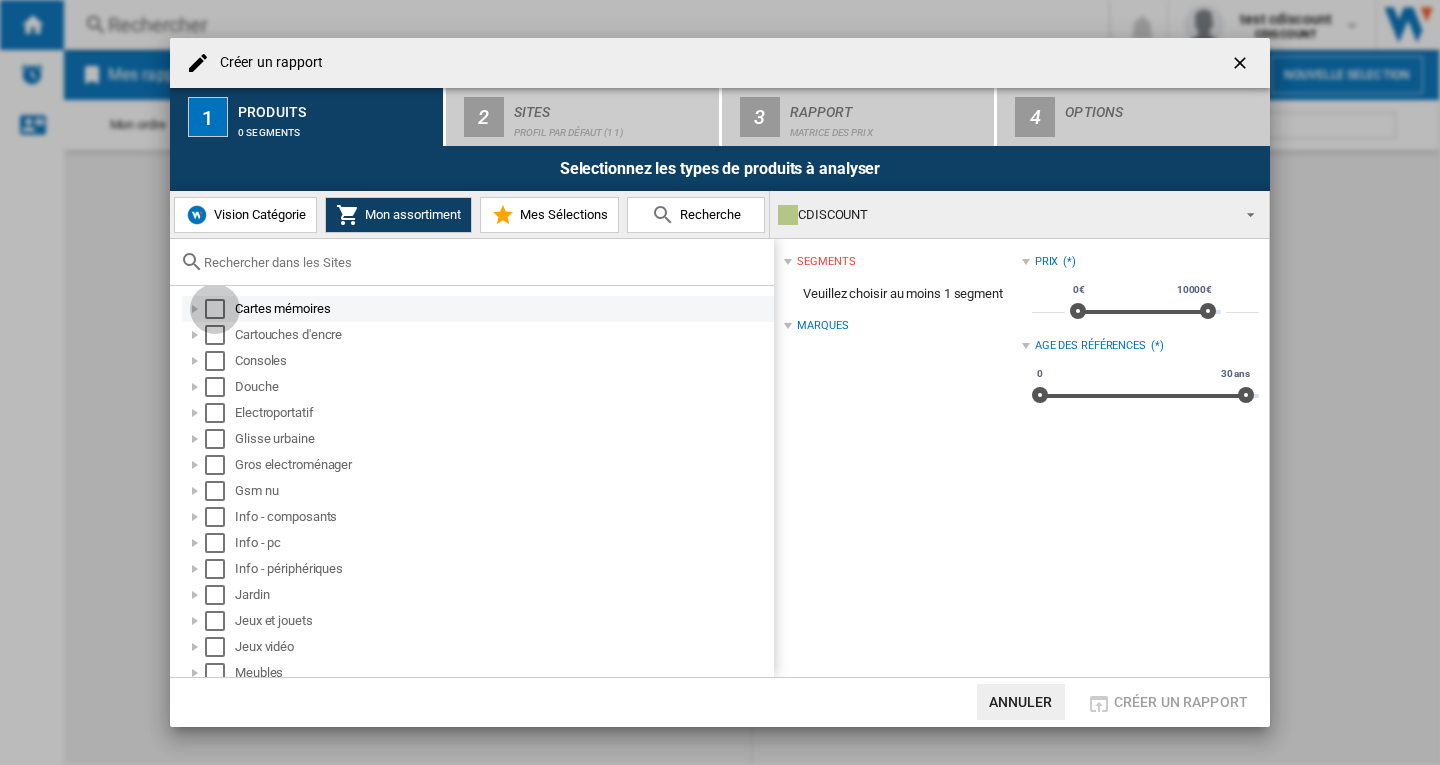 click at bounding box center [215, 309] 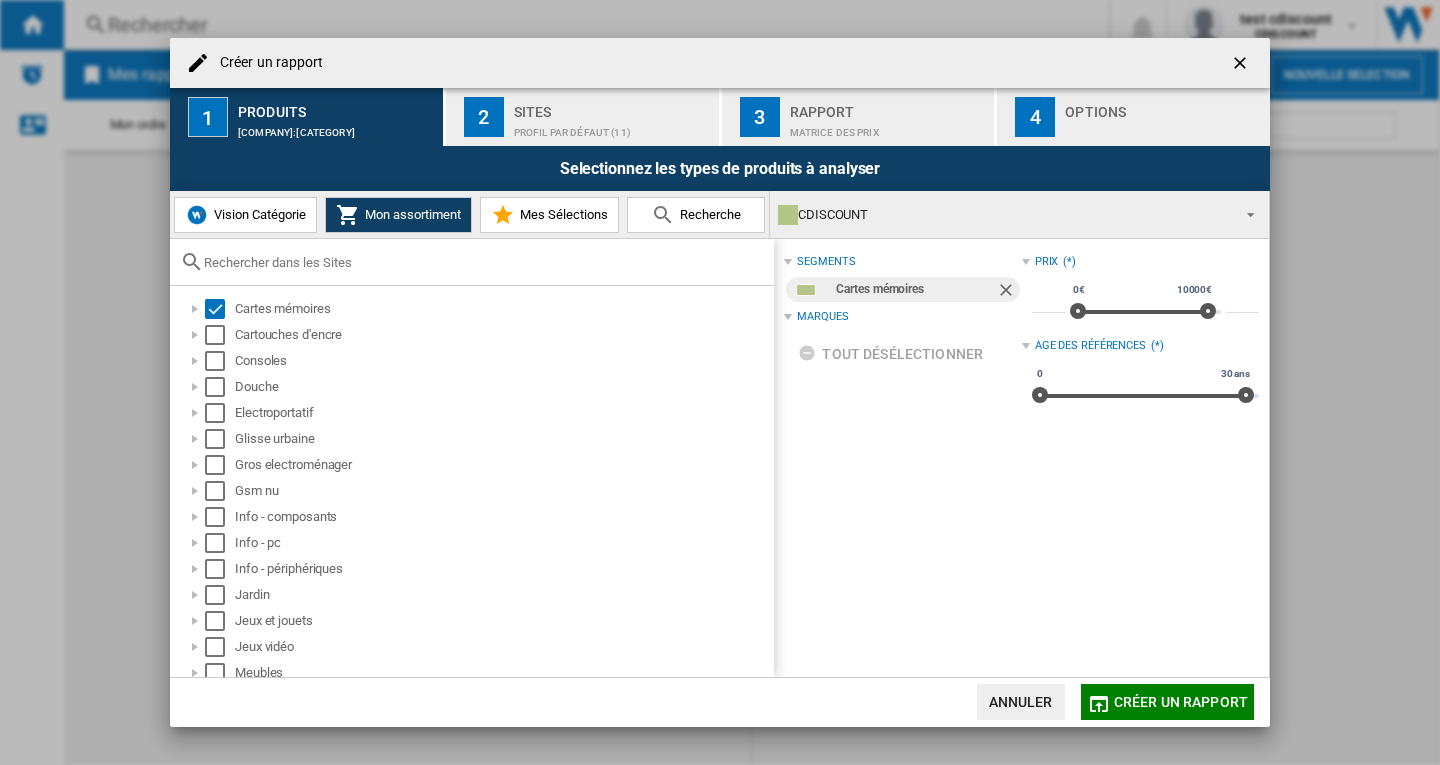 click on "Profil par défaut (11)" at bounding box center [612, 127] 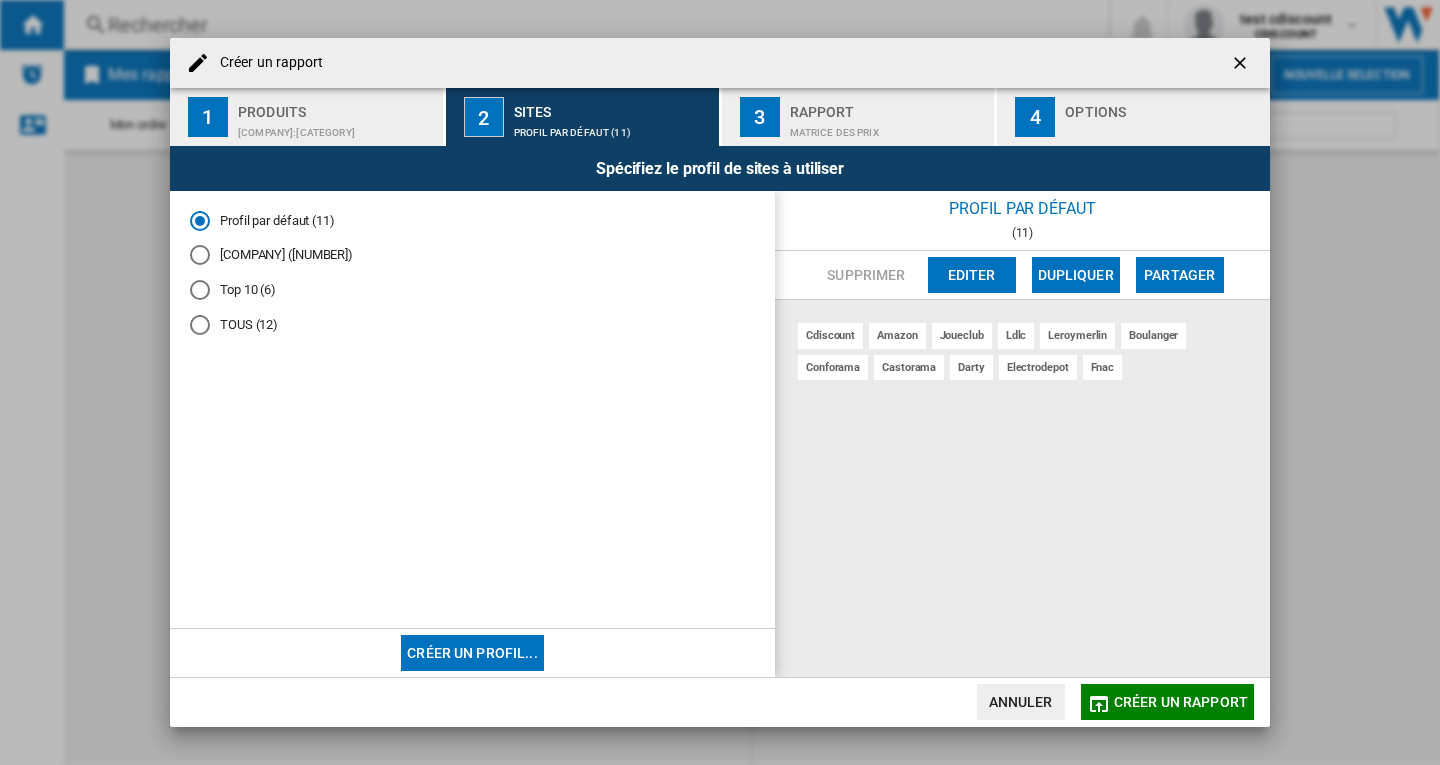 click on "Créer un profil..." at bounding box center (472, 653) 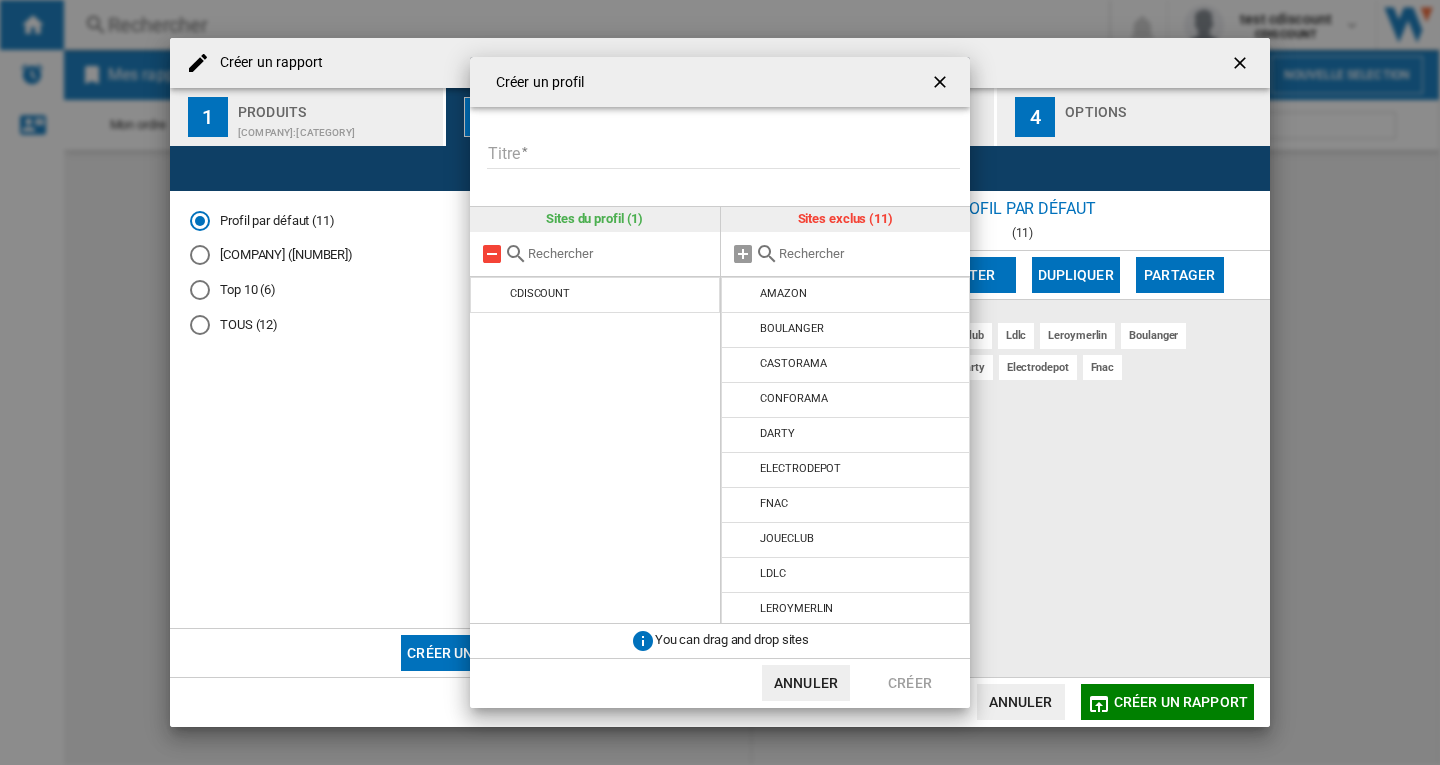 click at bounding box center [492, 254] 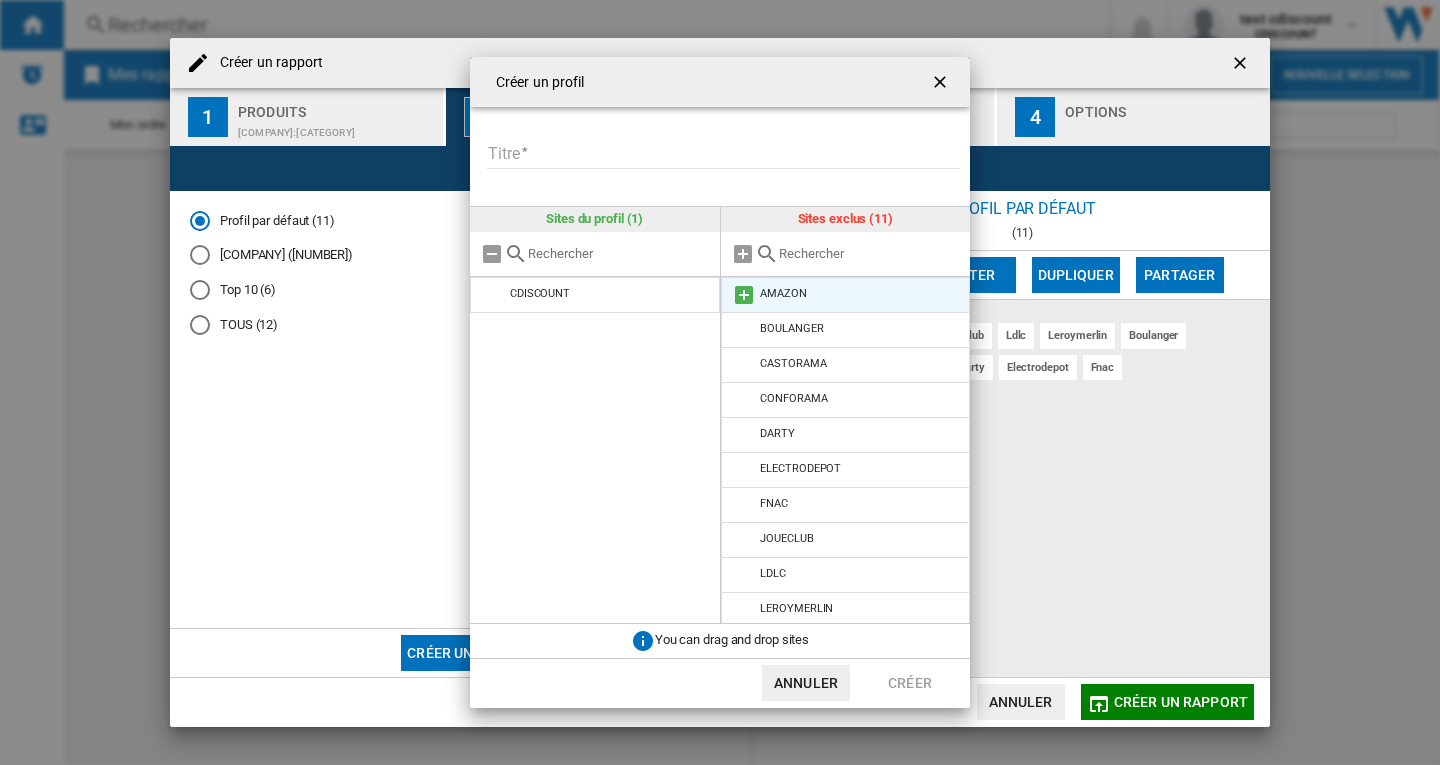 click at bounding box center (744, 295) 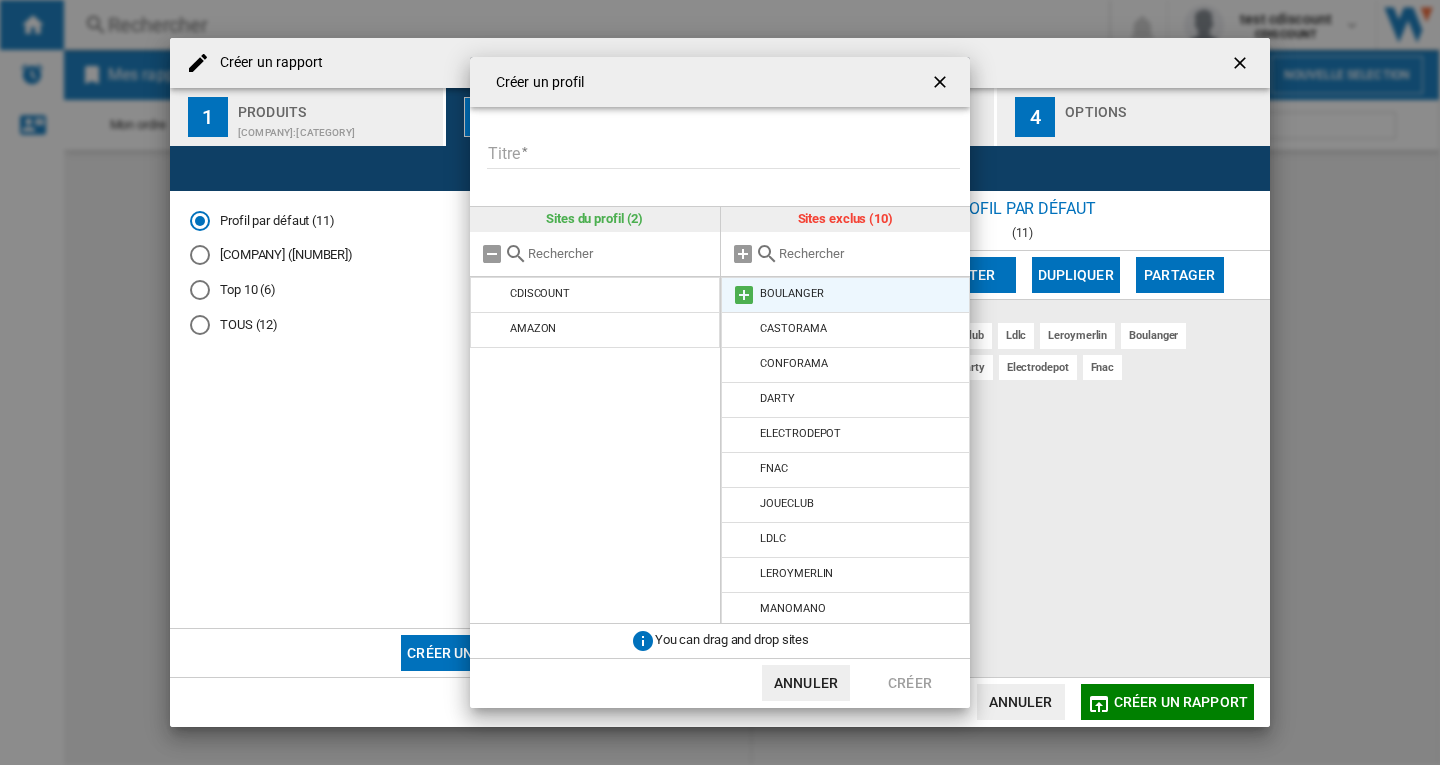 click at bounding box center (744, 295) 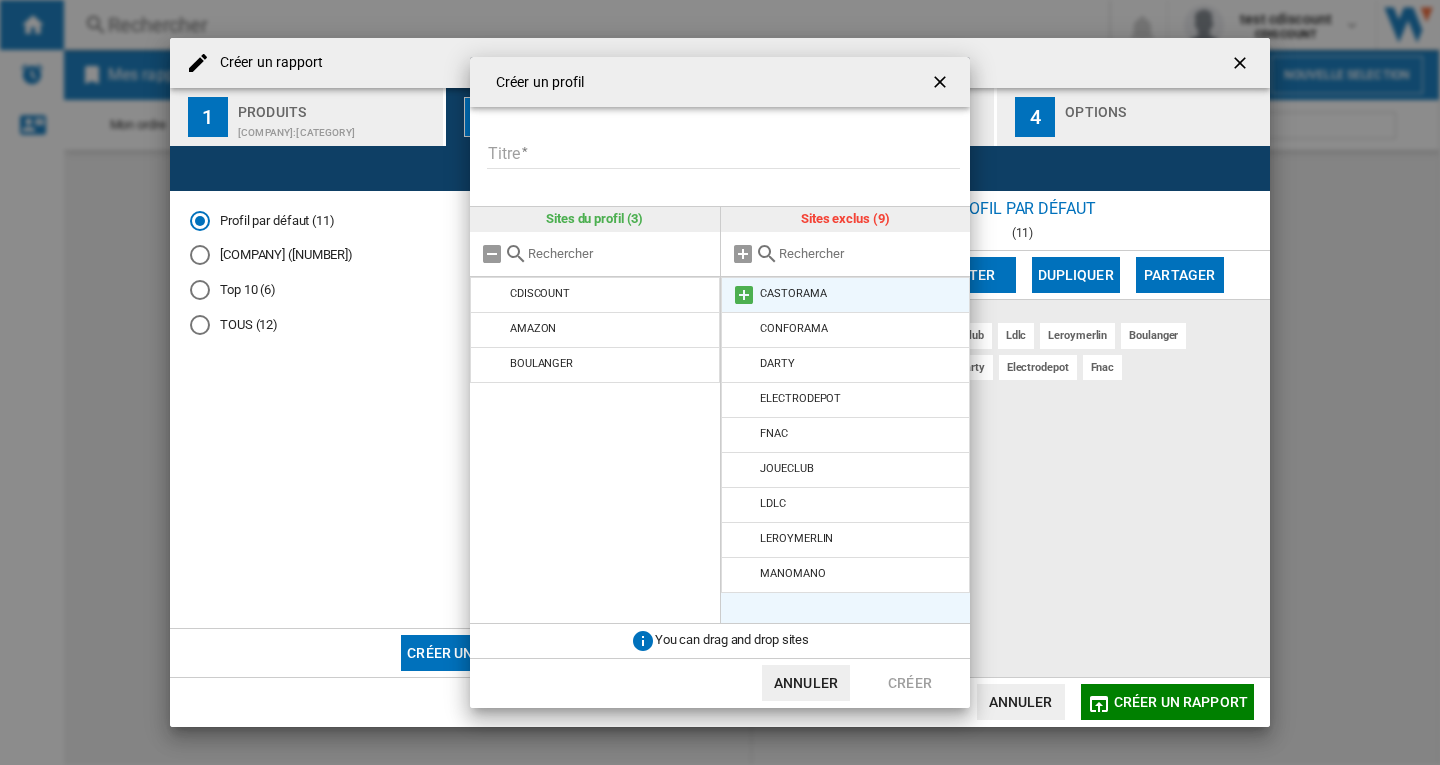 click at bounding box center [744, 295] 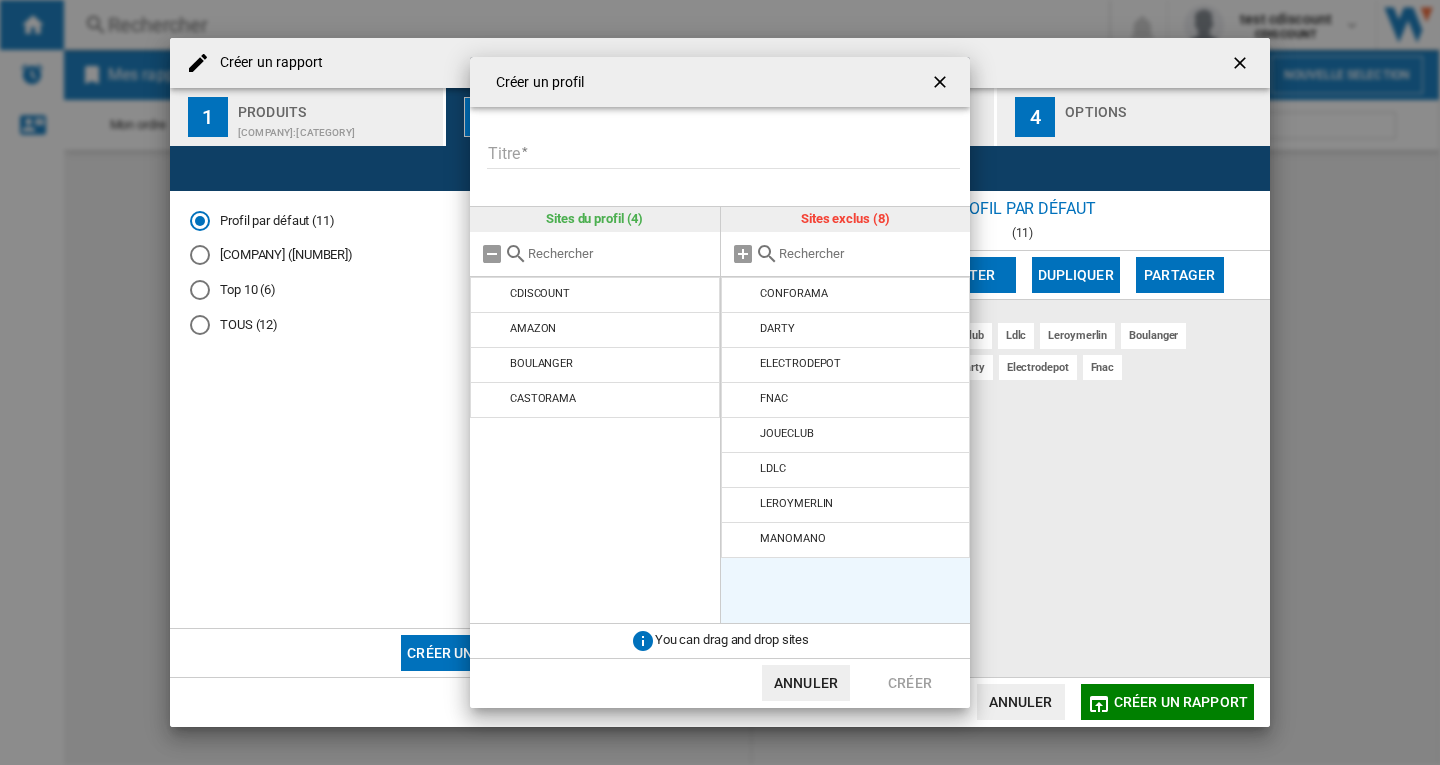 click at bounding box center [744, 295] 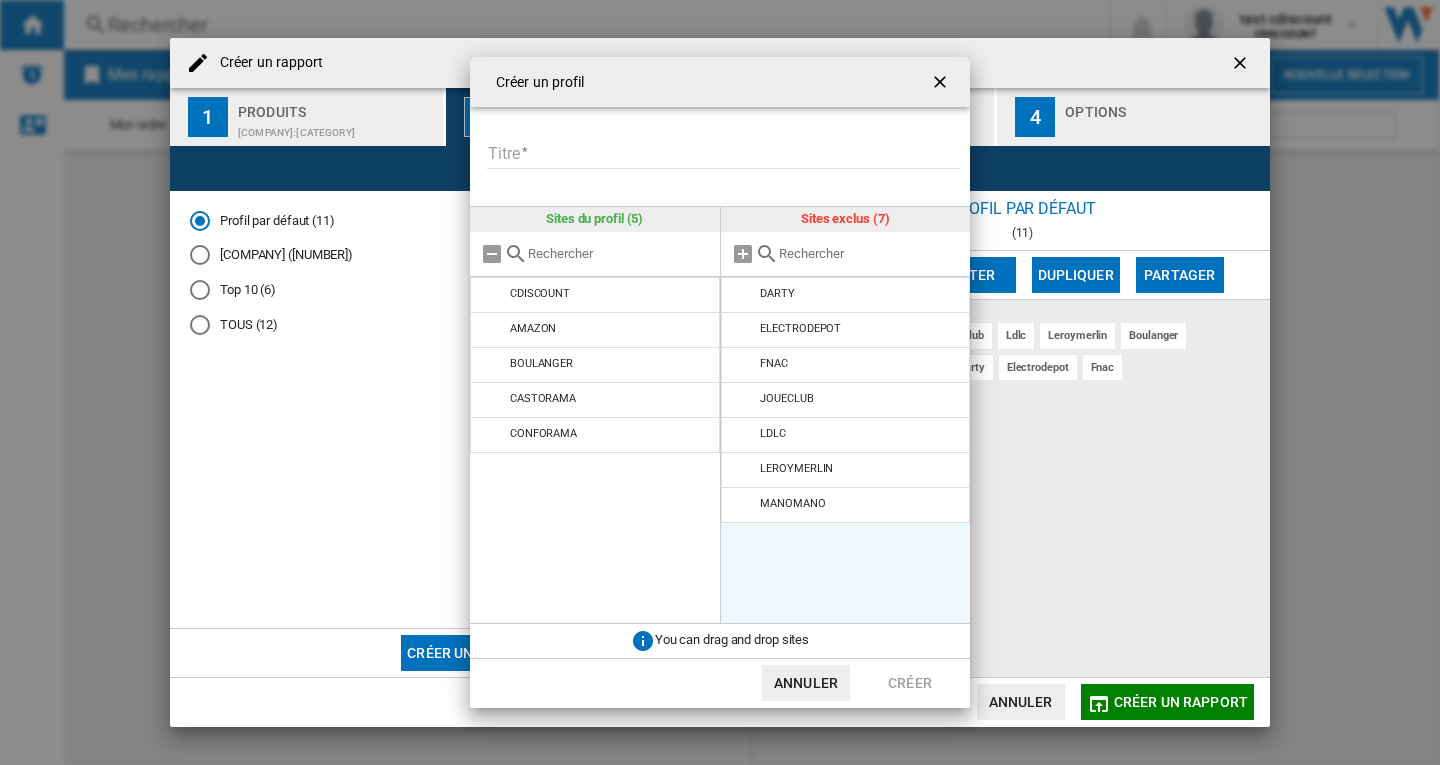 click at bounding box center [744, 295] 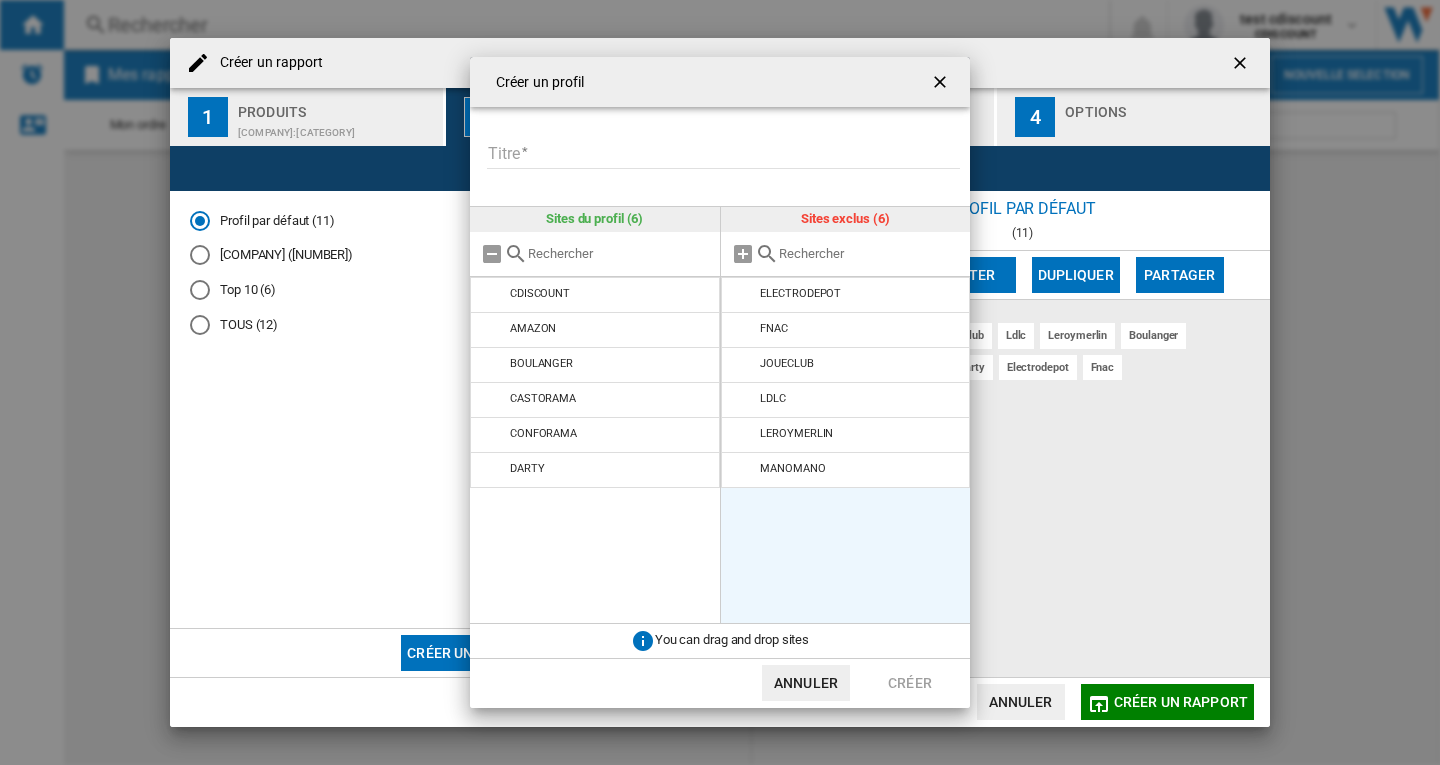 click on "Titre" at bounding box center [723, 154] 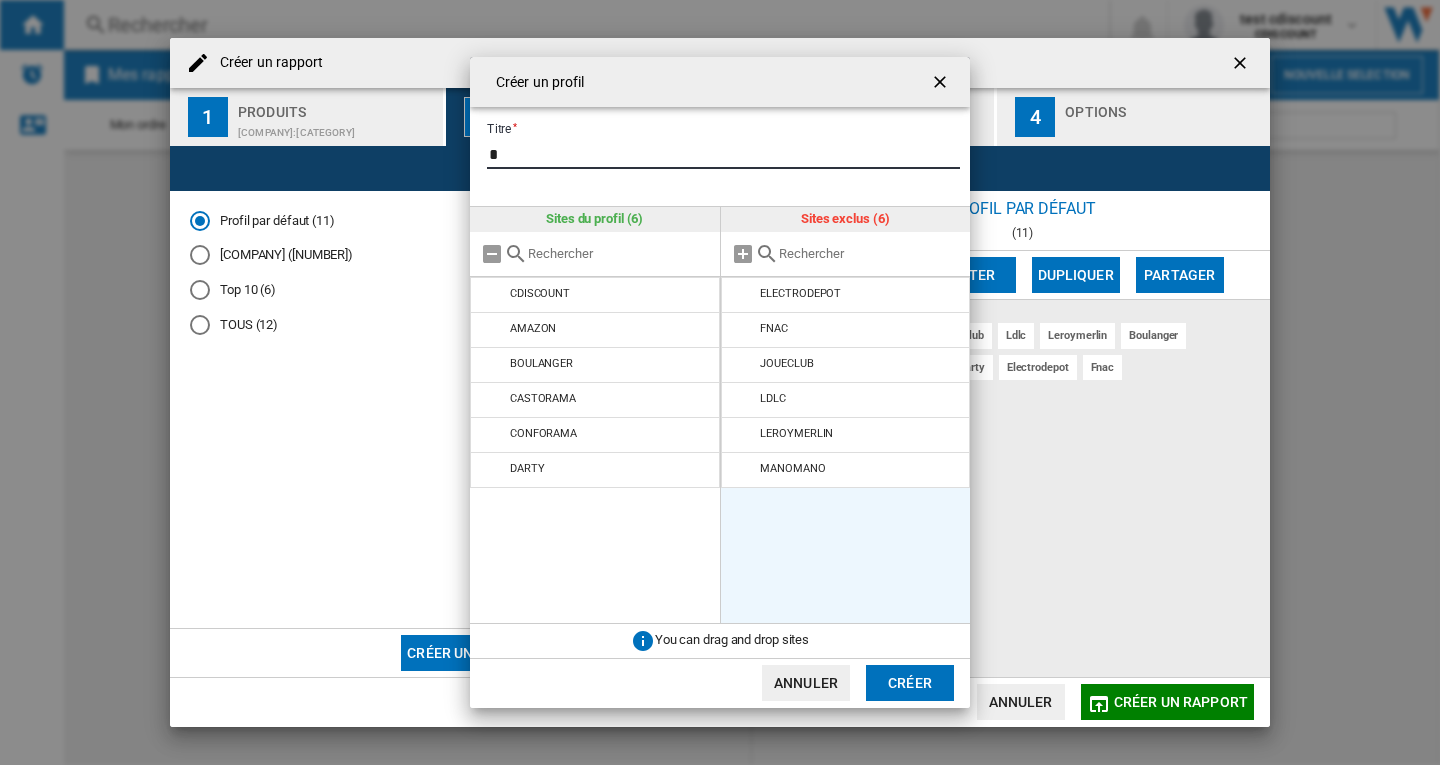type on "*" 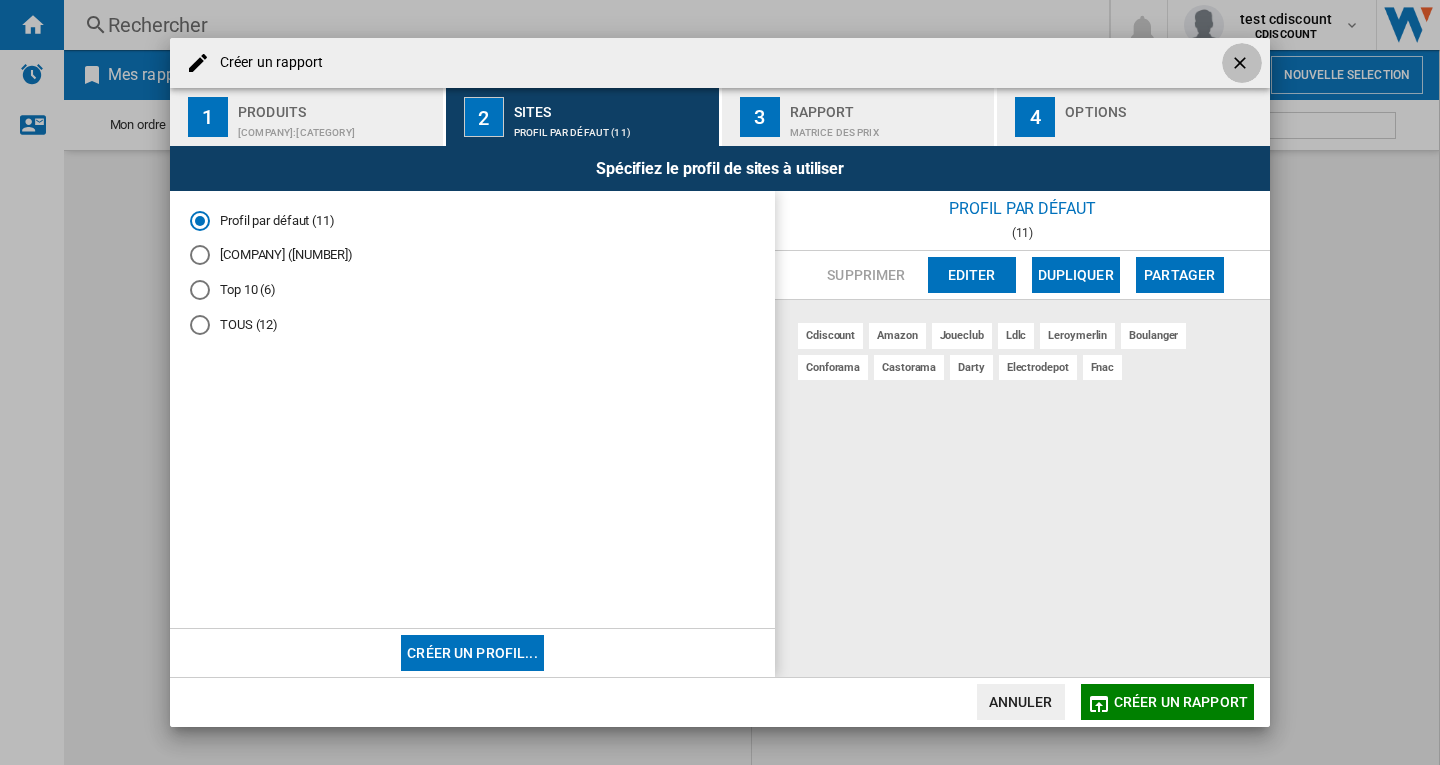 click at bounding box center [1242, 65] 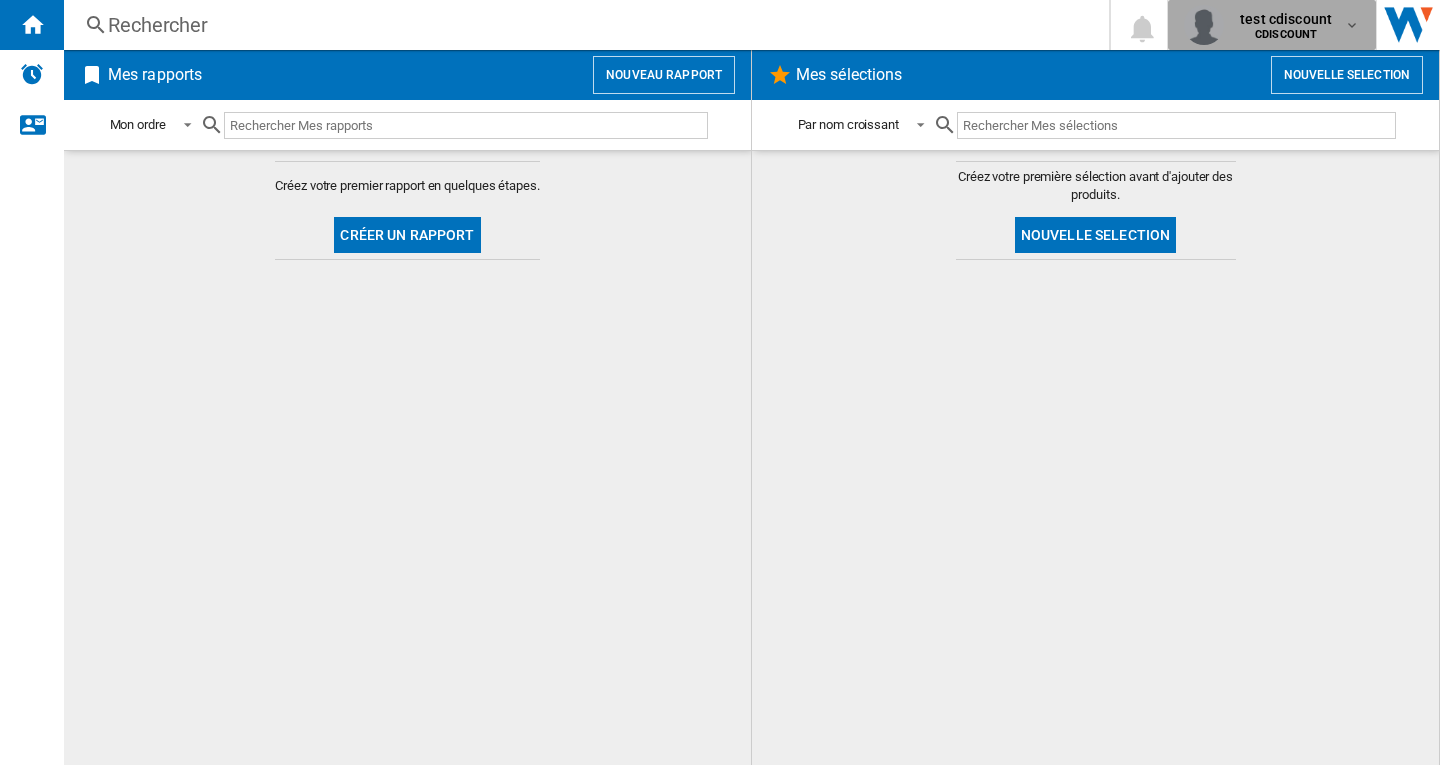 click on "test
cdiscount
CDISCOUNT" at bounding box center (1288, 25) 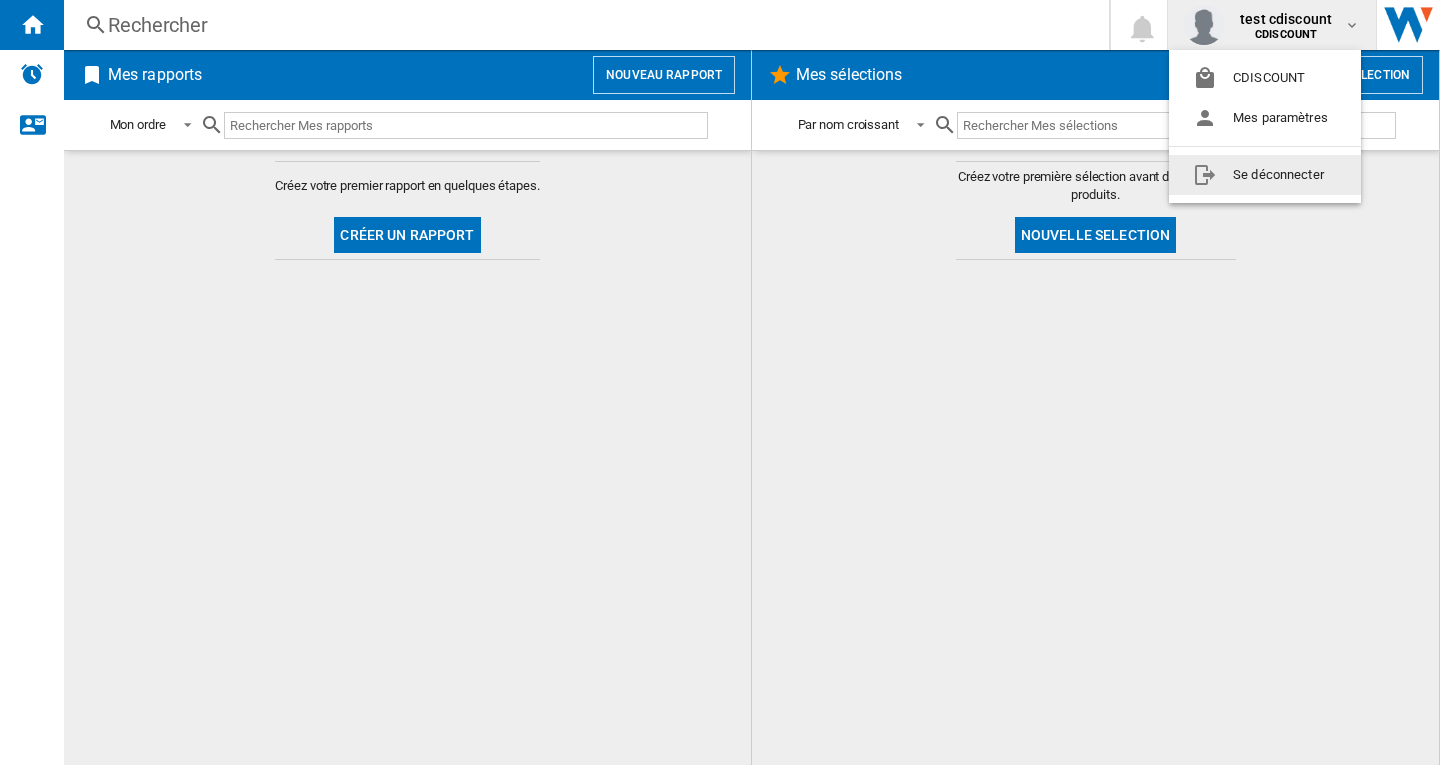 click on "Se déconnecter" 